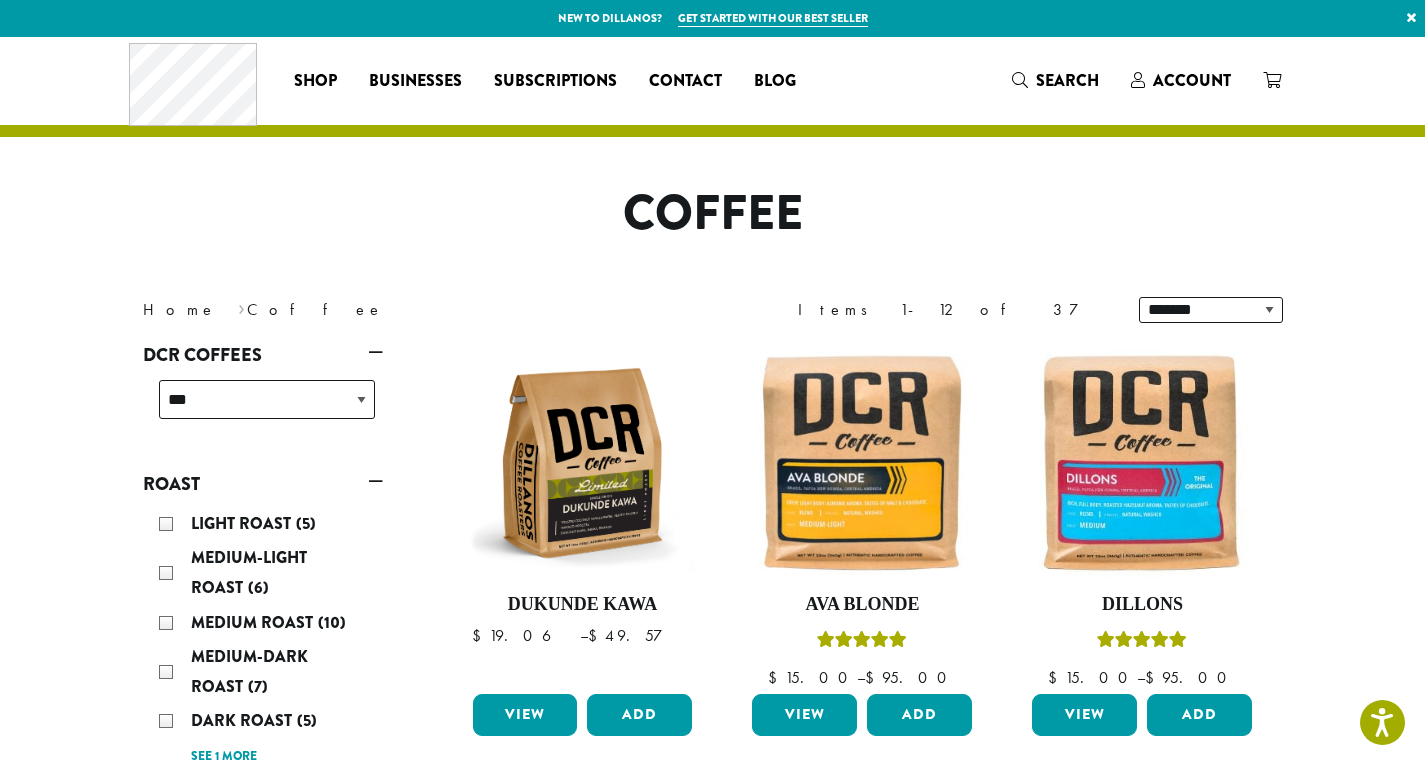 scroll, scrollTop: 0, scrollLeft: 0, axis: both 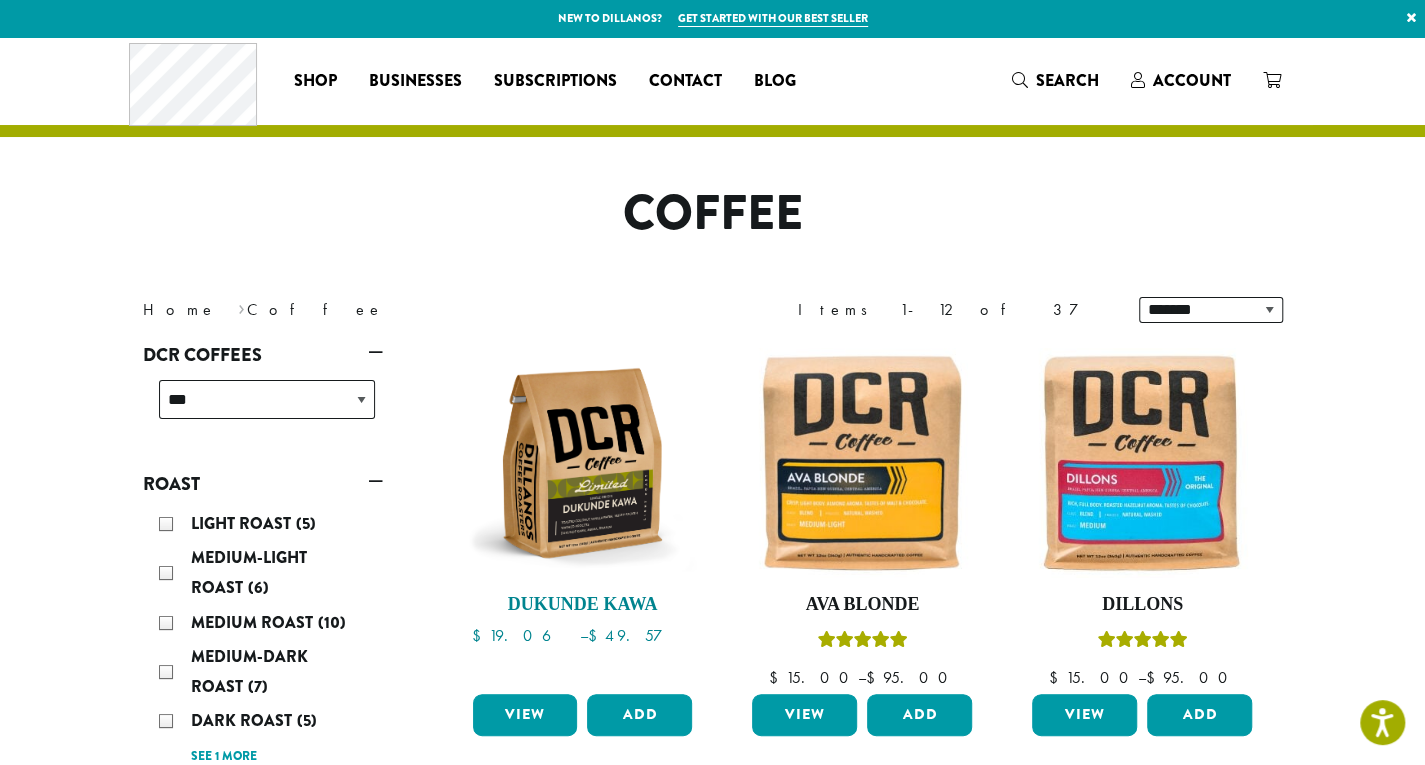 click at bounding box center [582, 463] 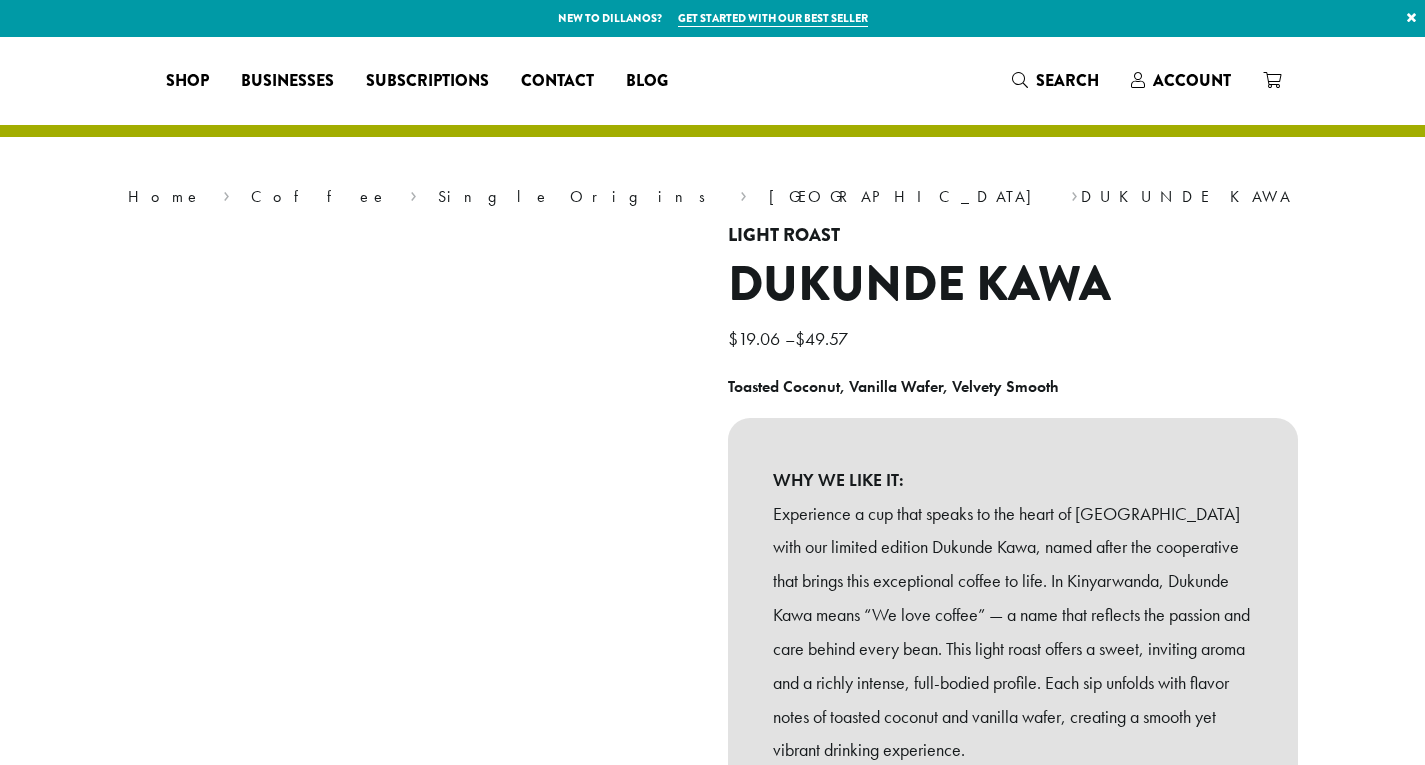 scroll, scrollTop: 0, scrollLeft: 0, axis: both 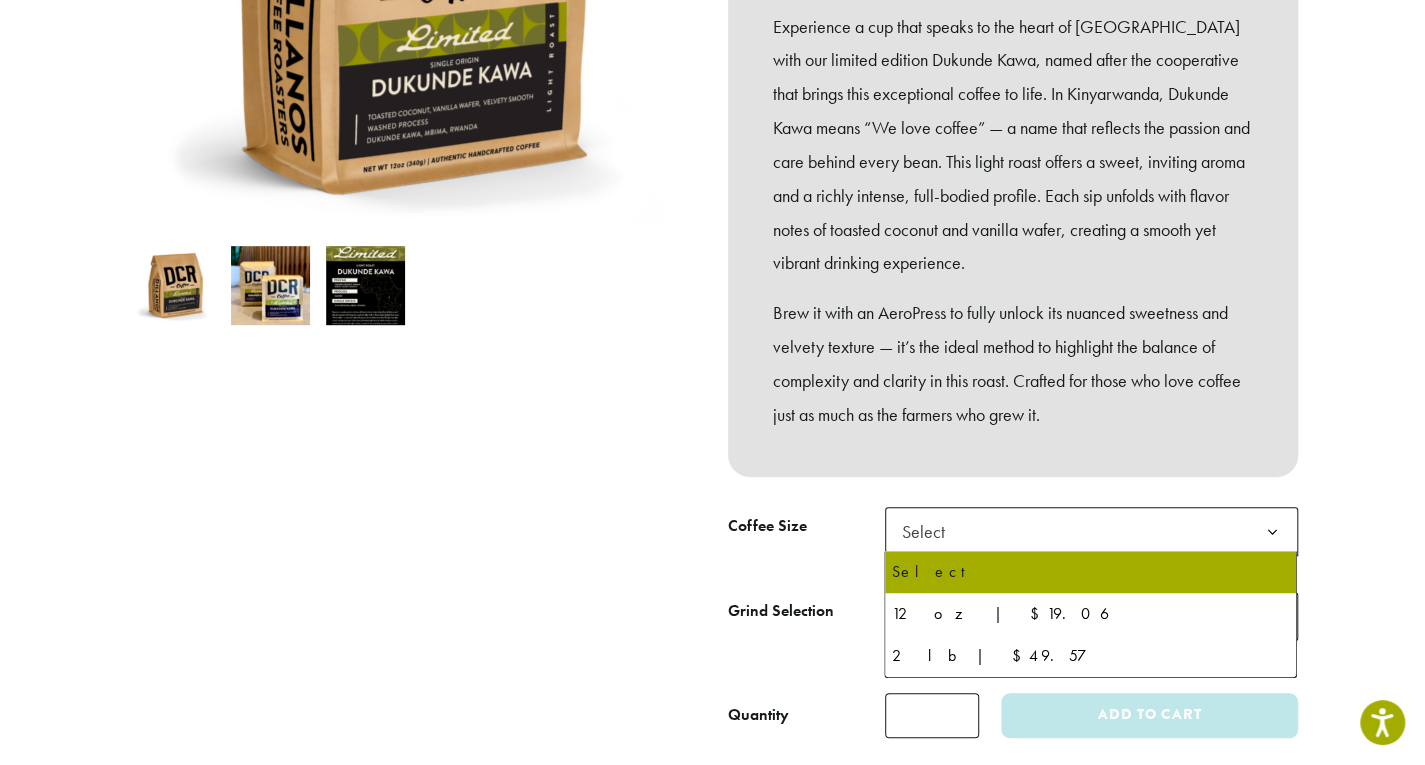 click 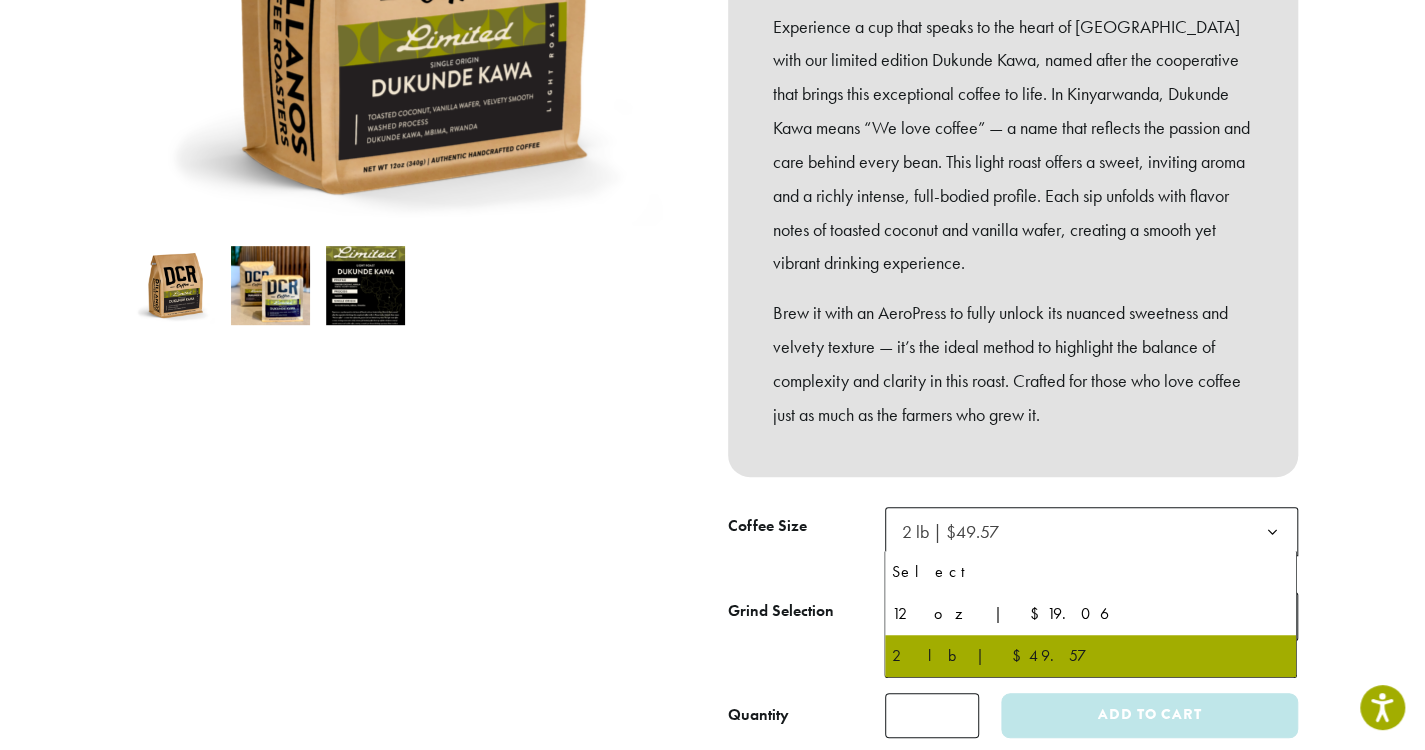 click 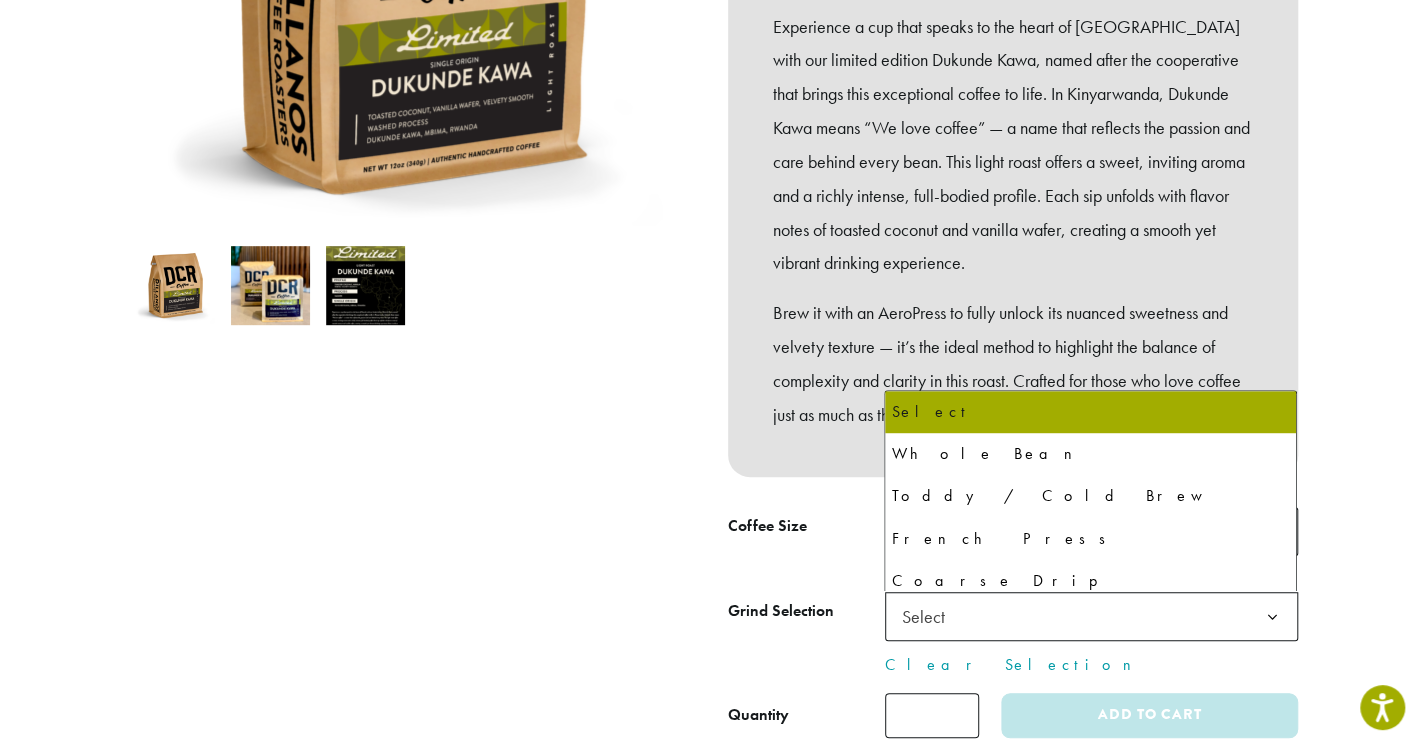 click 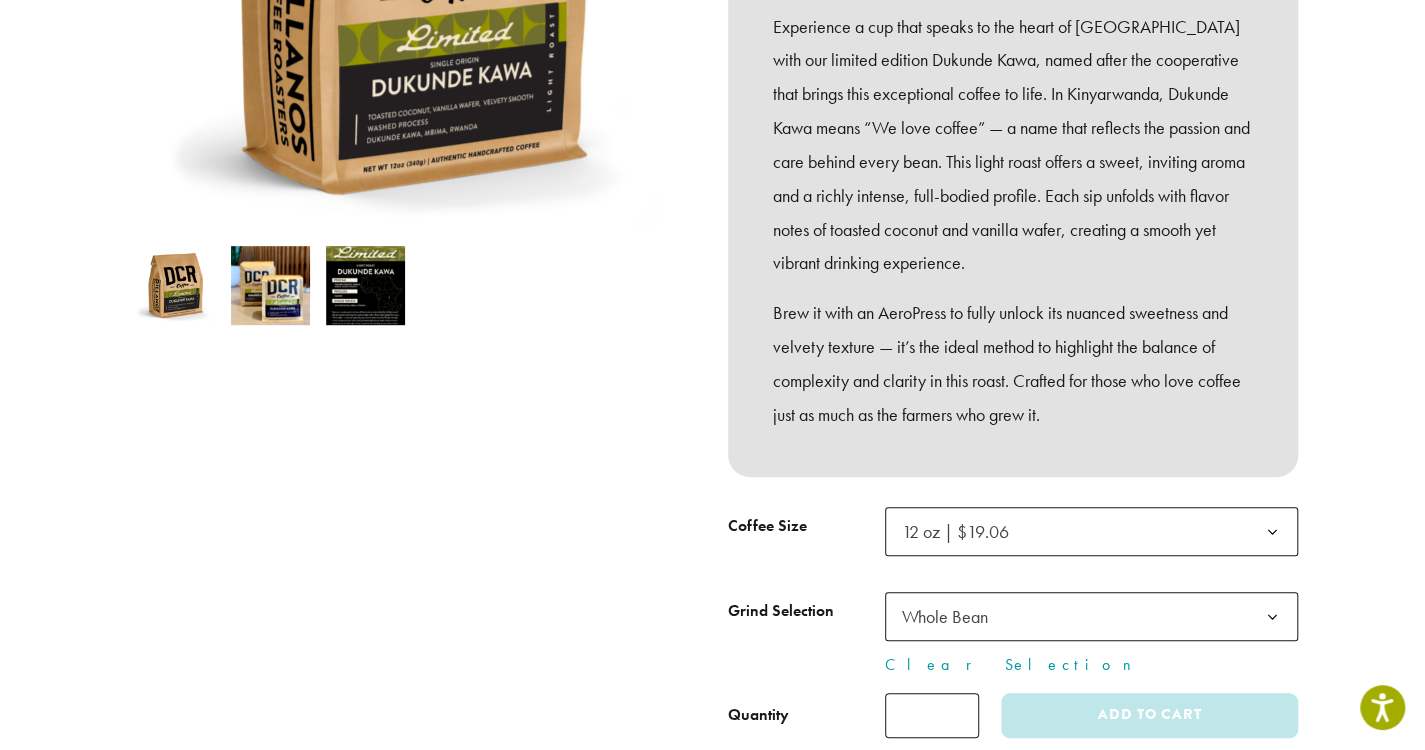 select on "*********" 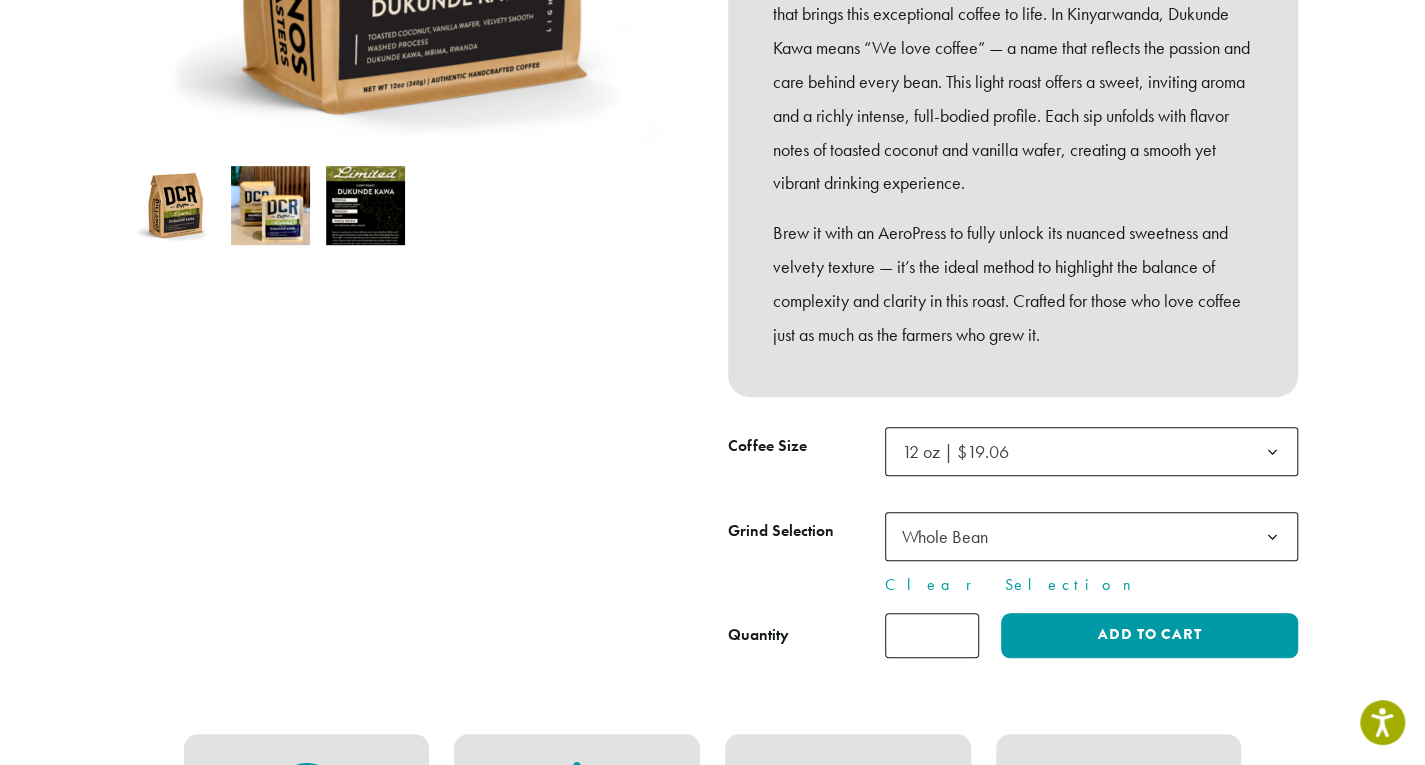 scroll, scrollTop: 607, scrollLeft: 0, axis: vertical 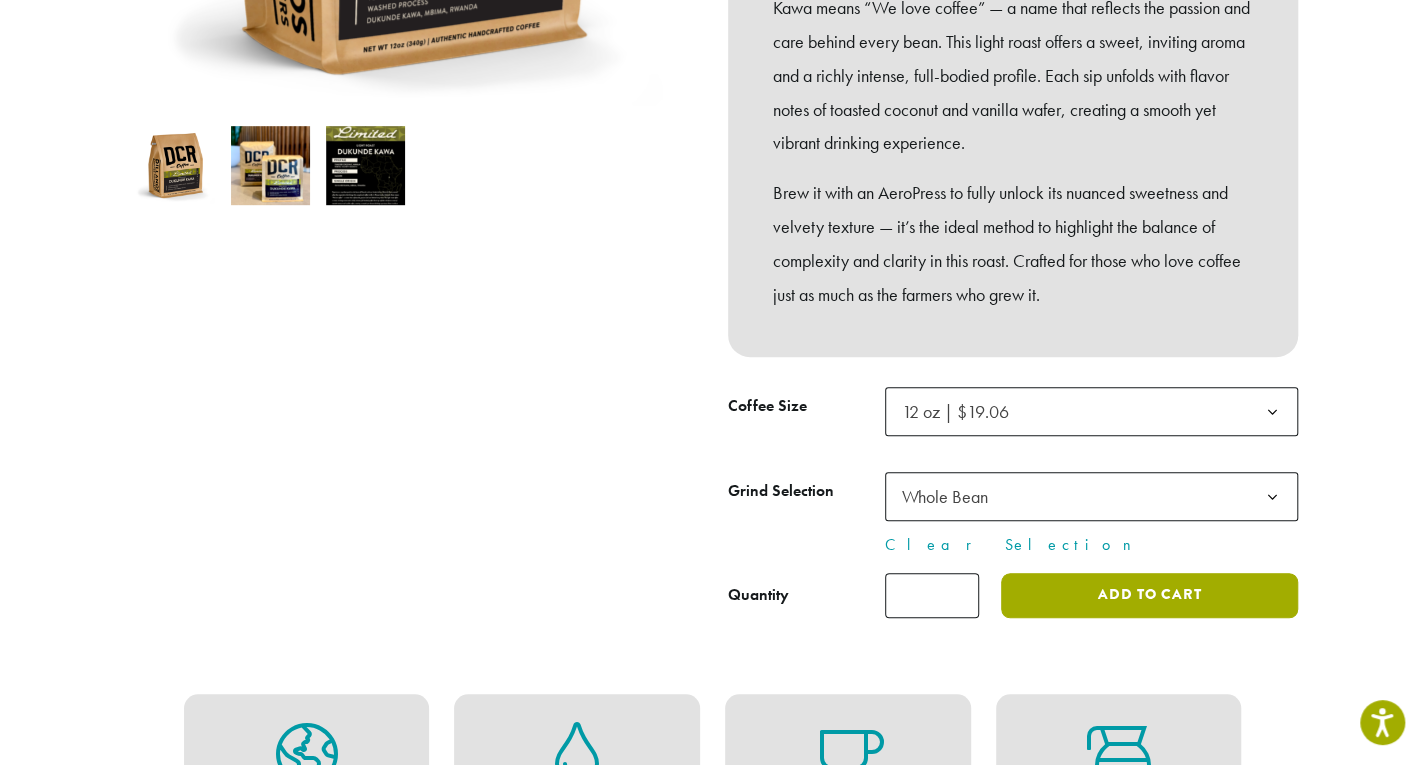 click on "Add to cart" 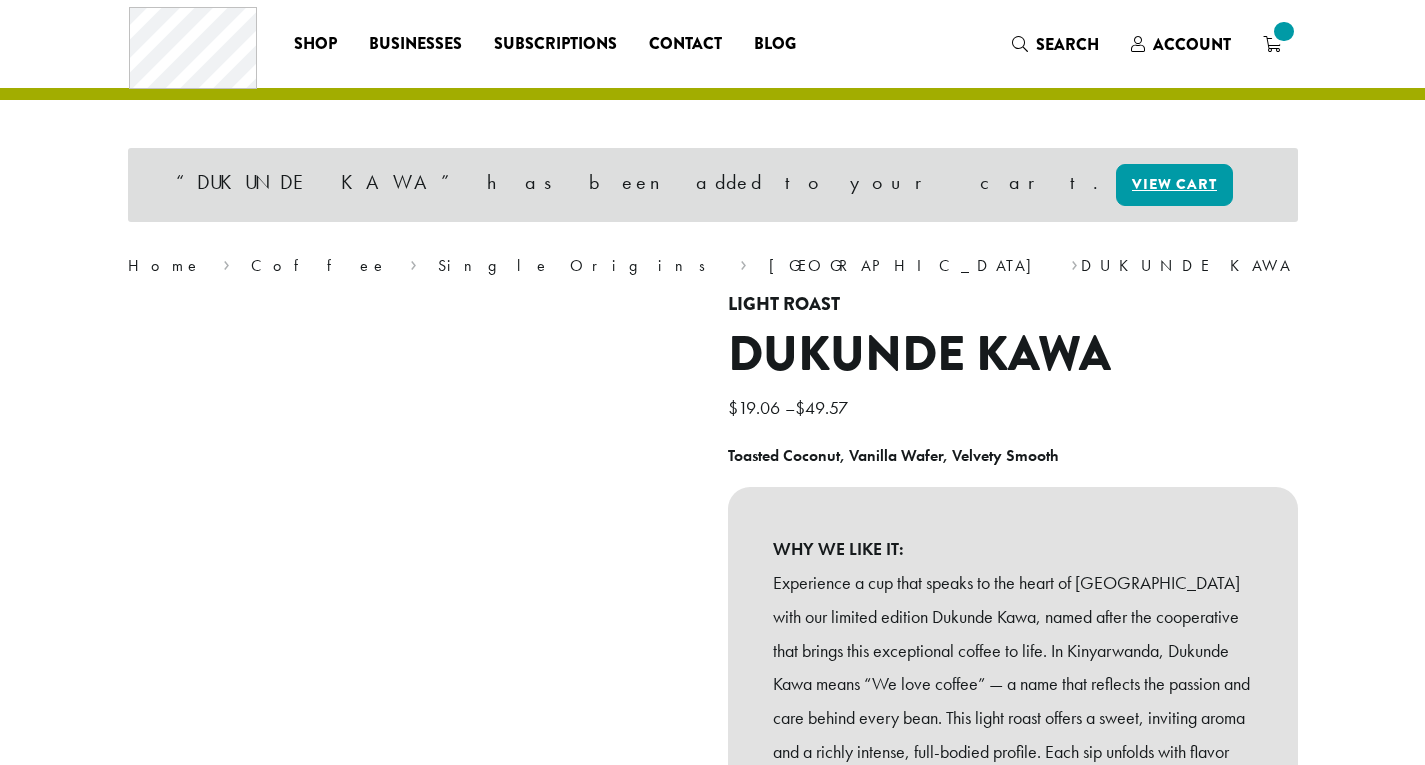 scroll, scrollTop: 0, scrollLeft: 0, axis: both 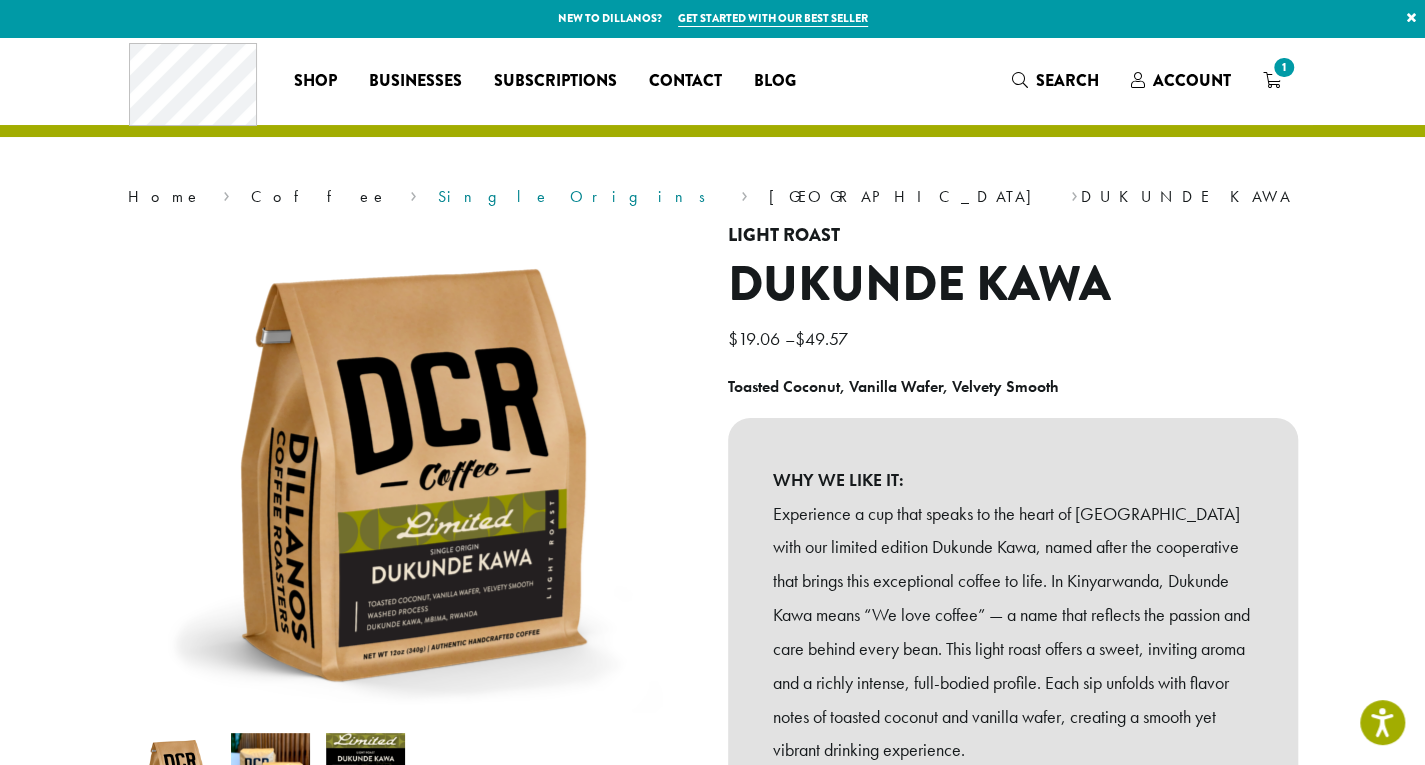 click on "Single Origins" at bounding box center [578, 196] 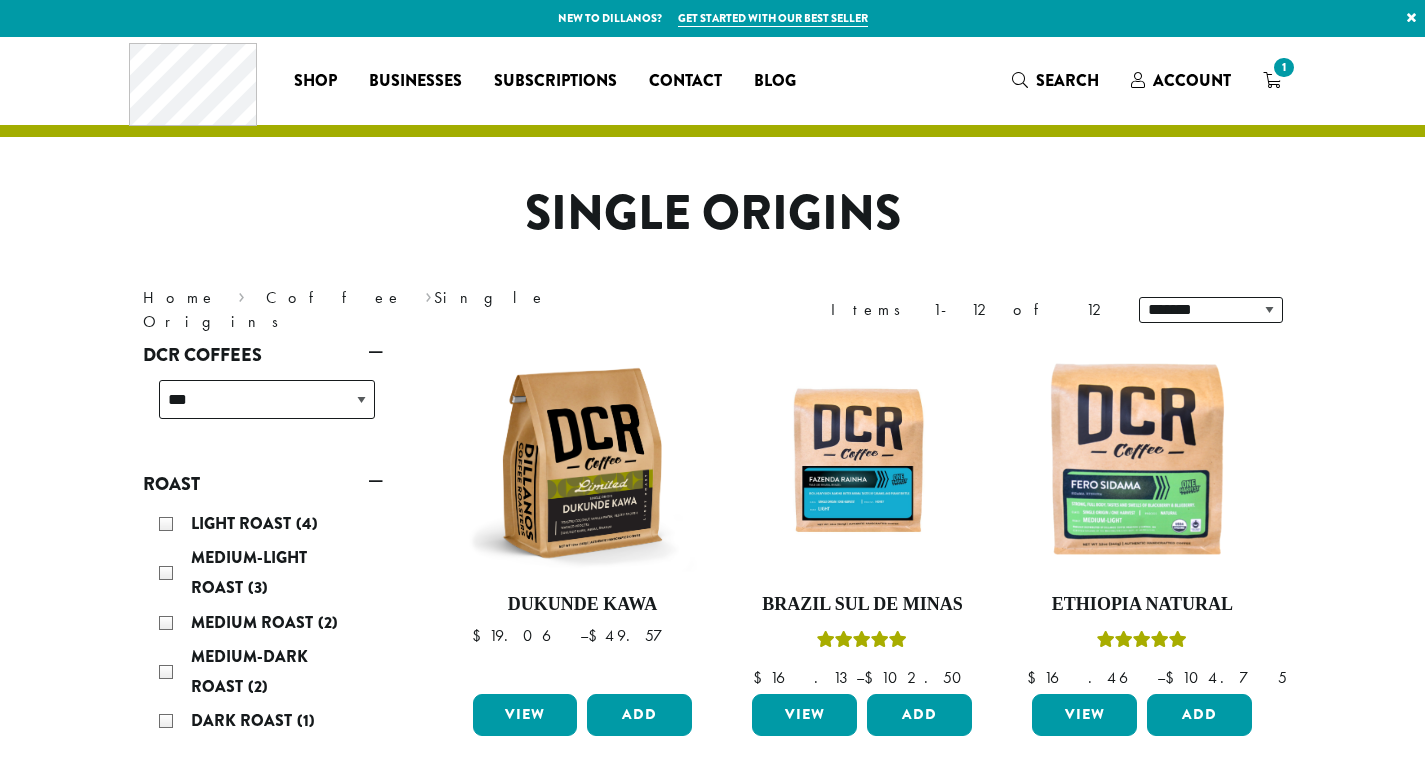 scroll, scrollTop: 0, scrollLeft: 0, axis: both 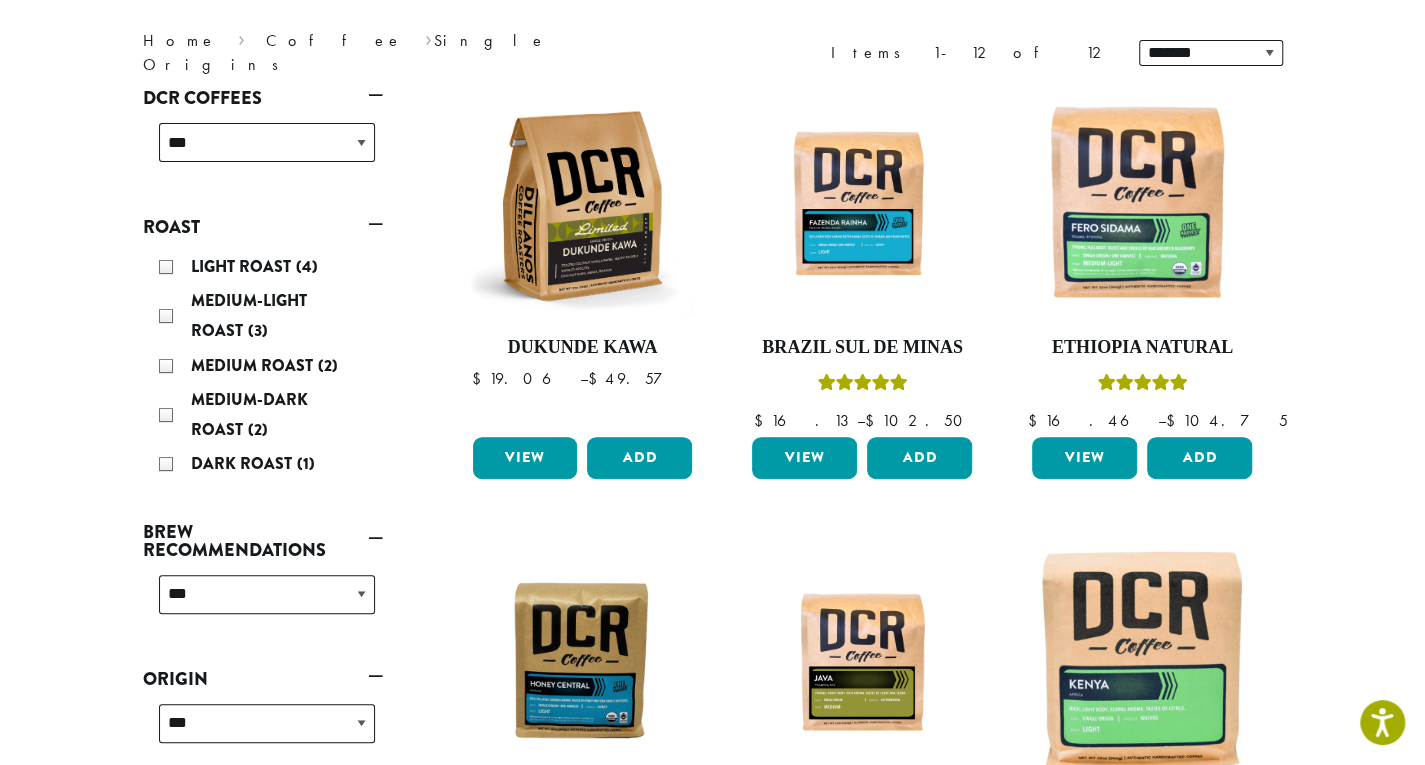 click on "Kenya
$ 14.33  –  $ 90.50
Kenya
Out of Stock    Cancel
View
Add" at bounding box center (1142, 747) 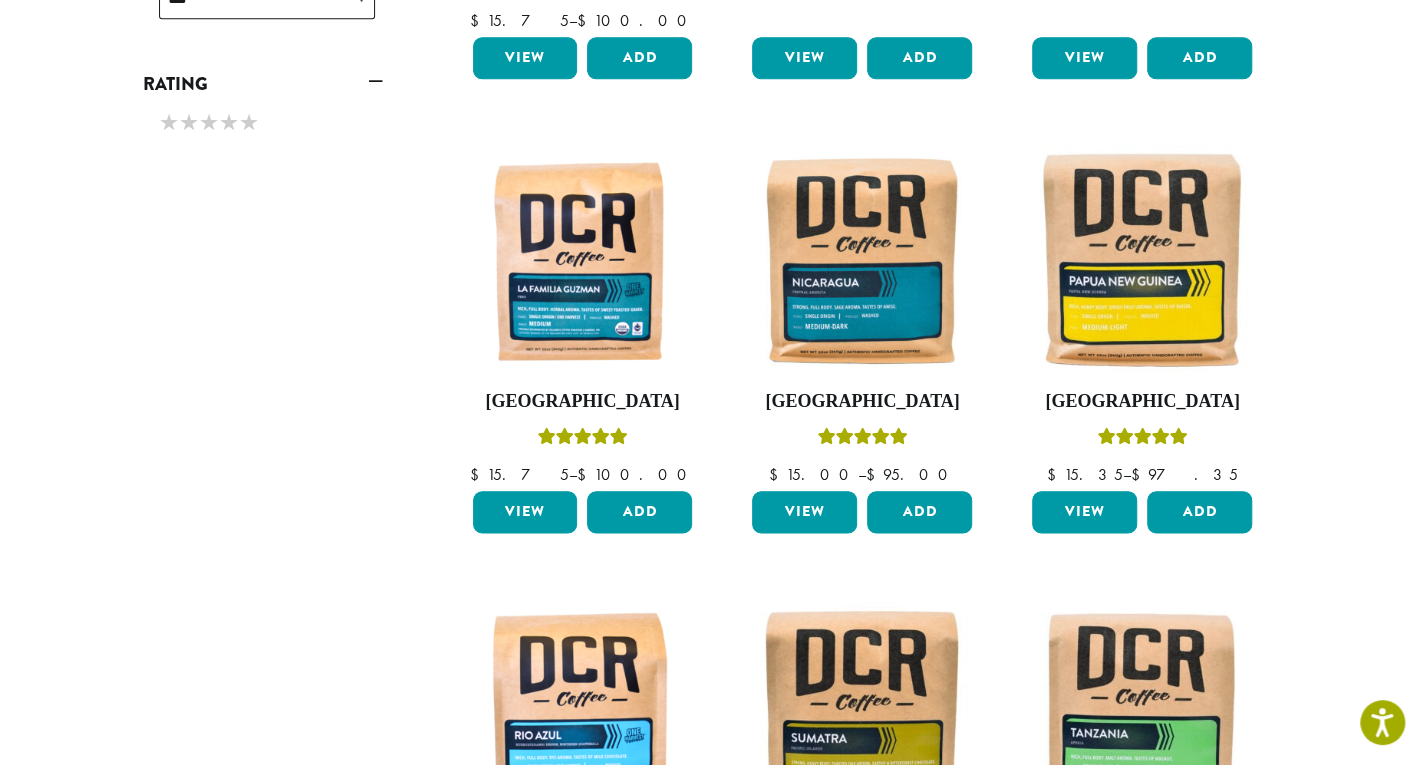 scroll, scrollTop: 1113, scrollLeft: 0, axis: vertical 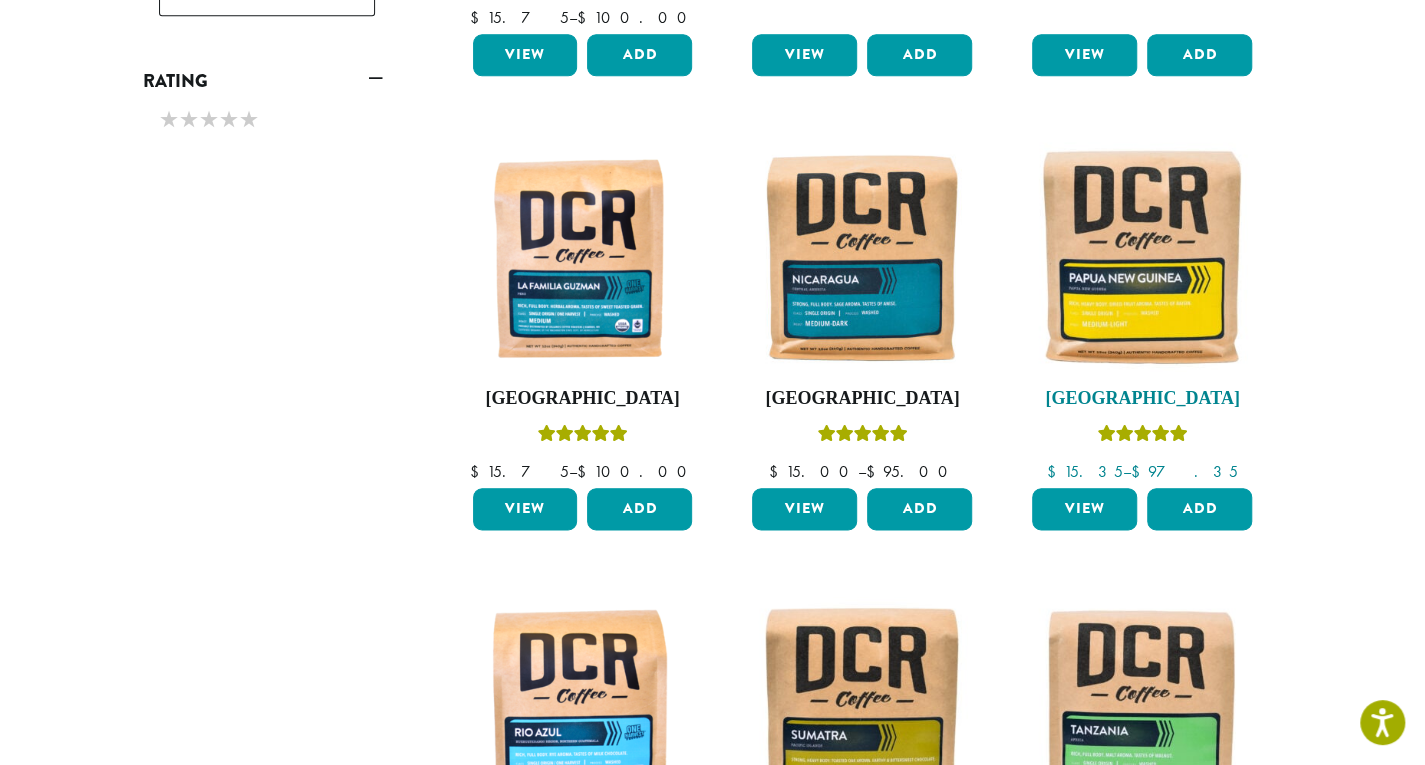 click at bounding box center [1142, 257] 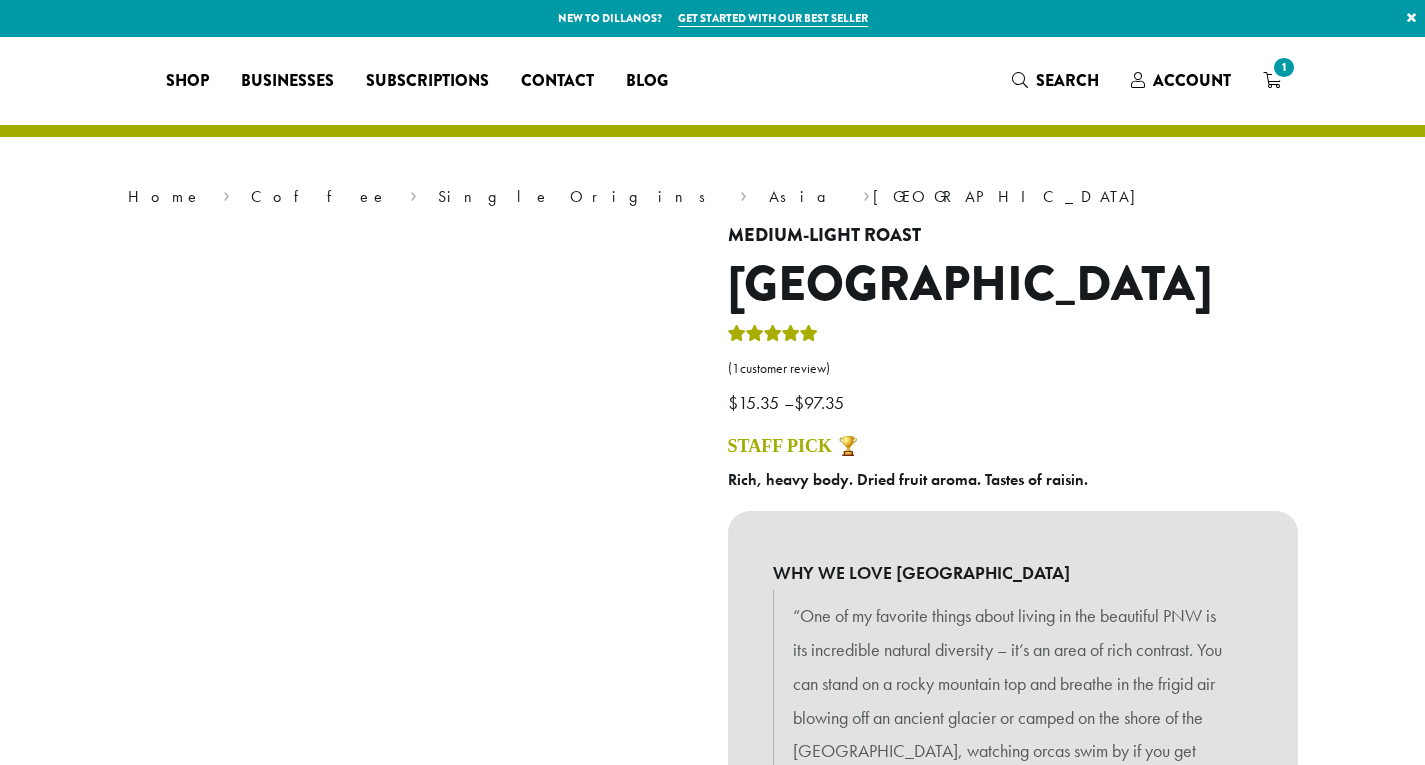 scroll, scrollTop: 0, scrollLeft: 0, axis: both 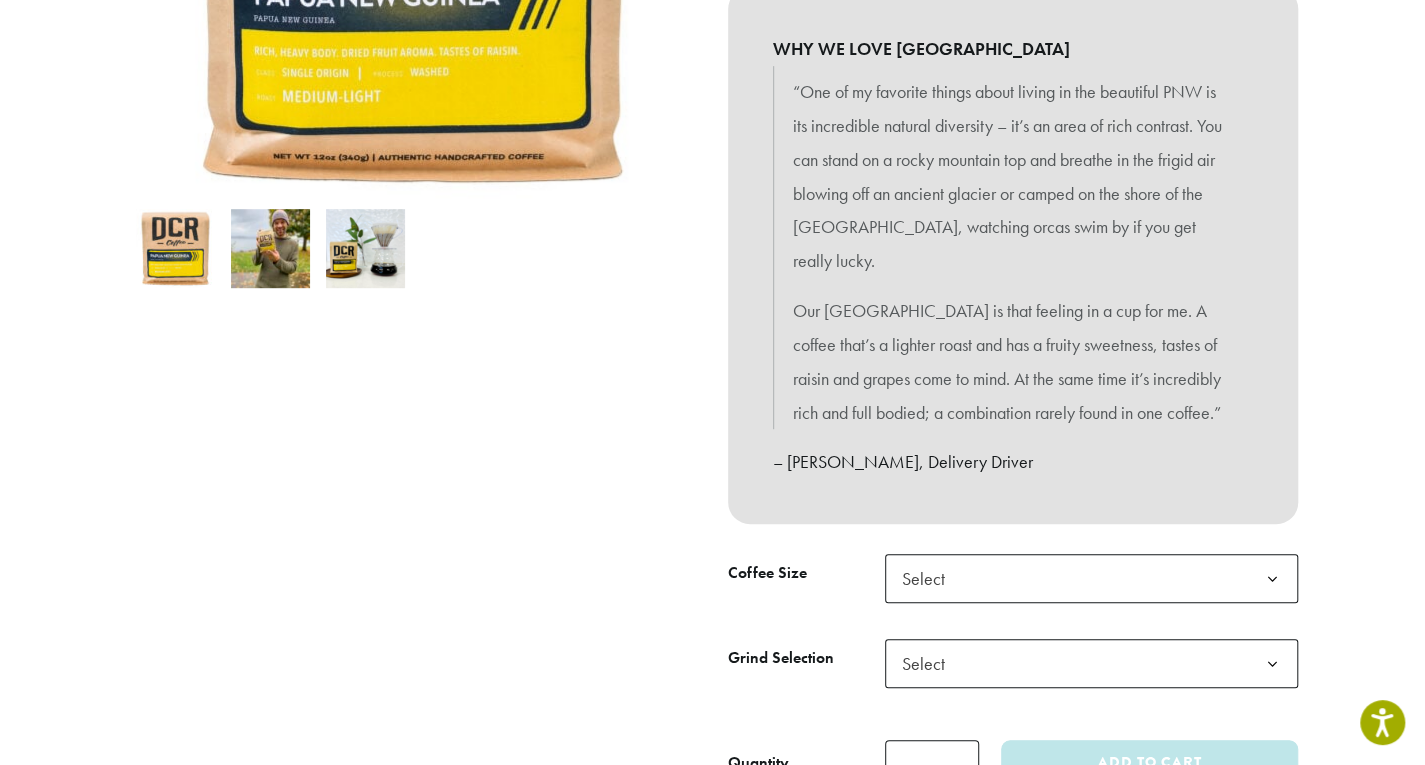 click 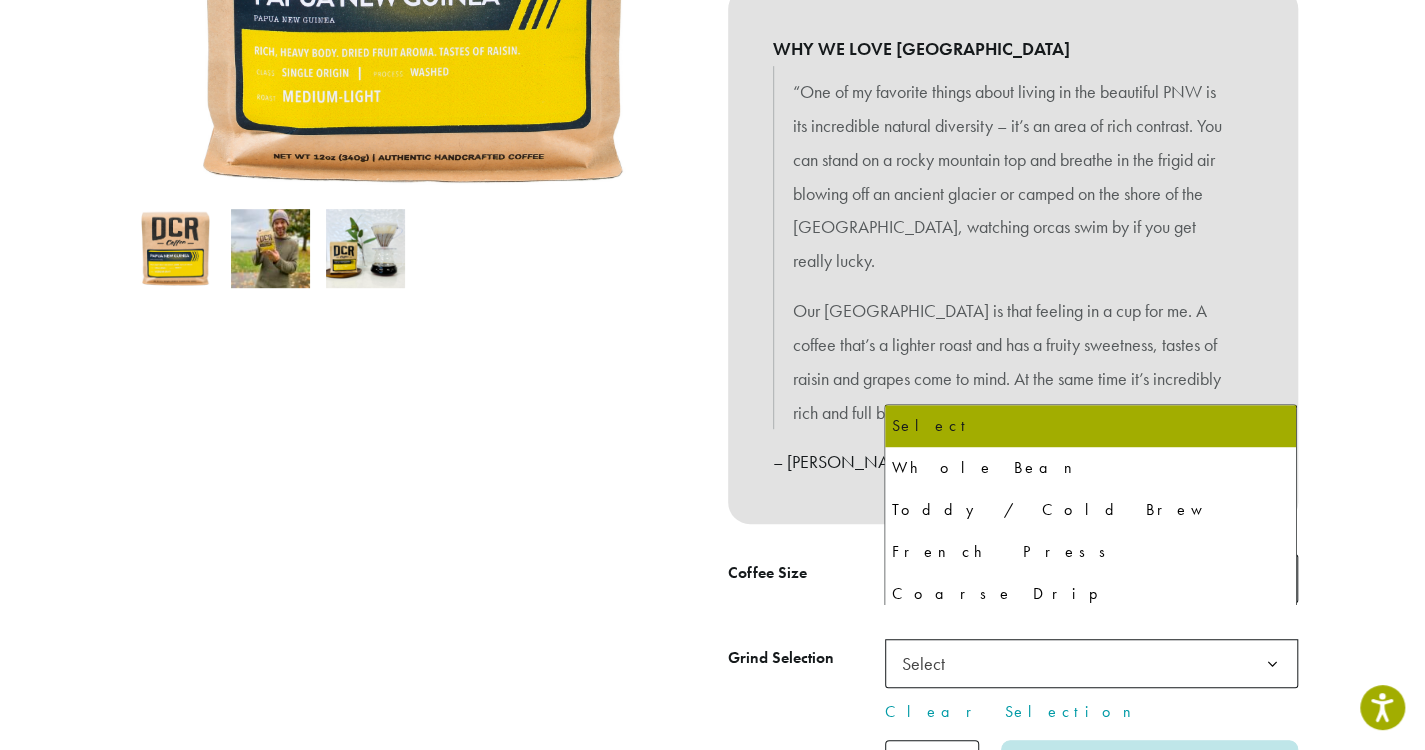 click 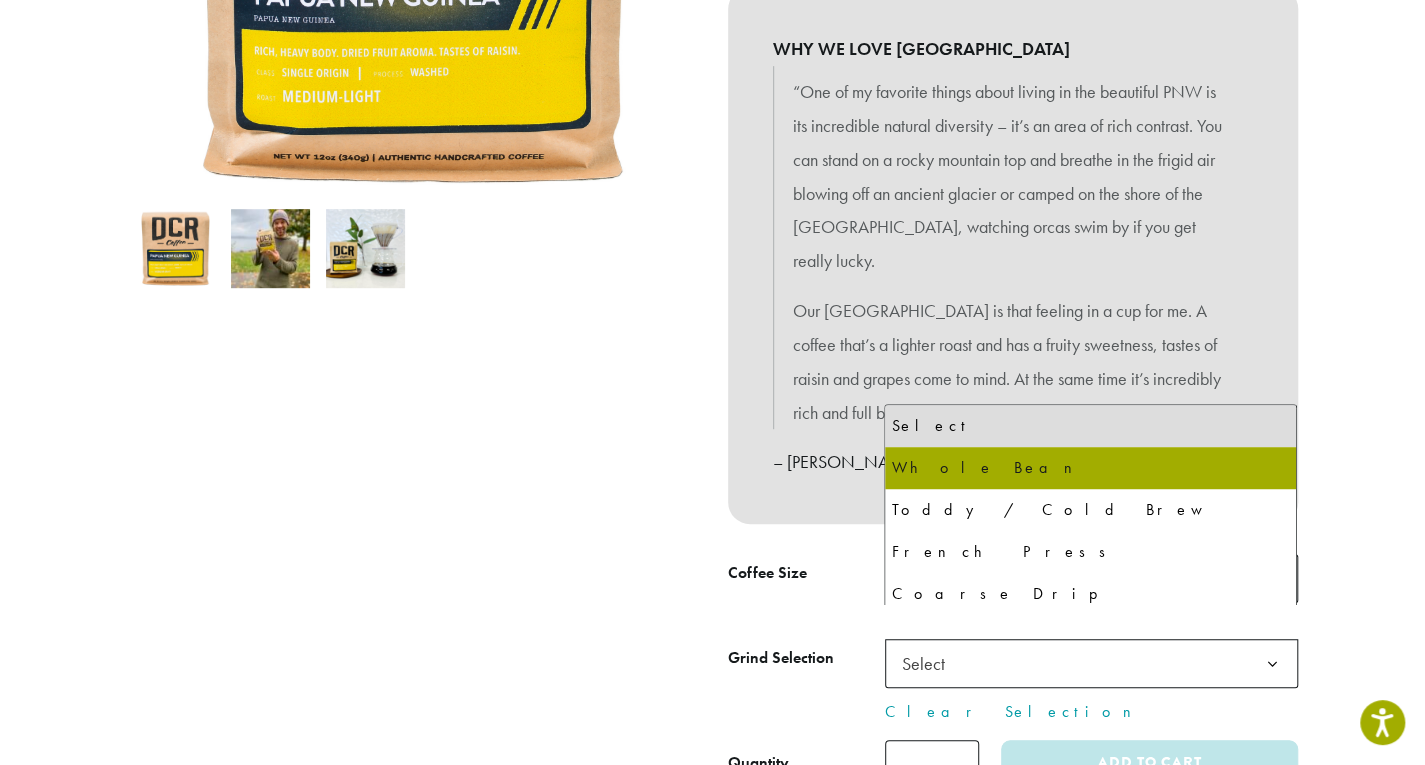 select on "*********" 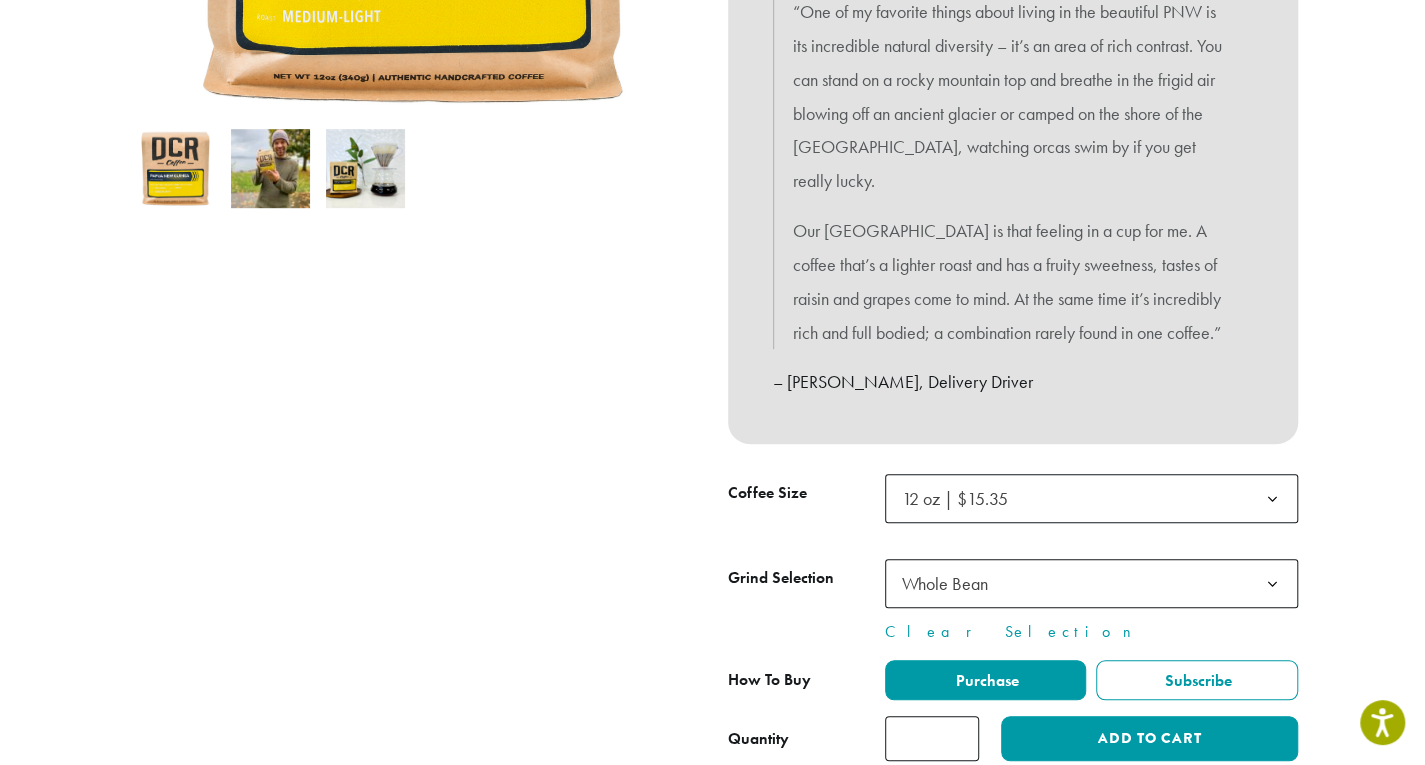 scroll, scrollTop: 671, scrollLeft: 0, axis: vertical 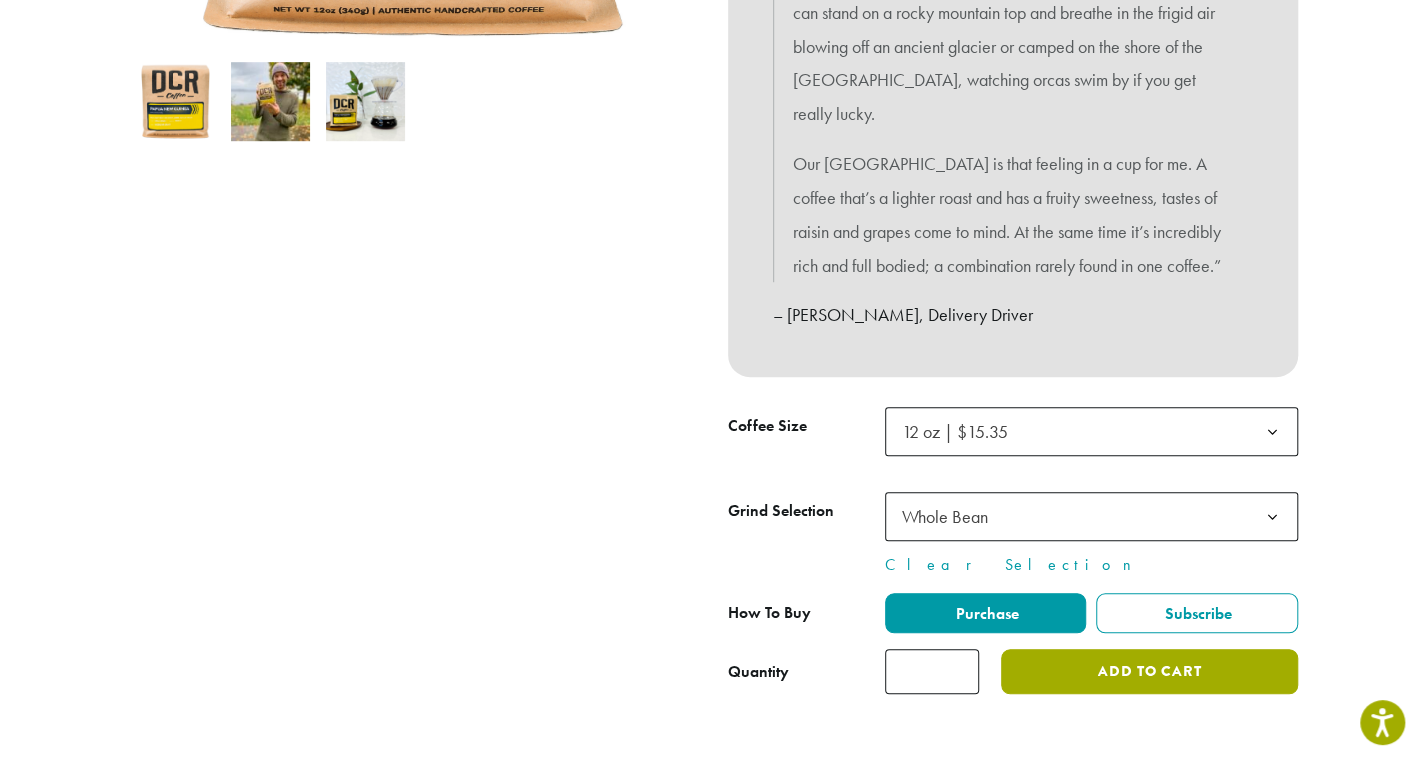 click on "Add to cart" 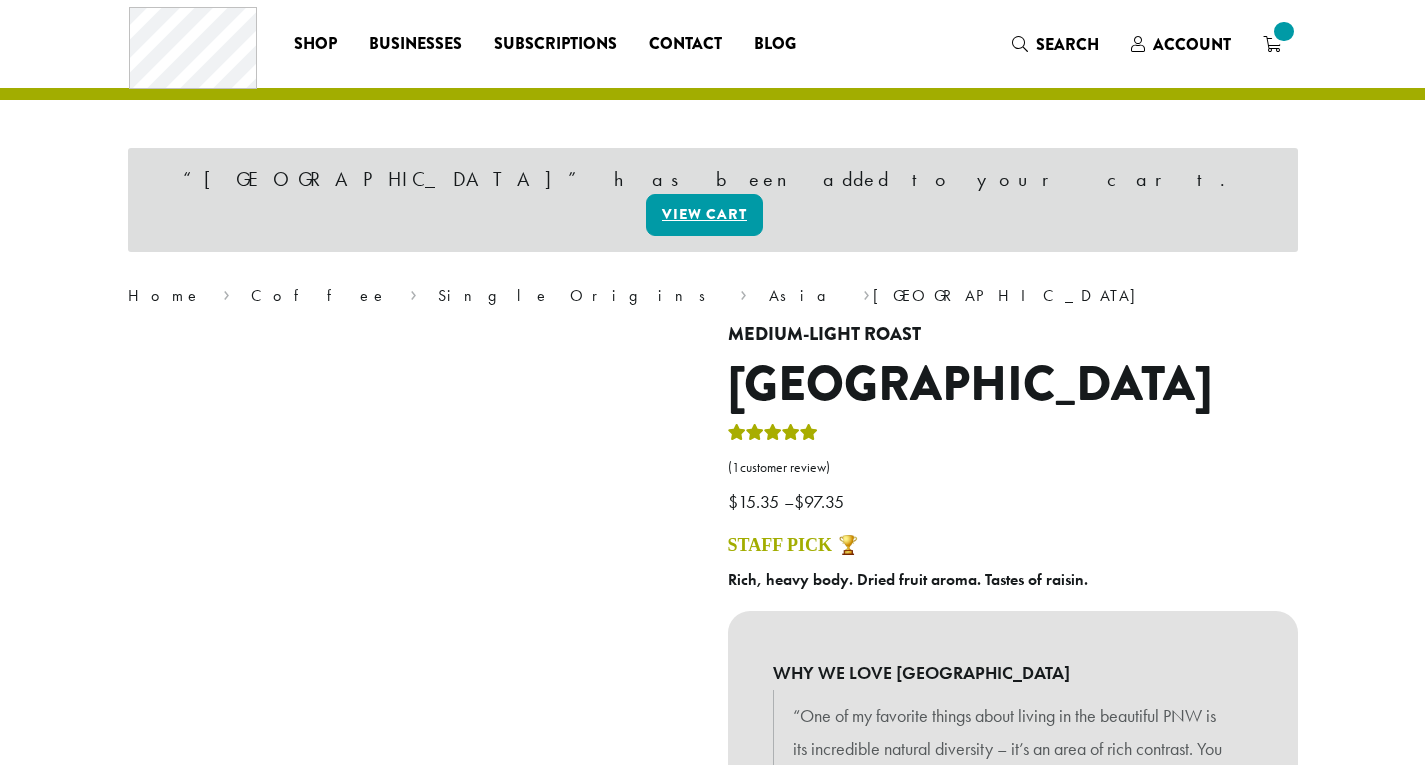 scroll, scrollTop: 0, scrollLeft: 0, axis: both 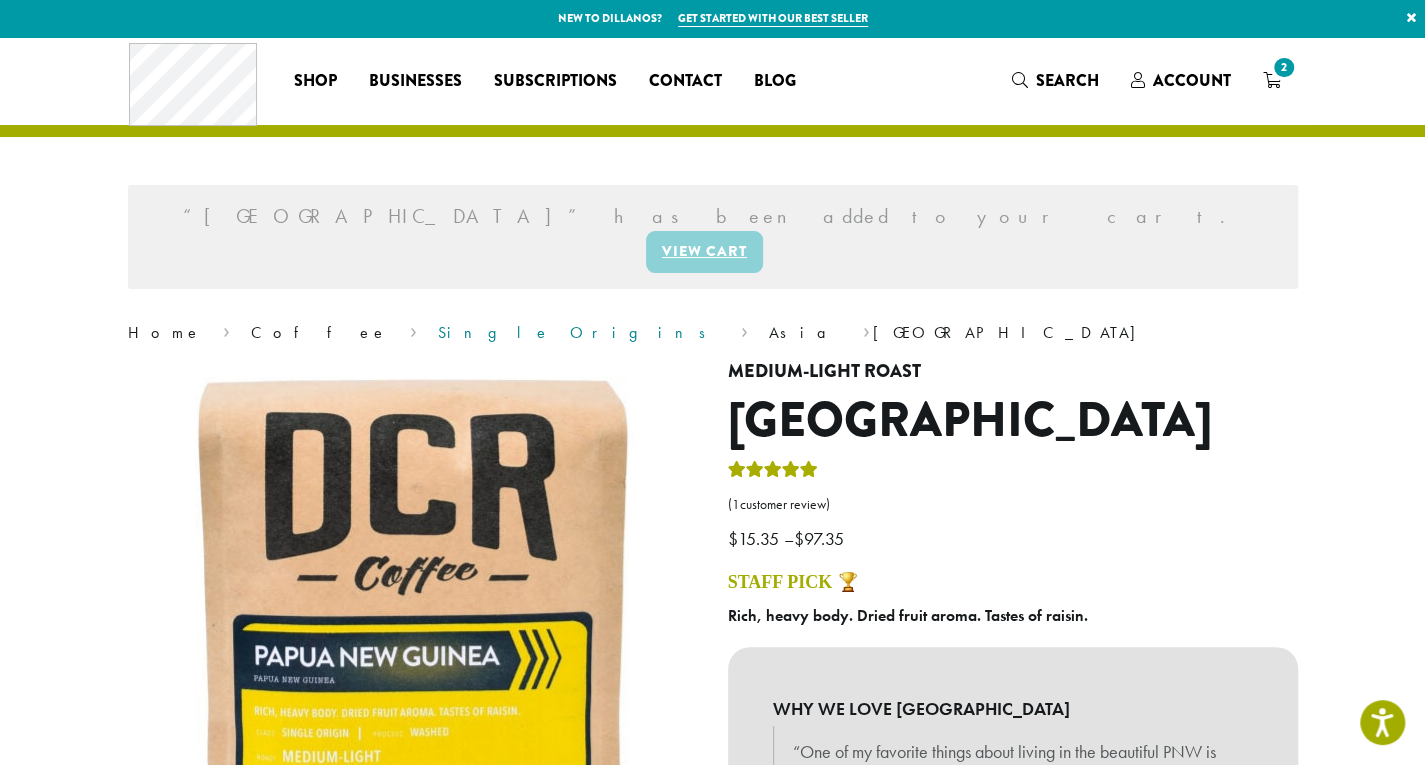 click on "Single Origins" at bounding box center [578, 332] 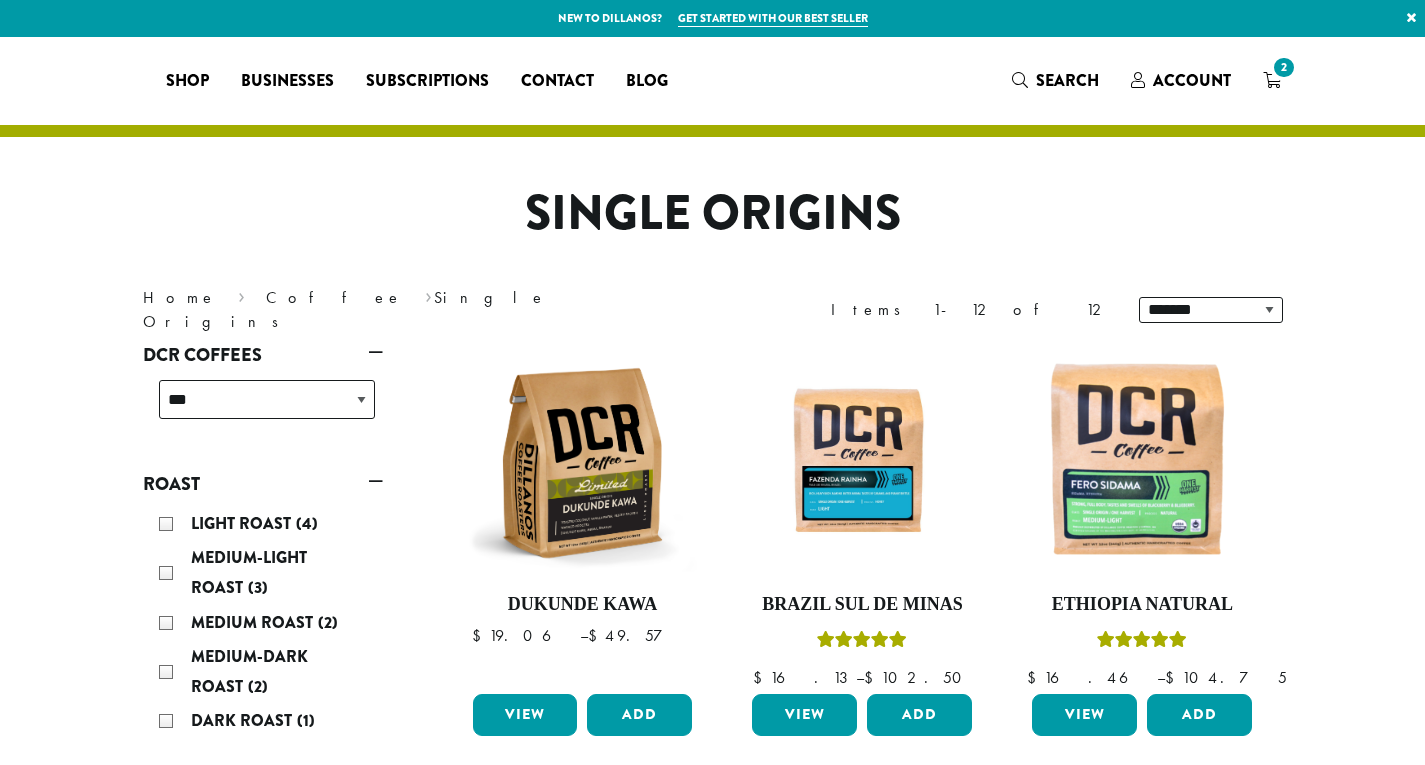 scroll, scrollTop: 0, scrollLeft: 0, axis: both 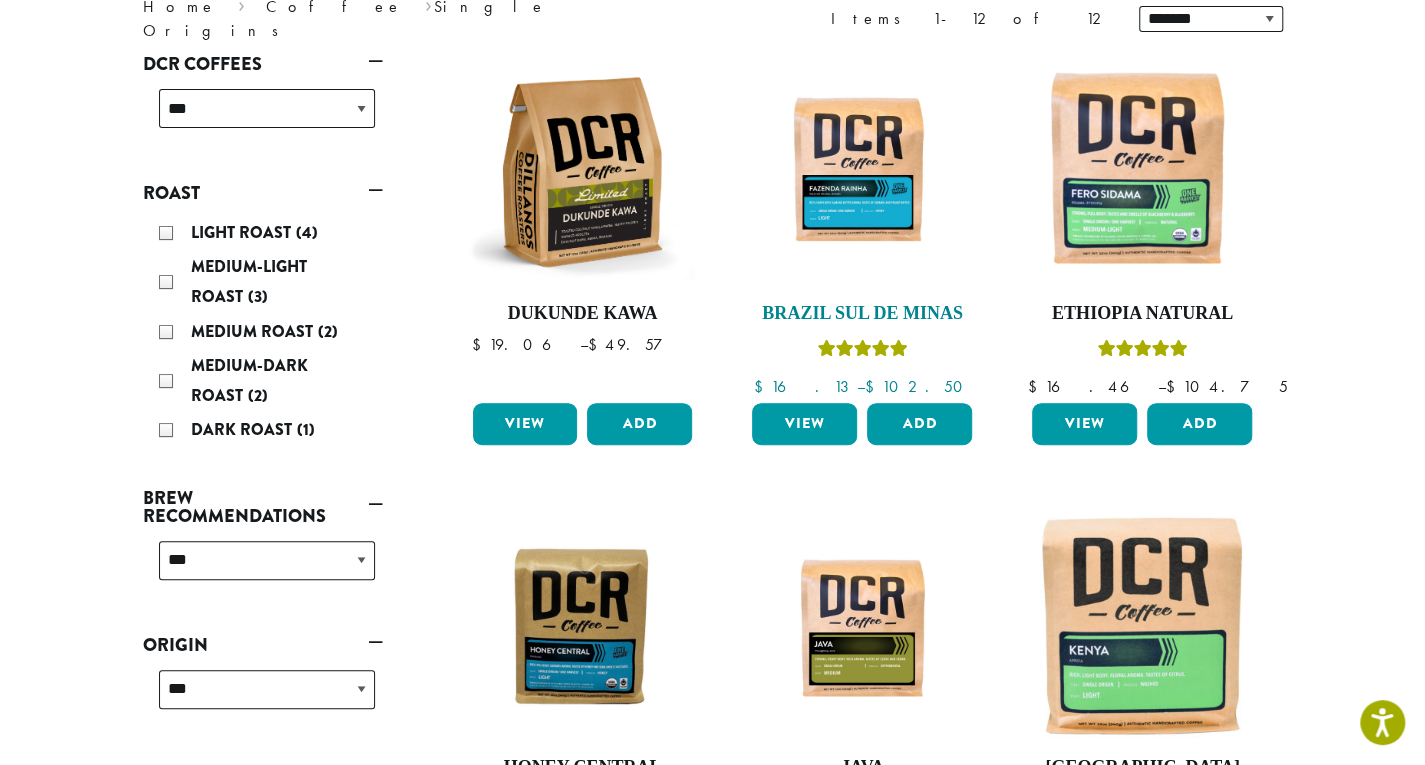 click at bounding box center [862, 172] 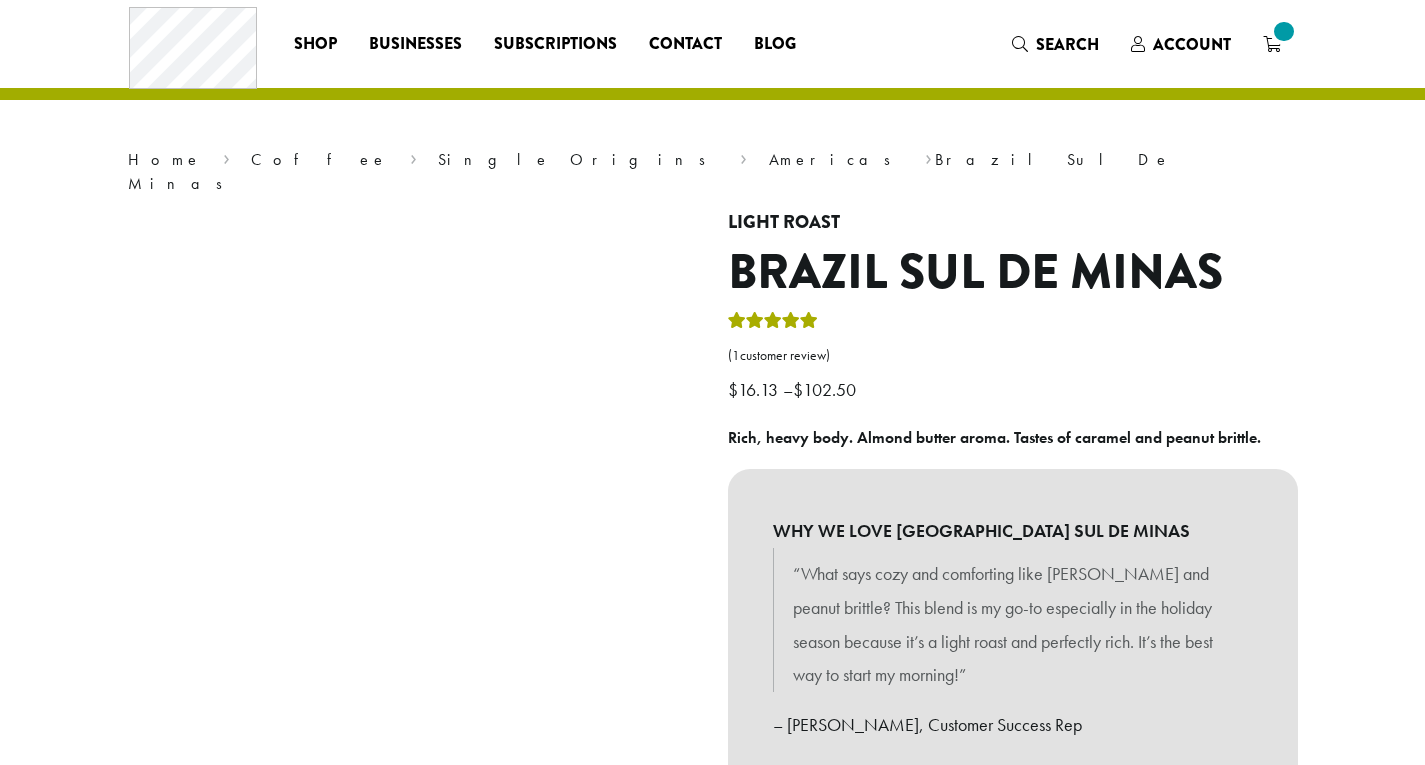 scroll, scrollTop: 0, scrollLeft: 0, axis: both 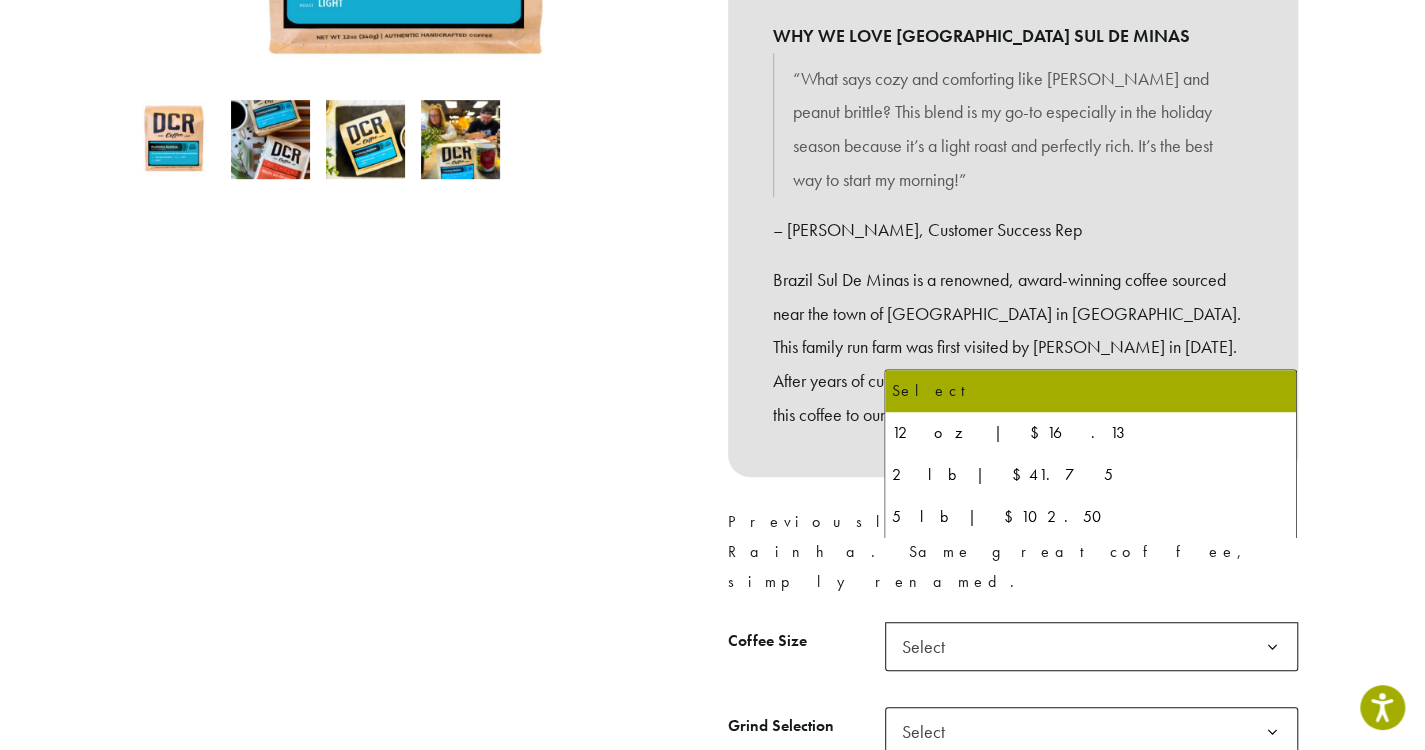 click 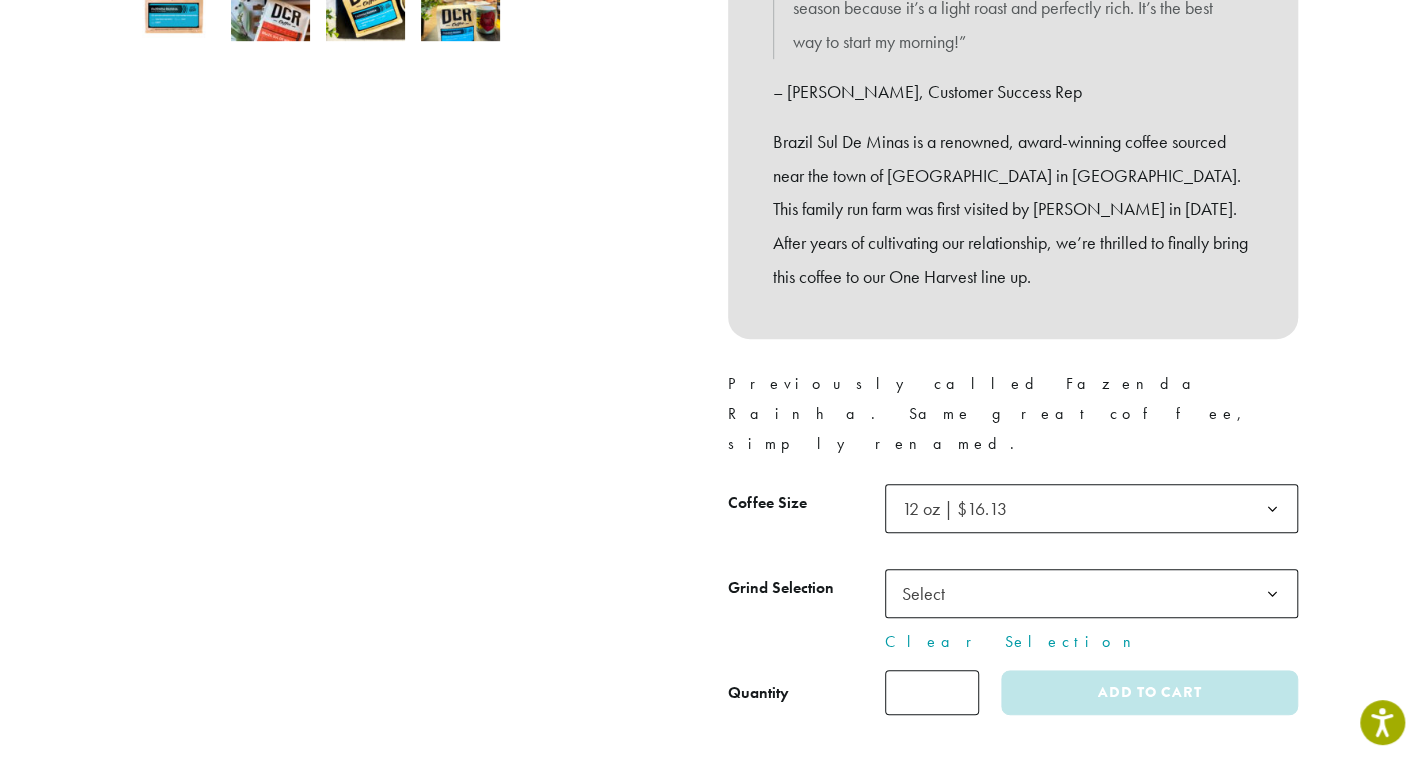 scroll, scrollTop: 692, scrollLeft: 0, axis: vertical 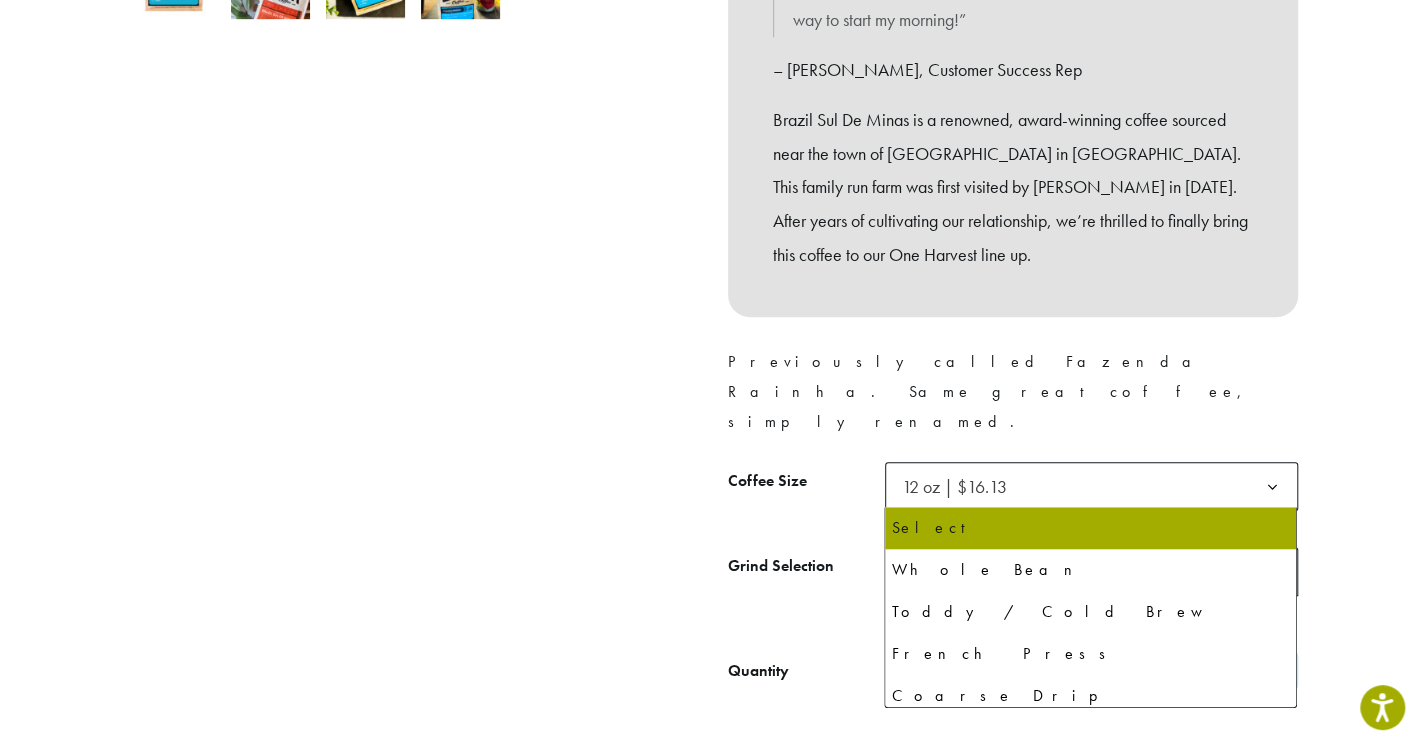 click 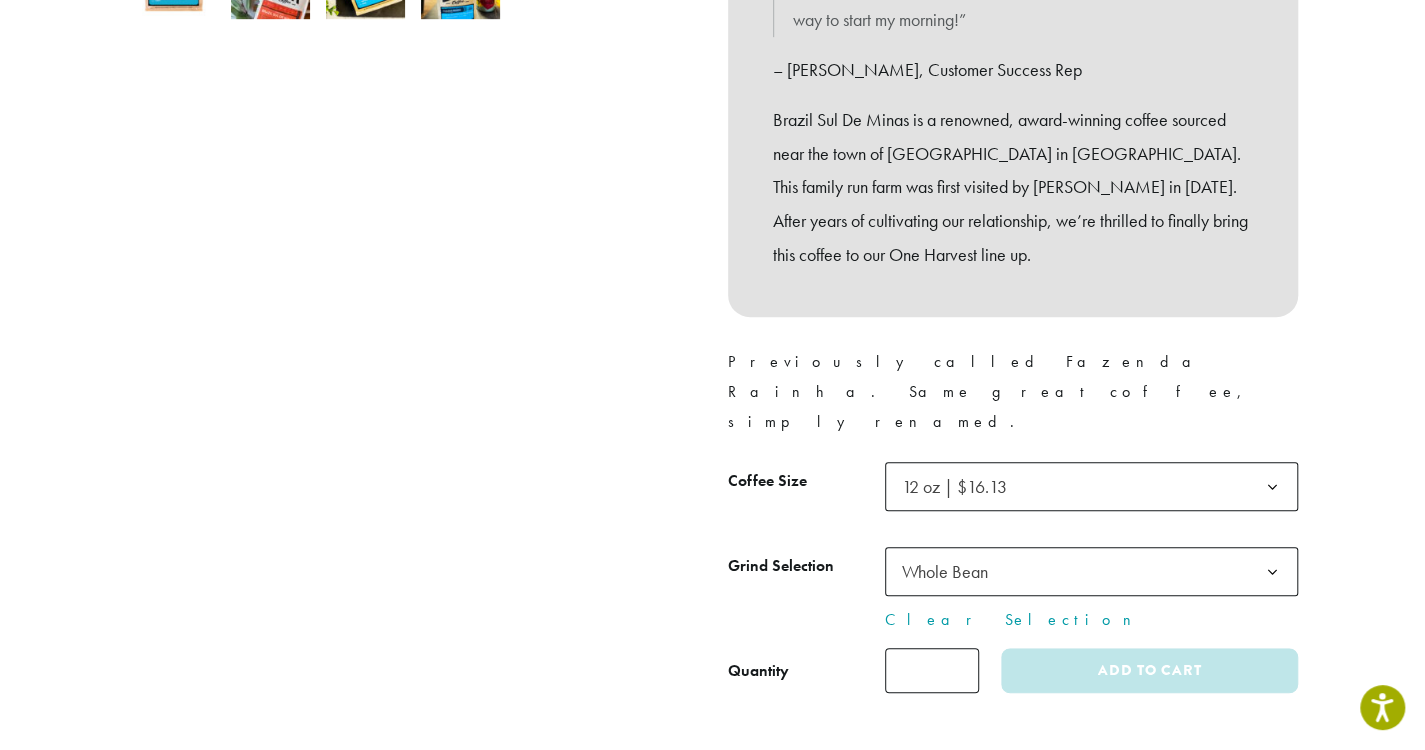select on "*********" 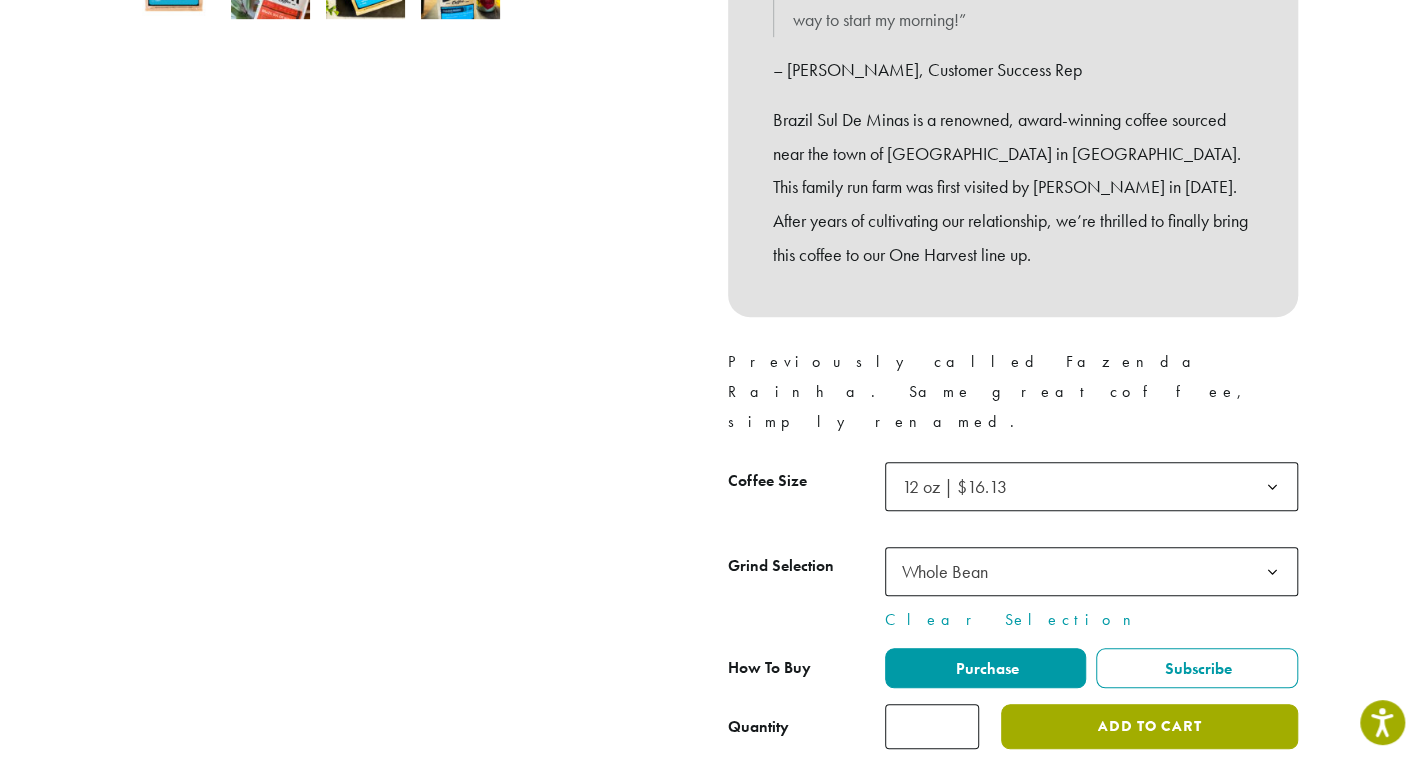 click on "Add to cart" 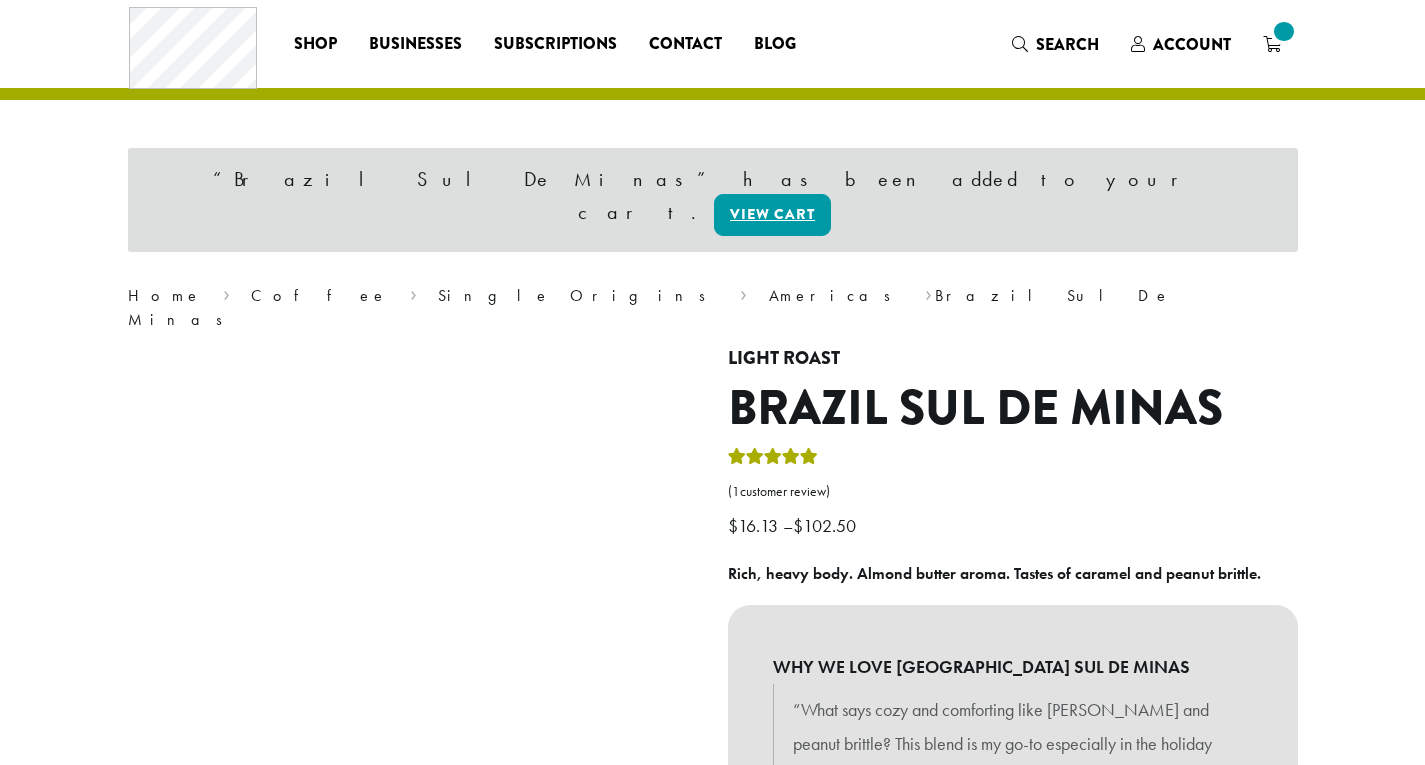 scroll, scrollTop: 0, scrollLeft: 0, axis: both 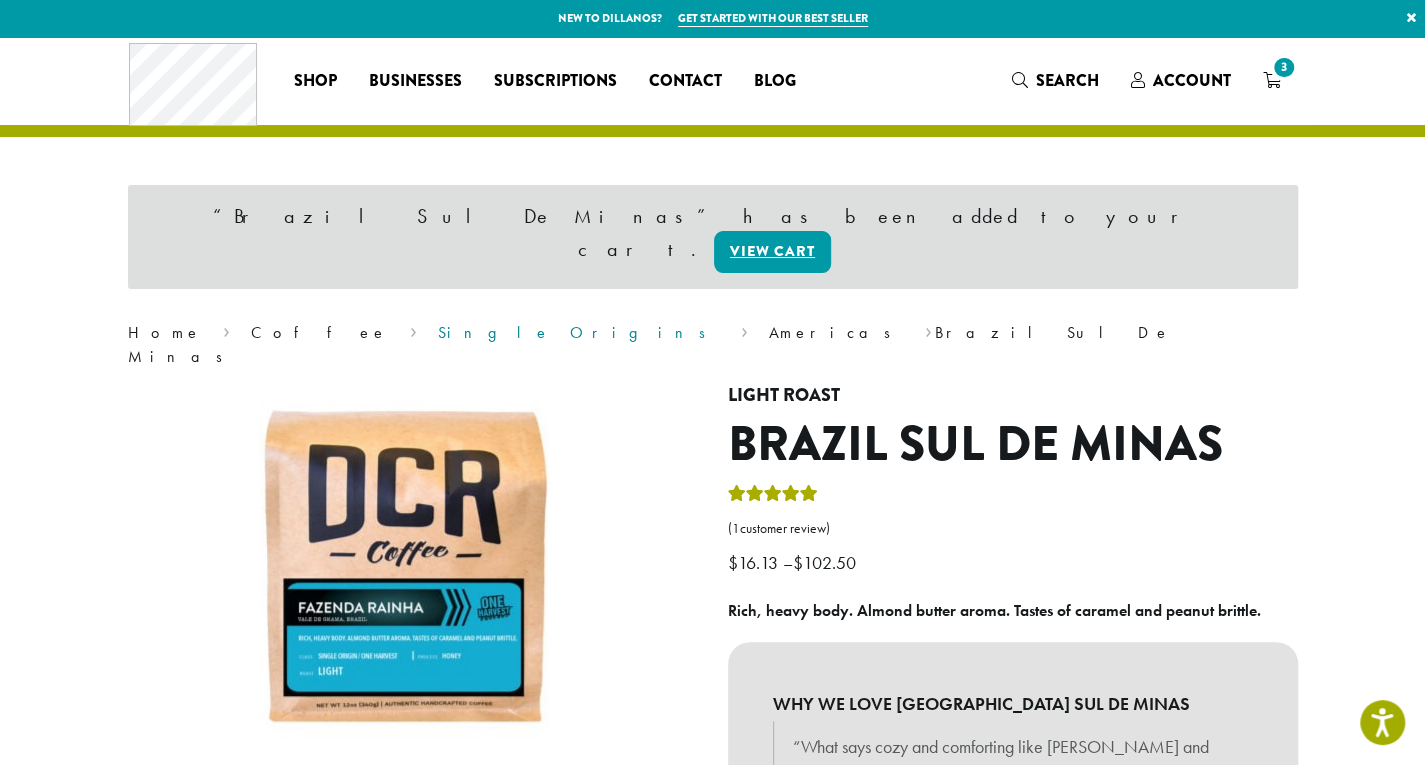 click on "Single Origins" at bounding box center (578, 332) 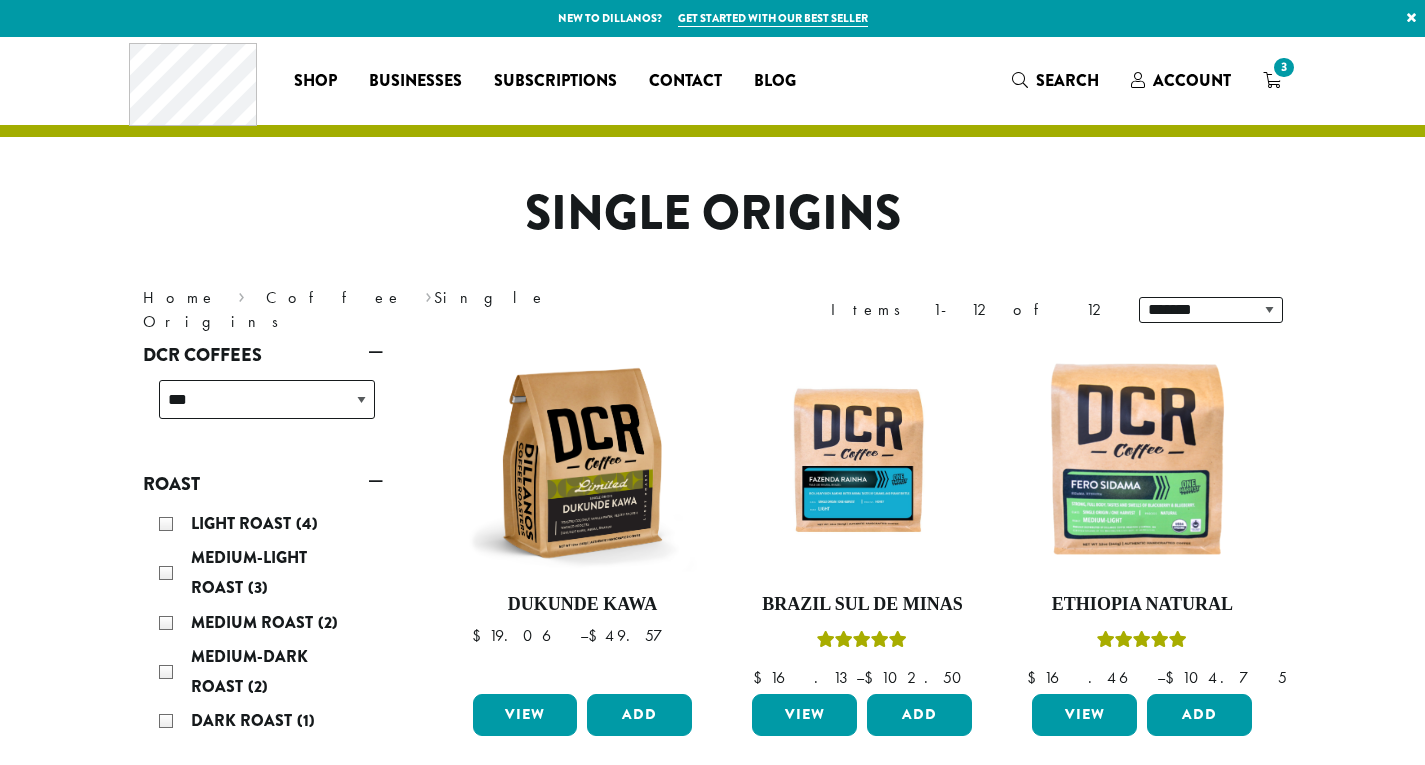 scroll, scrollTop: 0, scrollLeft: 0, axis: both 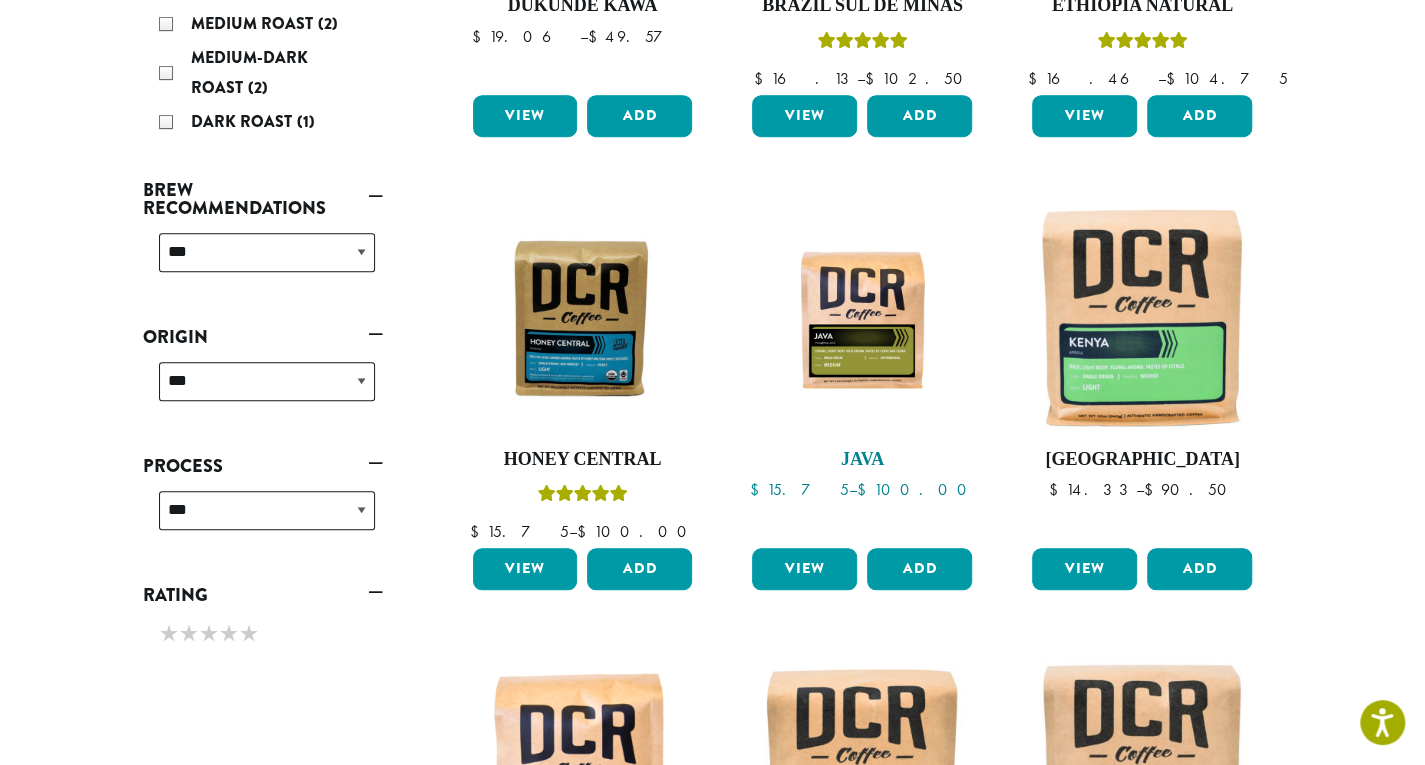 click at bounding box center [862, 318] 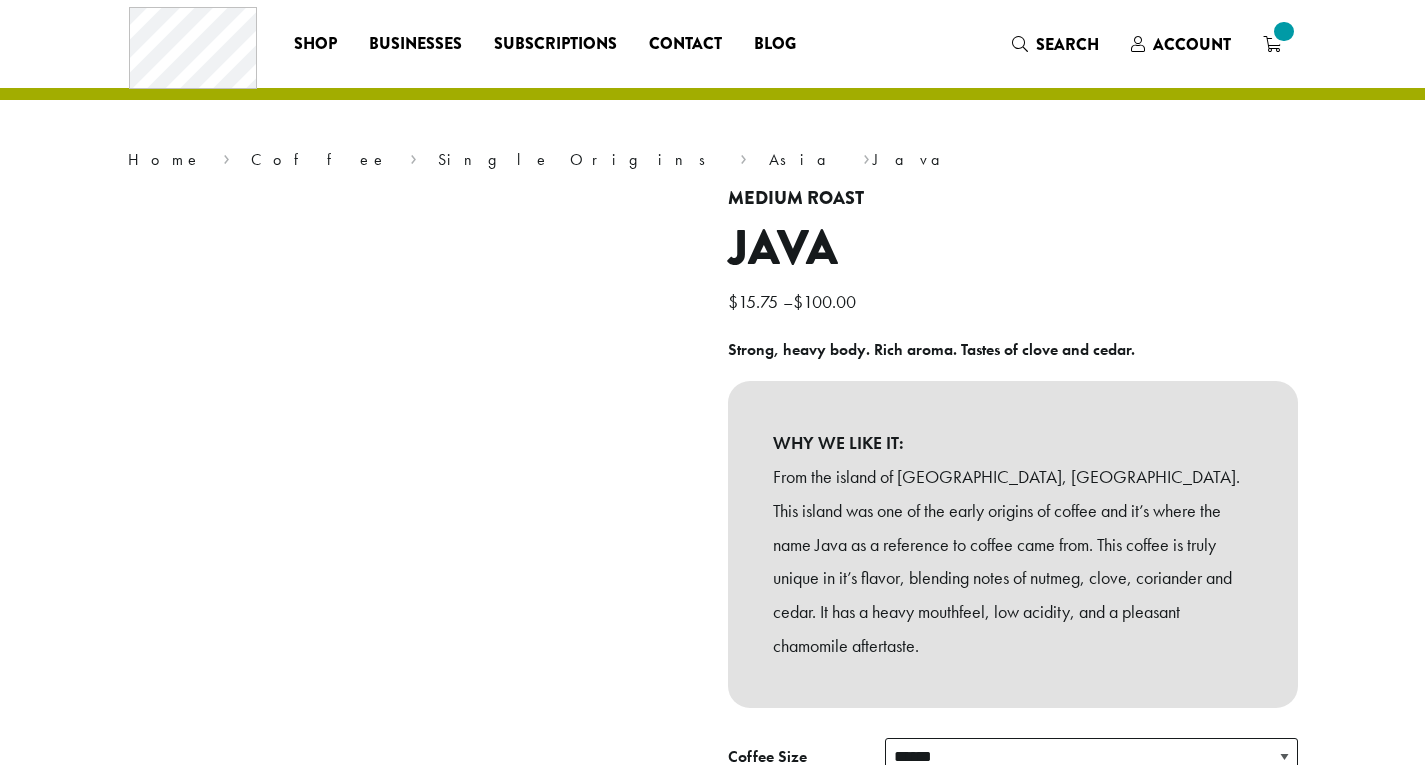 scroll, scrollTop: 0, scrollLeft: 0, axis: both 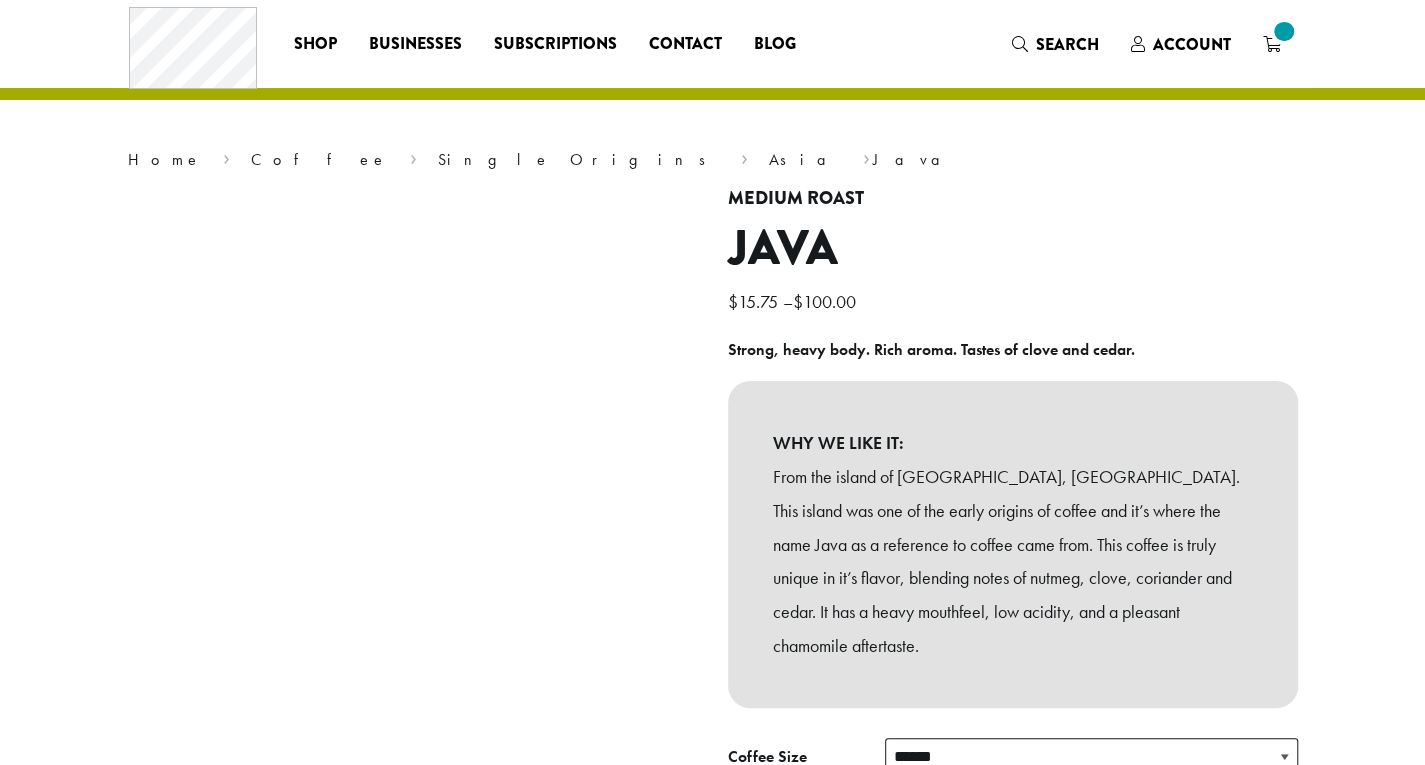 click on "From the island of [GEOGRAPHIC_DATA], [GEOGRAPHIC_DATA]. This island was one of the early origins of coffee and it’s where the name Java as a reference to coffee came from. This coffee is truly unique in it’s flavor, blending notes of nutmeg, clove, coriander and cedar. It has a heavy mouthfeel, low acidity, and a pleasant chamomile aftertaste." at bounding box center [1013, 561] 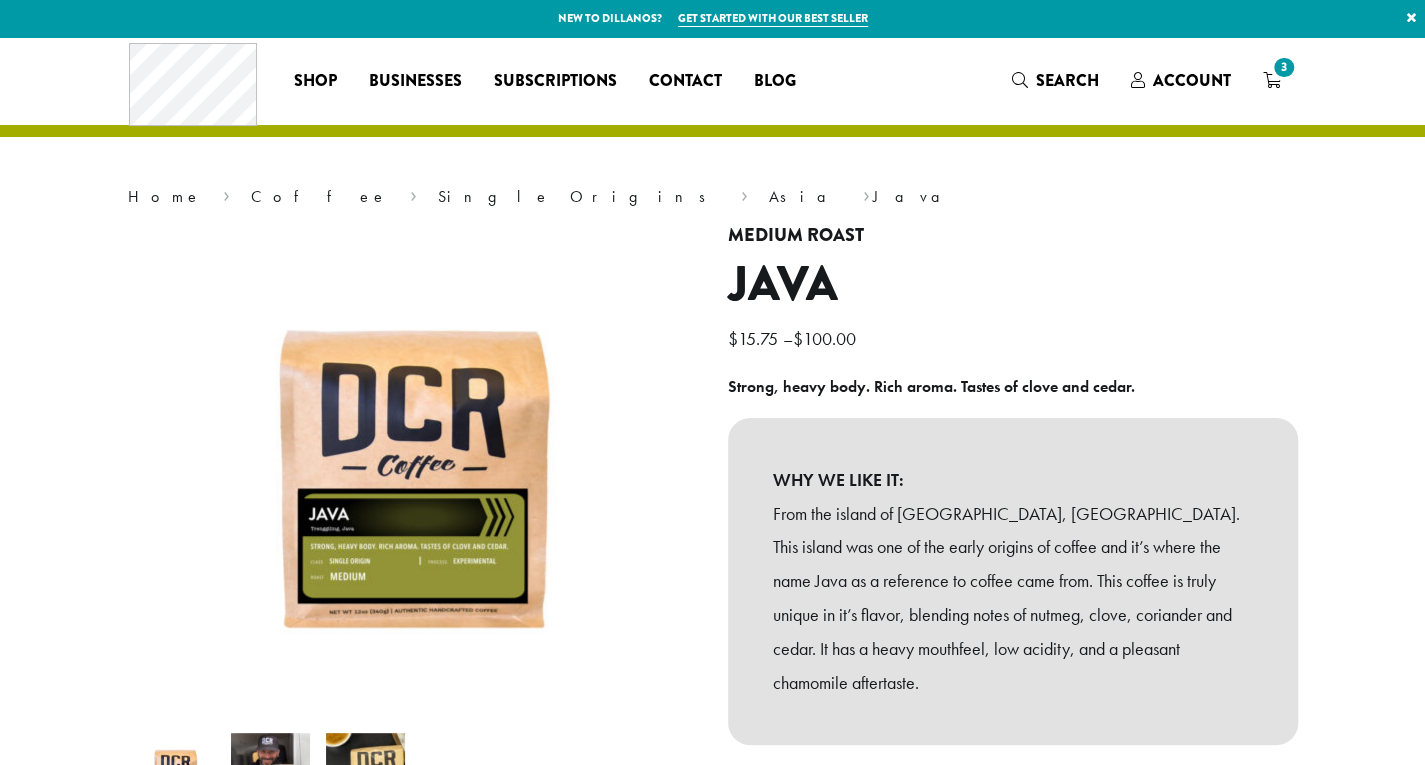 scroll, scrollTop: 0, scrollLeft: 0, axis: both 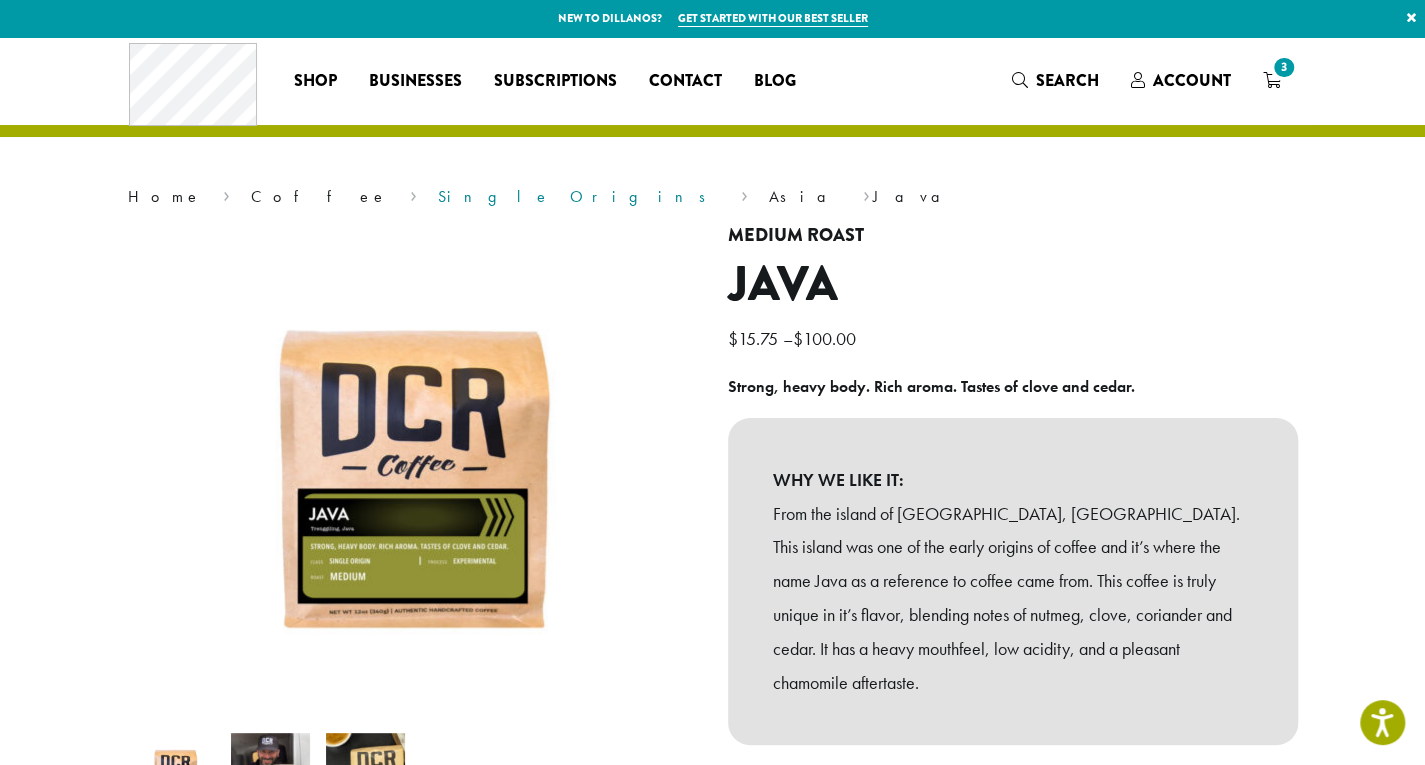 click on "Single Origins" at bounding box center [578, 196] 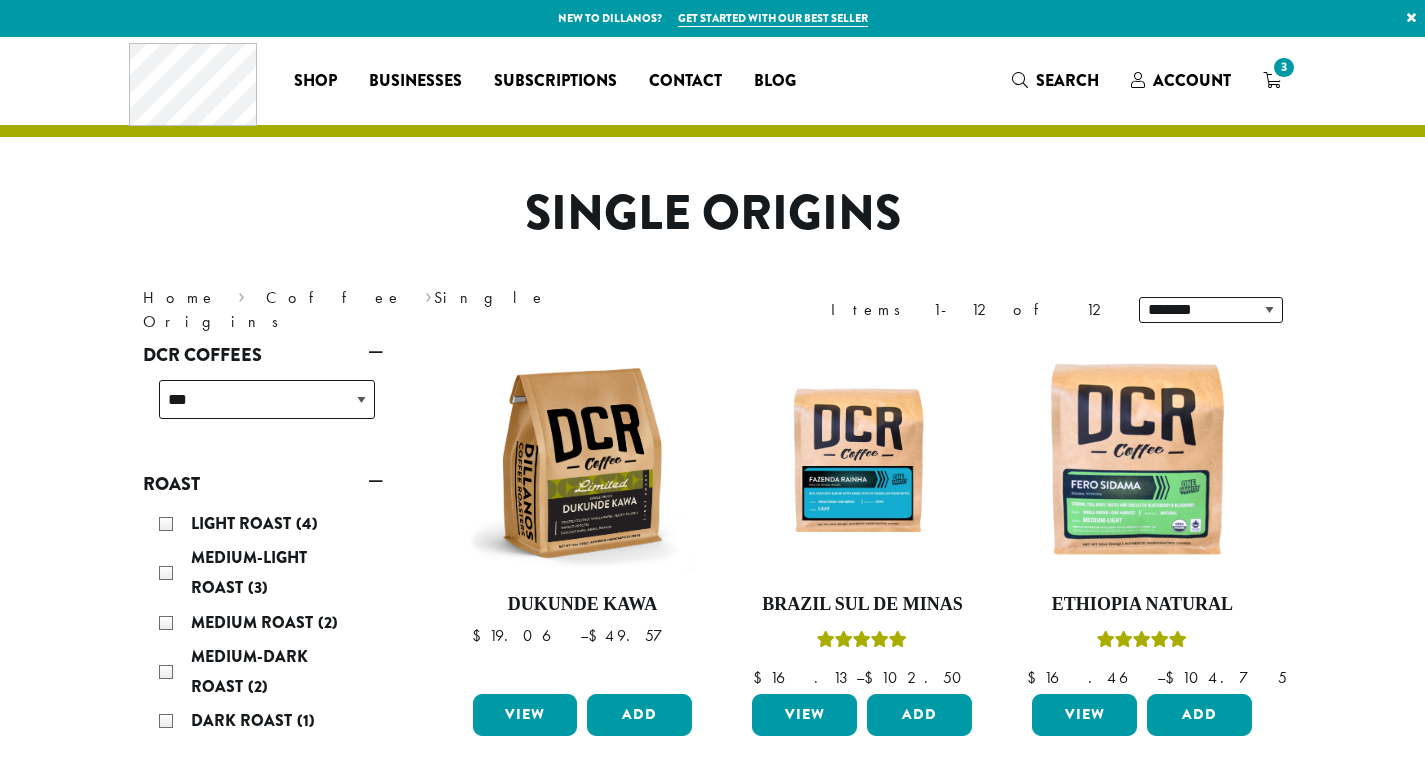 scroll, scrollTop: 0, scrollLeft: 0, axis: both 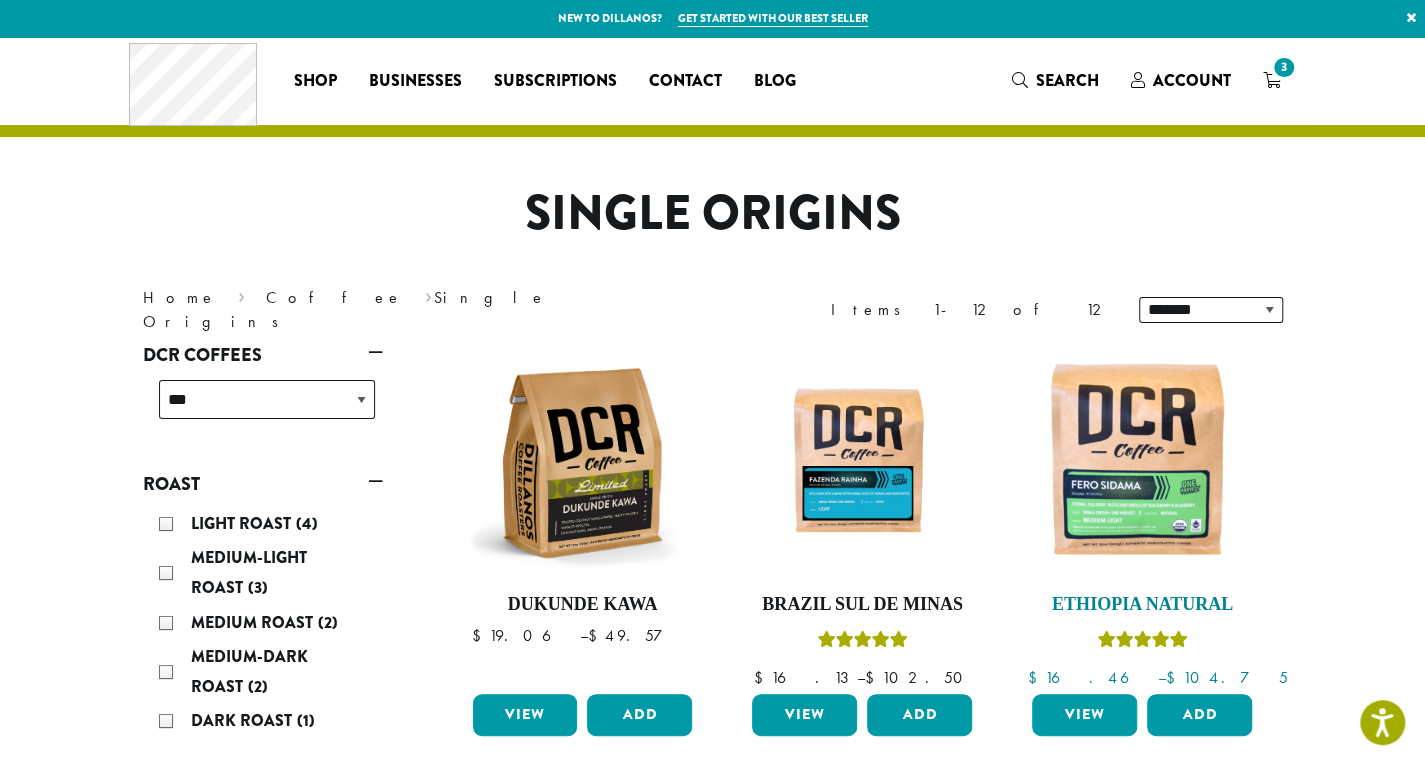 click at bounding box center (1142, 463) 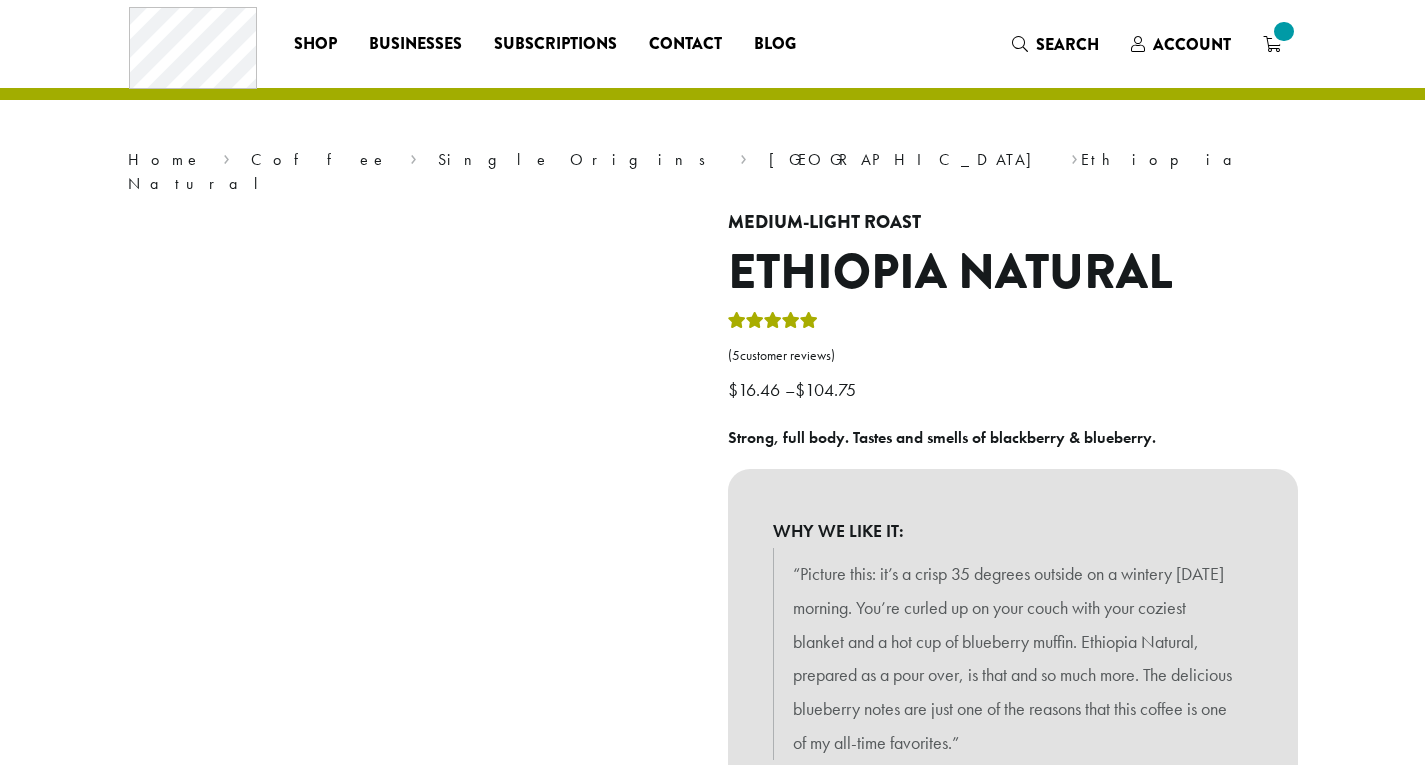 scroll, scrollTop: 0, scrollLeft: 0, axis: both 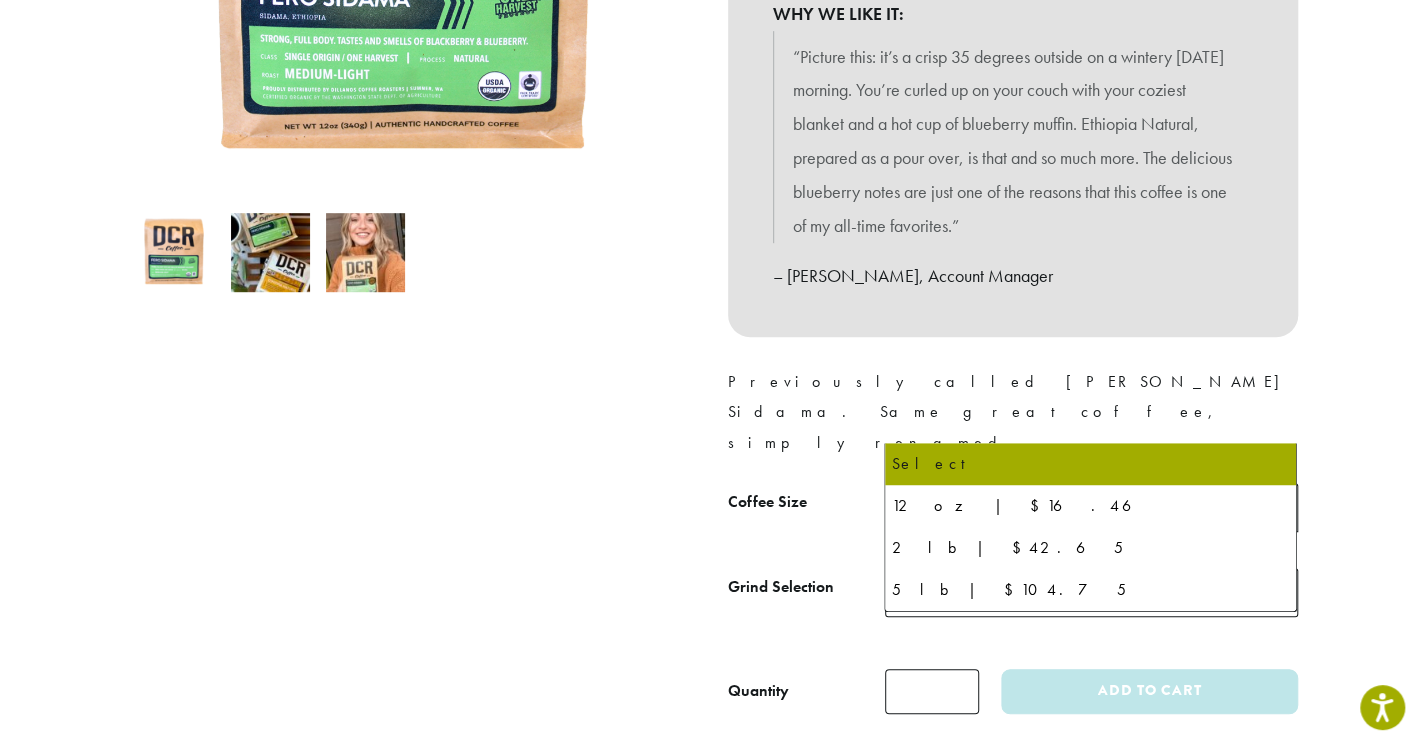 click 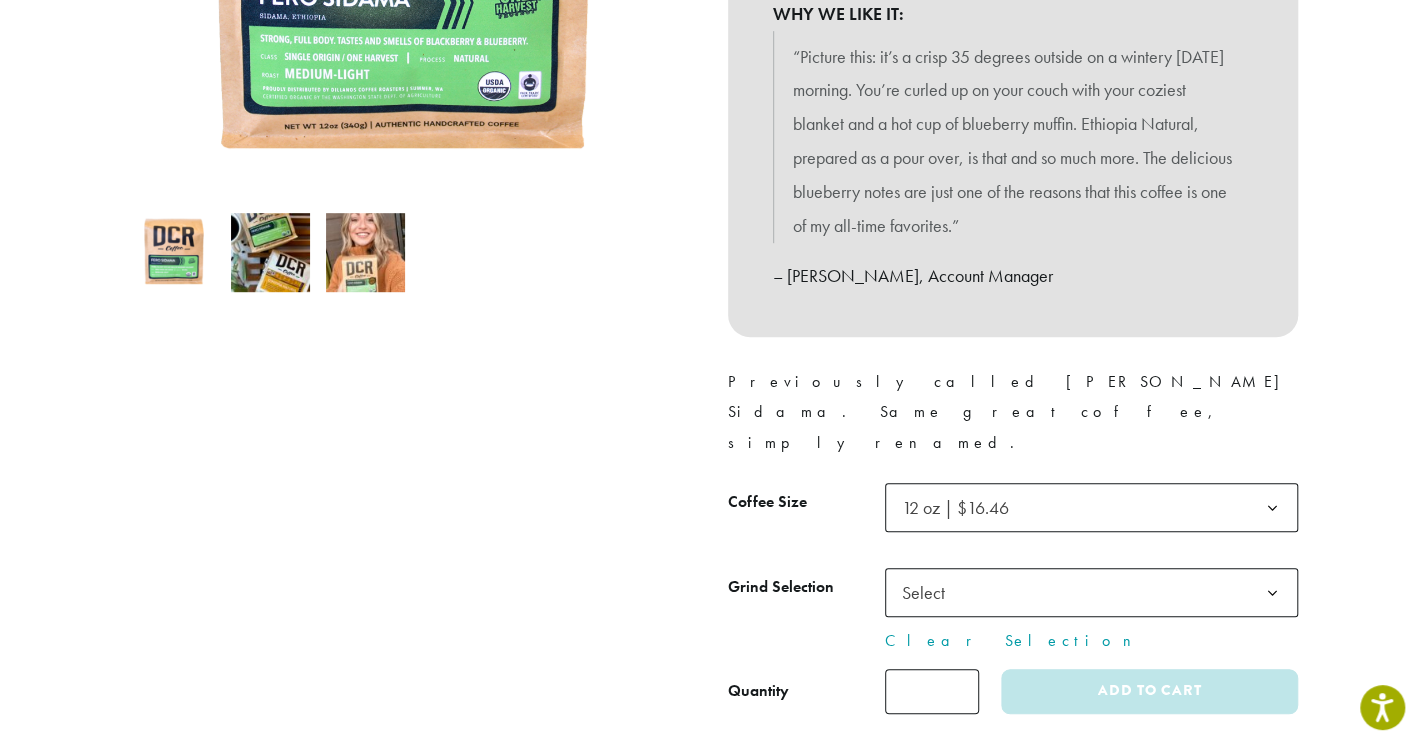 click 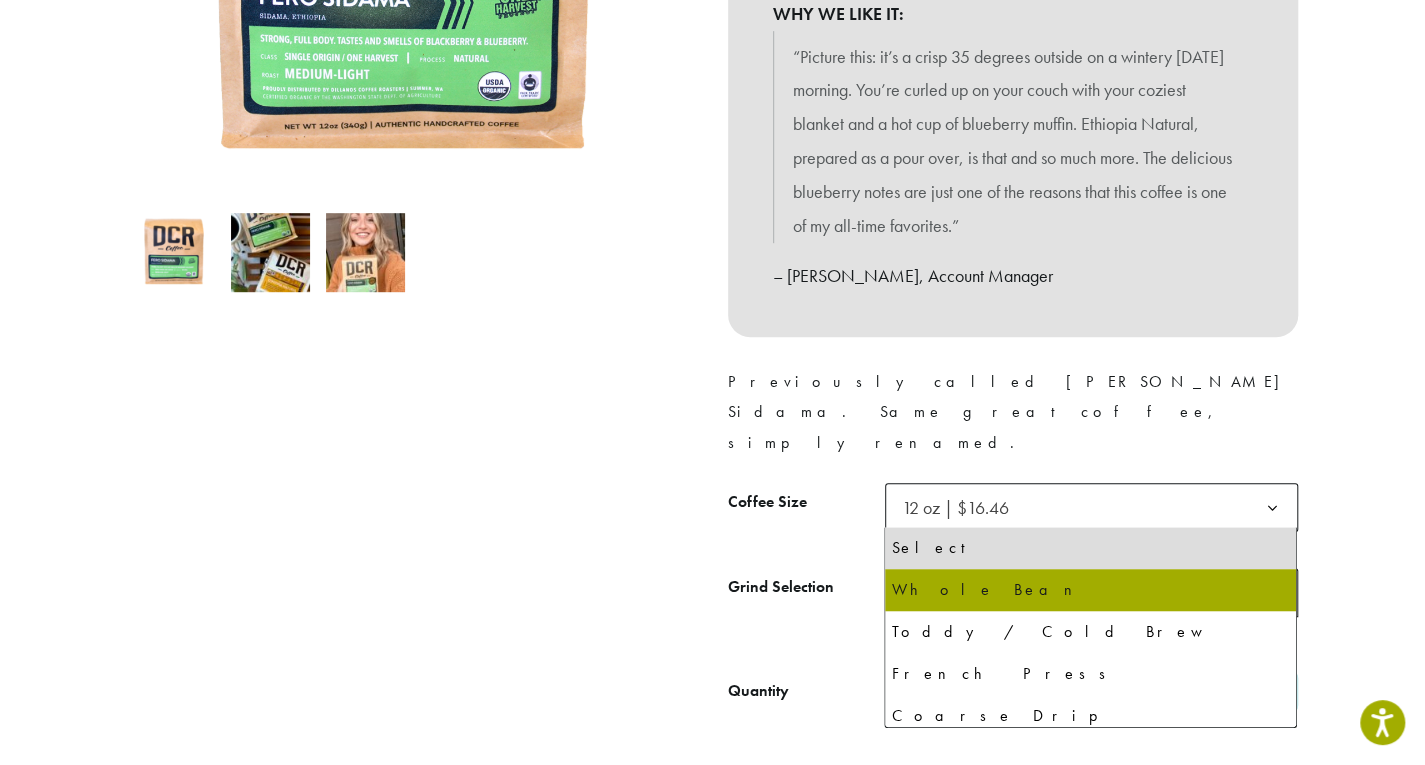select on "*********" 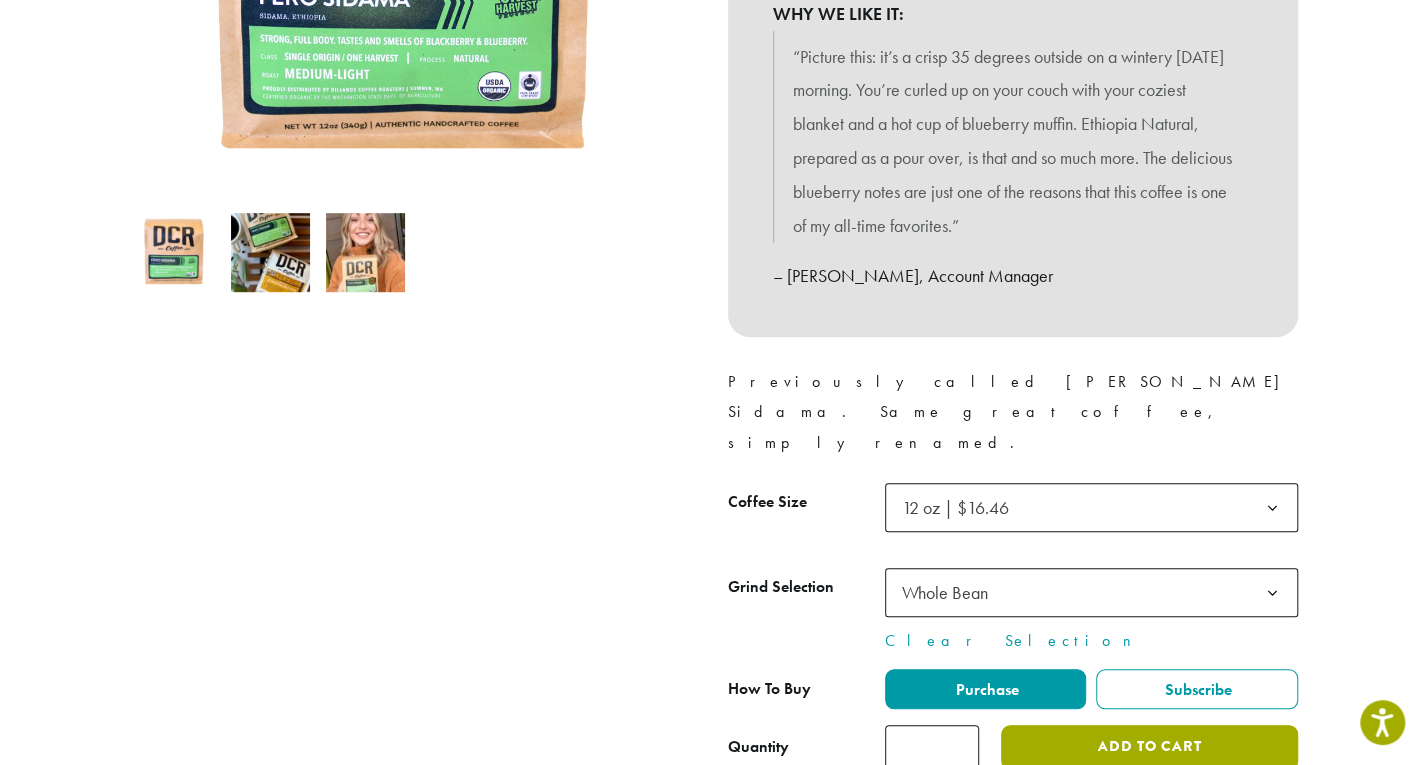 click on "Add to cart" 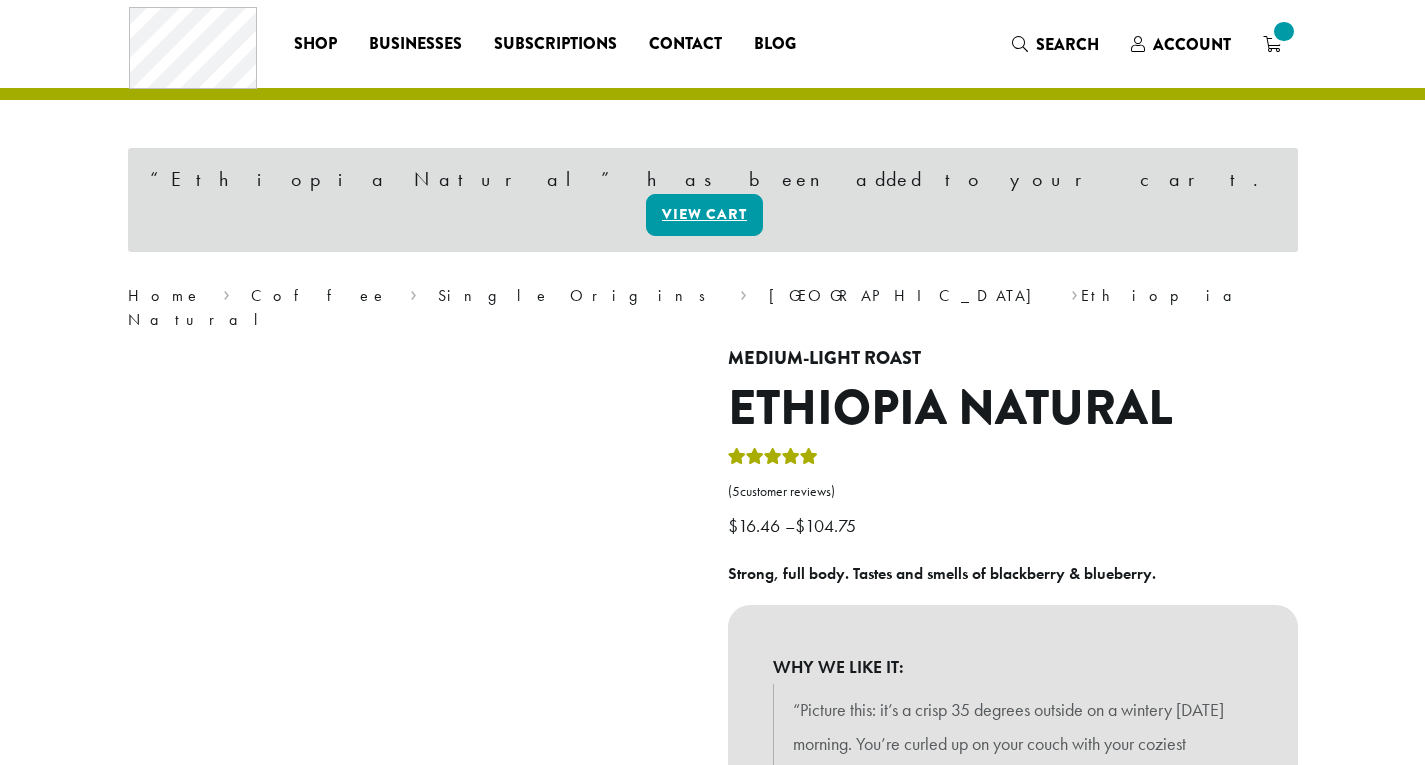 scroll, scrollTop: 0, scrollLeft: 0, axis: both 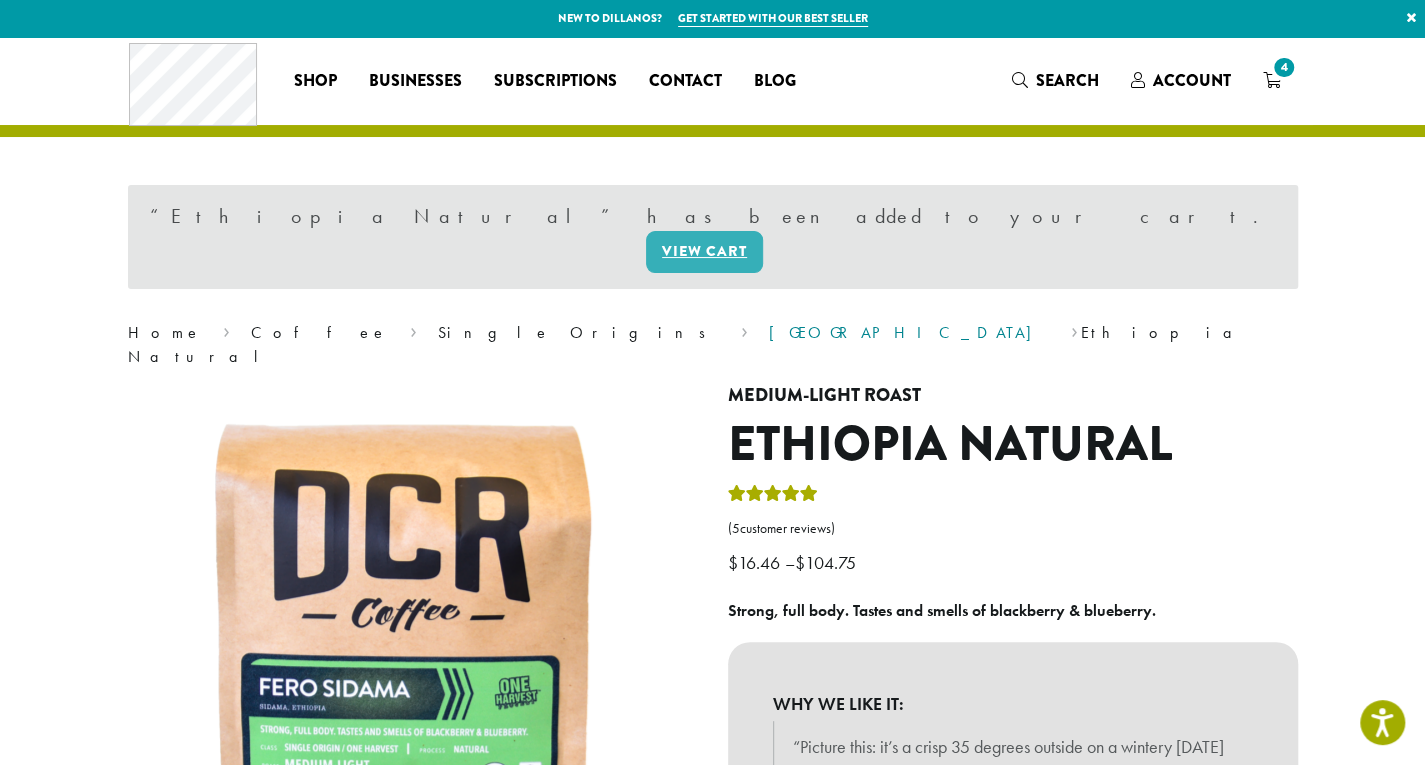 click on "Africa" at bounding box center (909, 332) 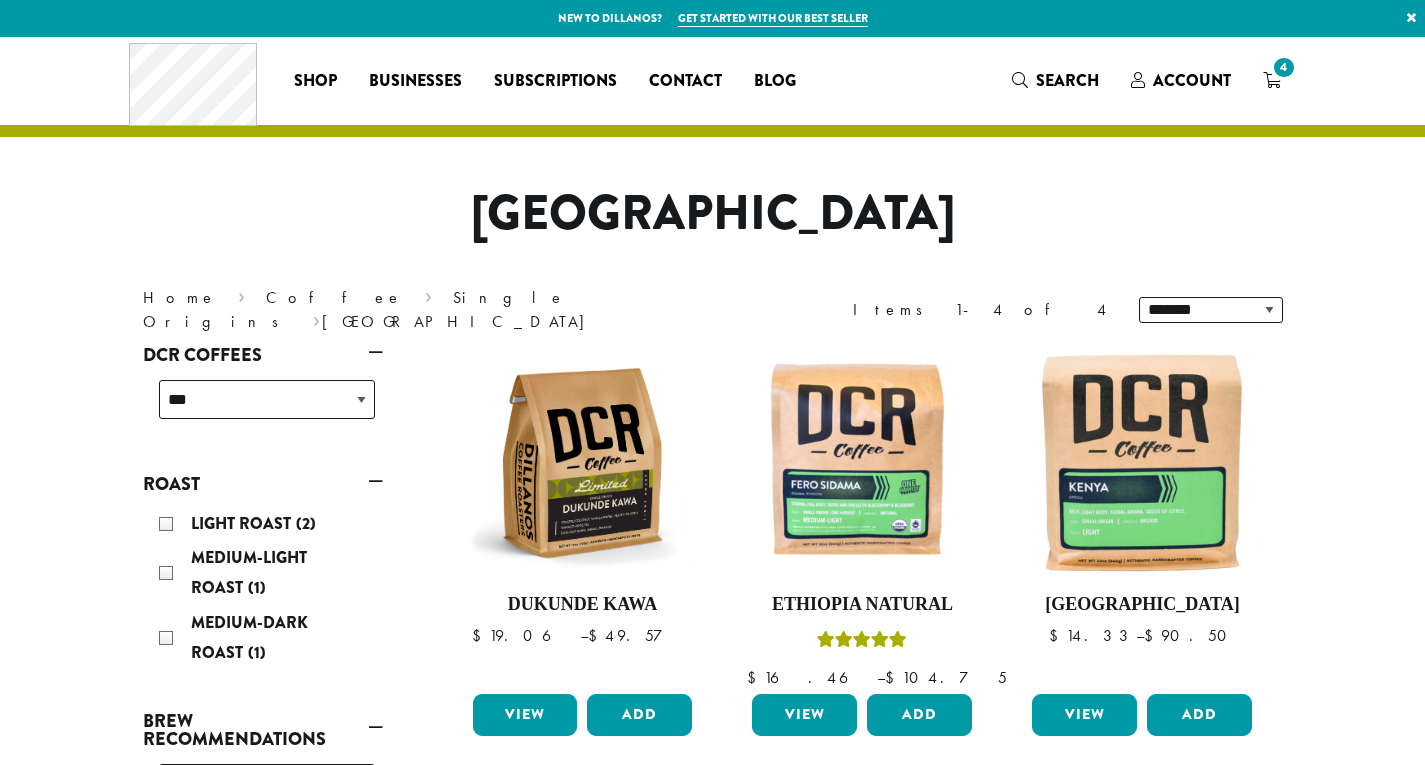 scroll, scrollTop: 0, scrollLeft: 0, axis: both 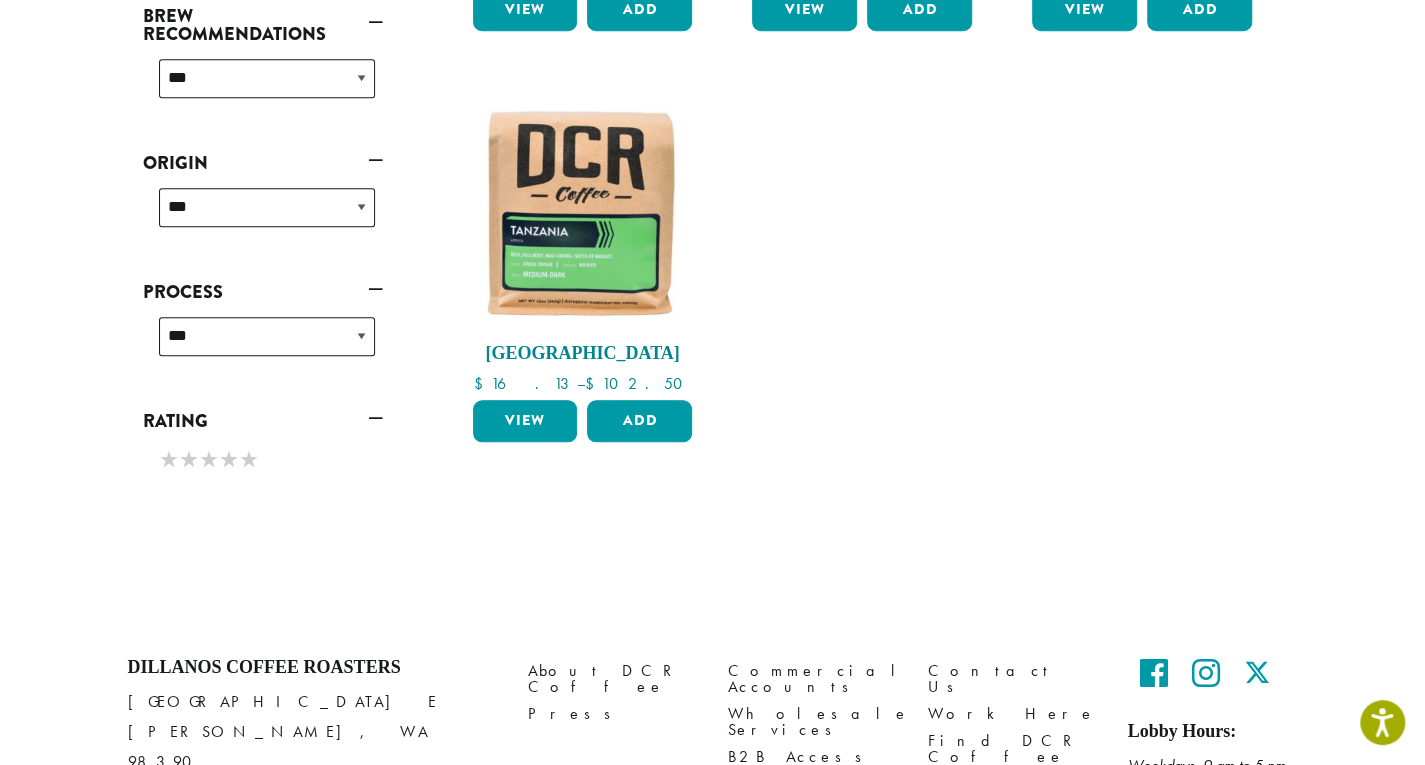 click at bounding box center (582, 212) 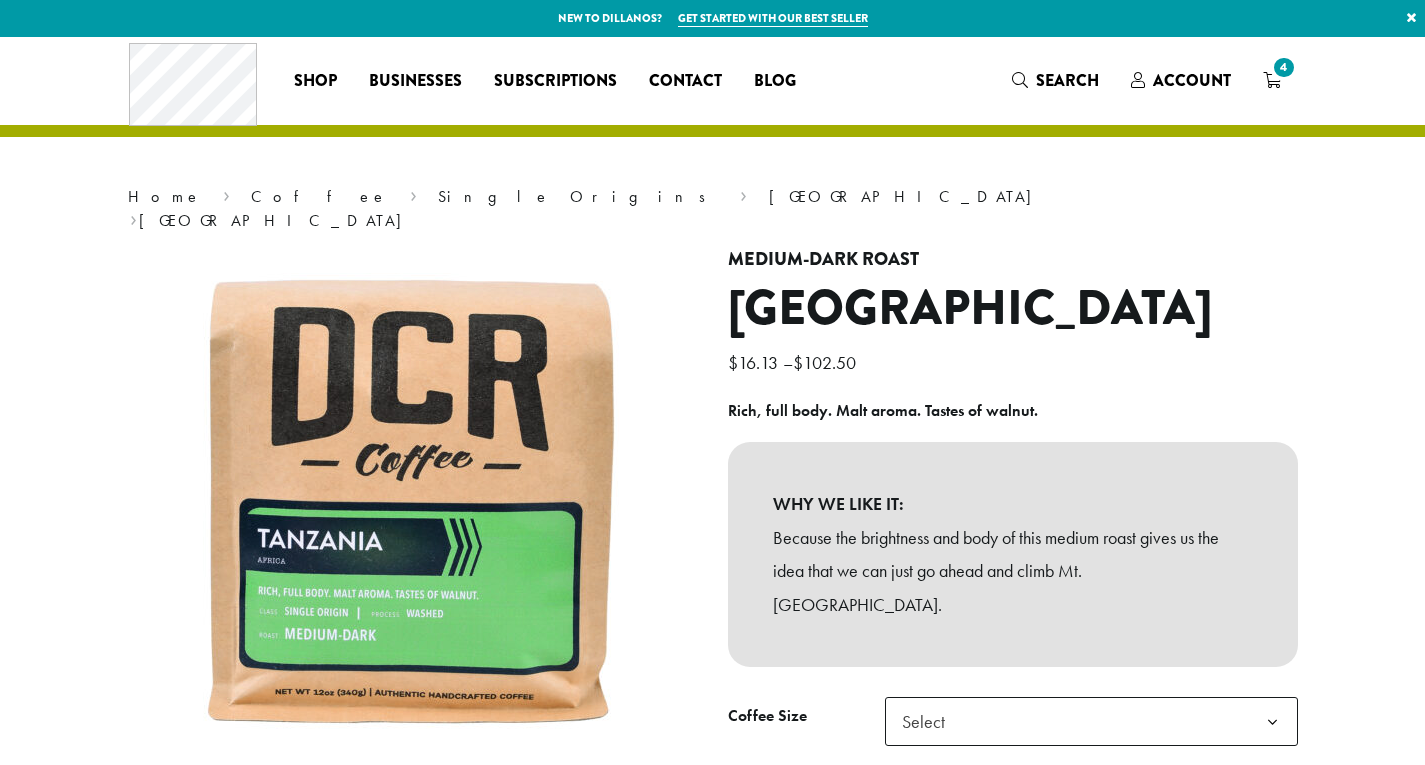 scroll, scrollTop: 0, scrollLeft: 0, axis: both 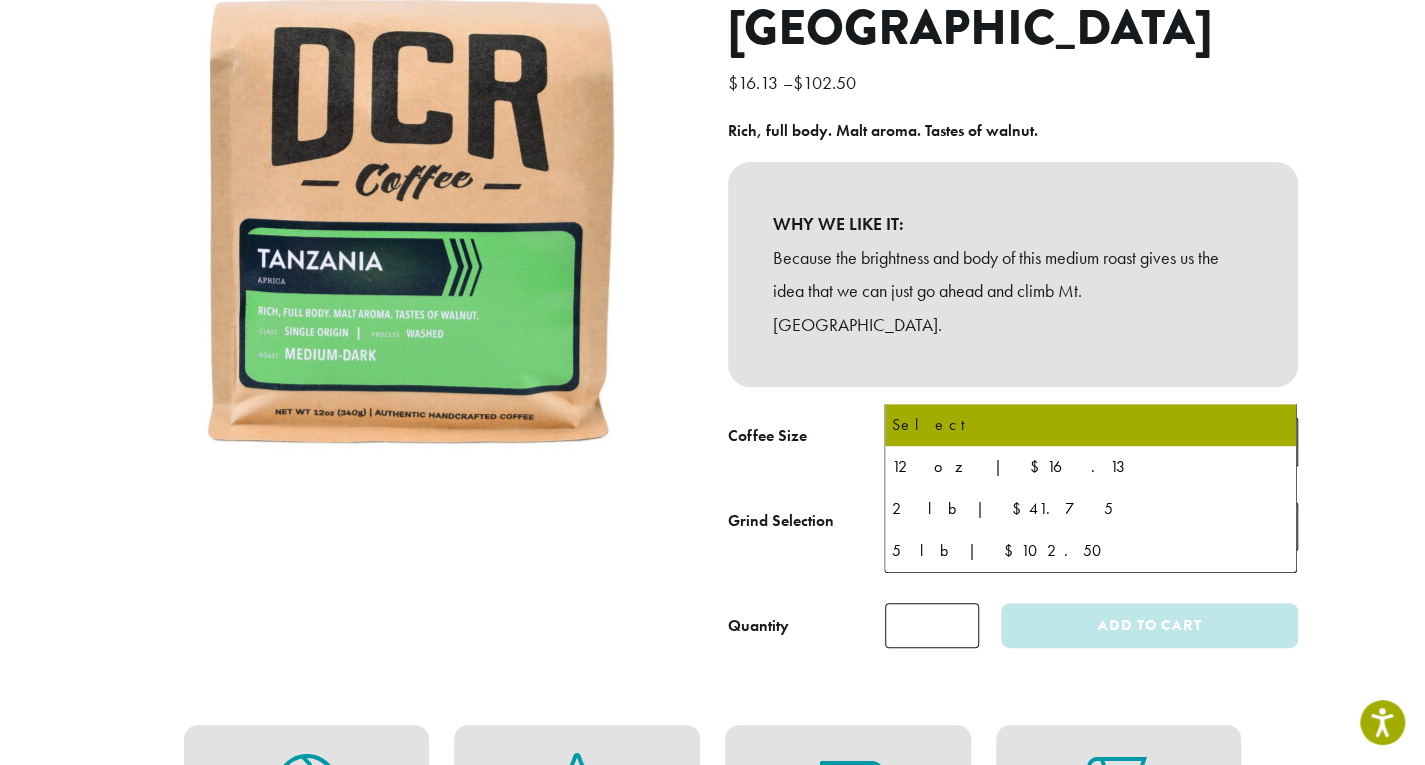 click 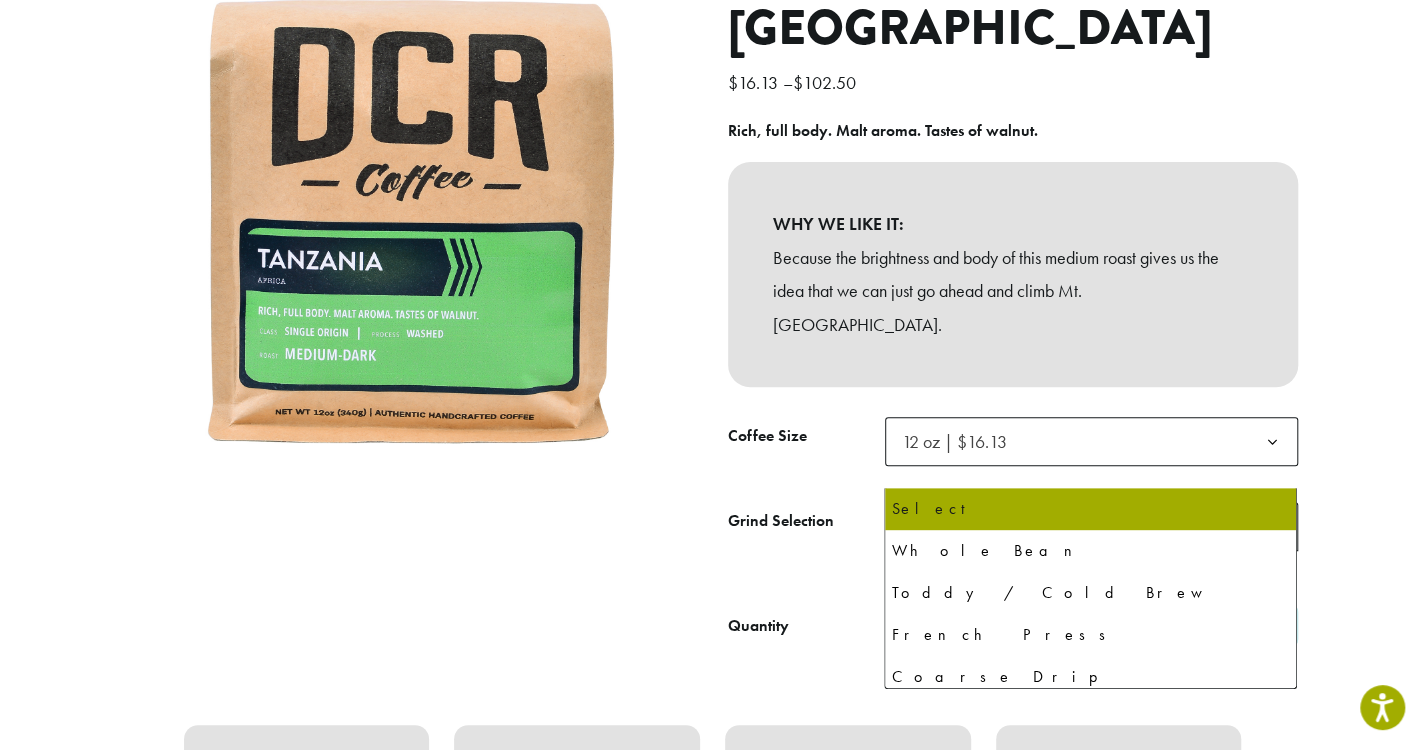 click 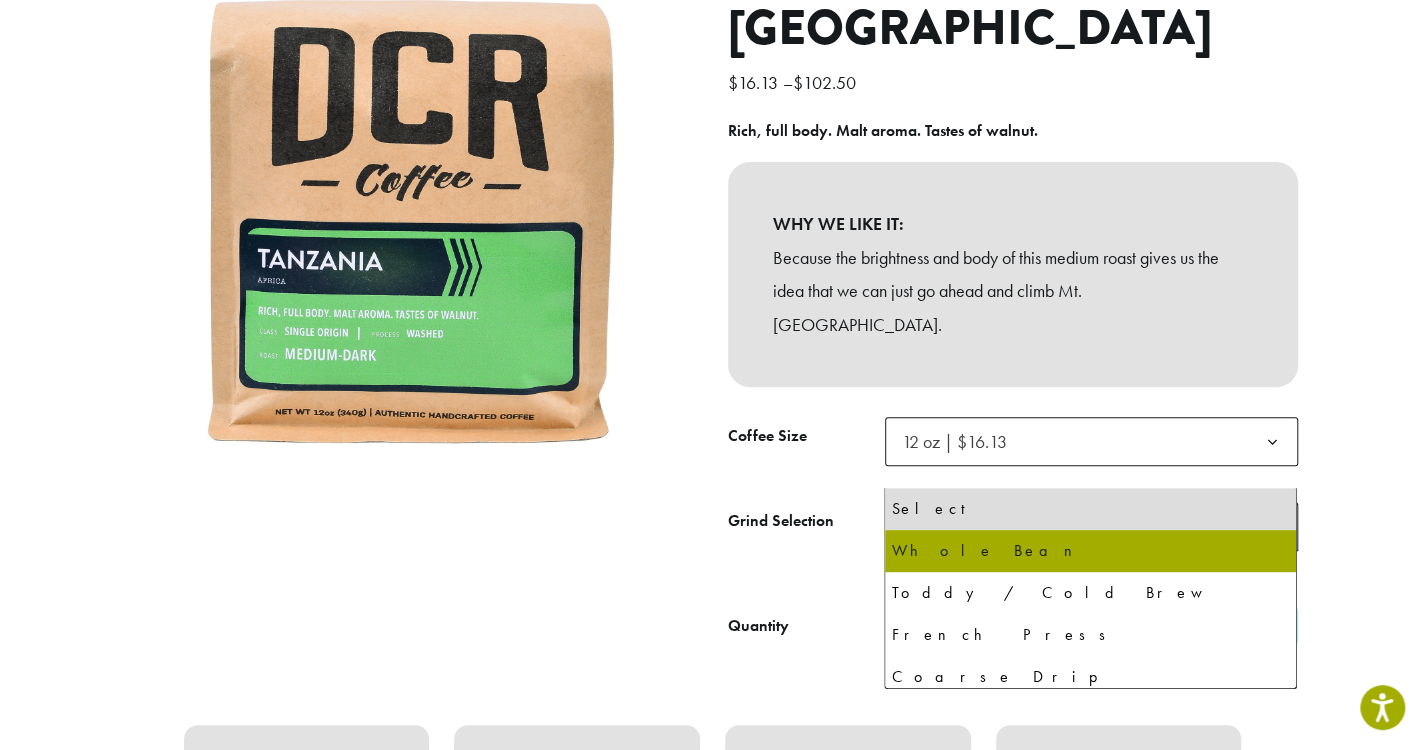 select on "*********" 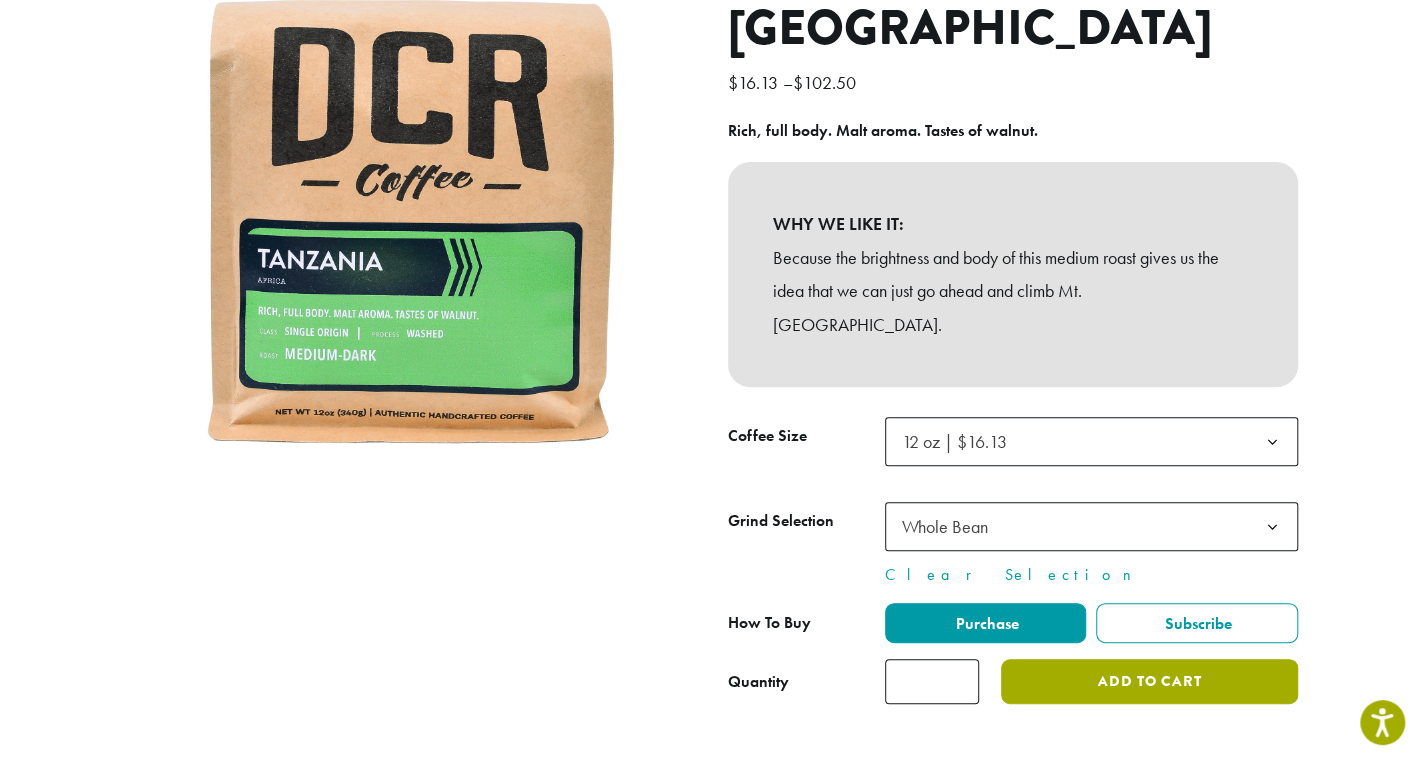 click on "Add to cart" 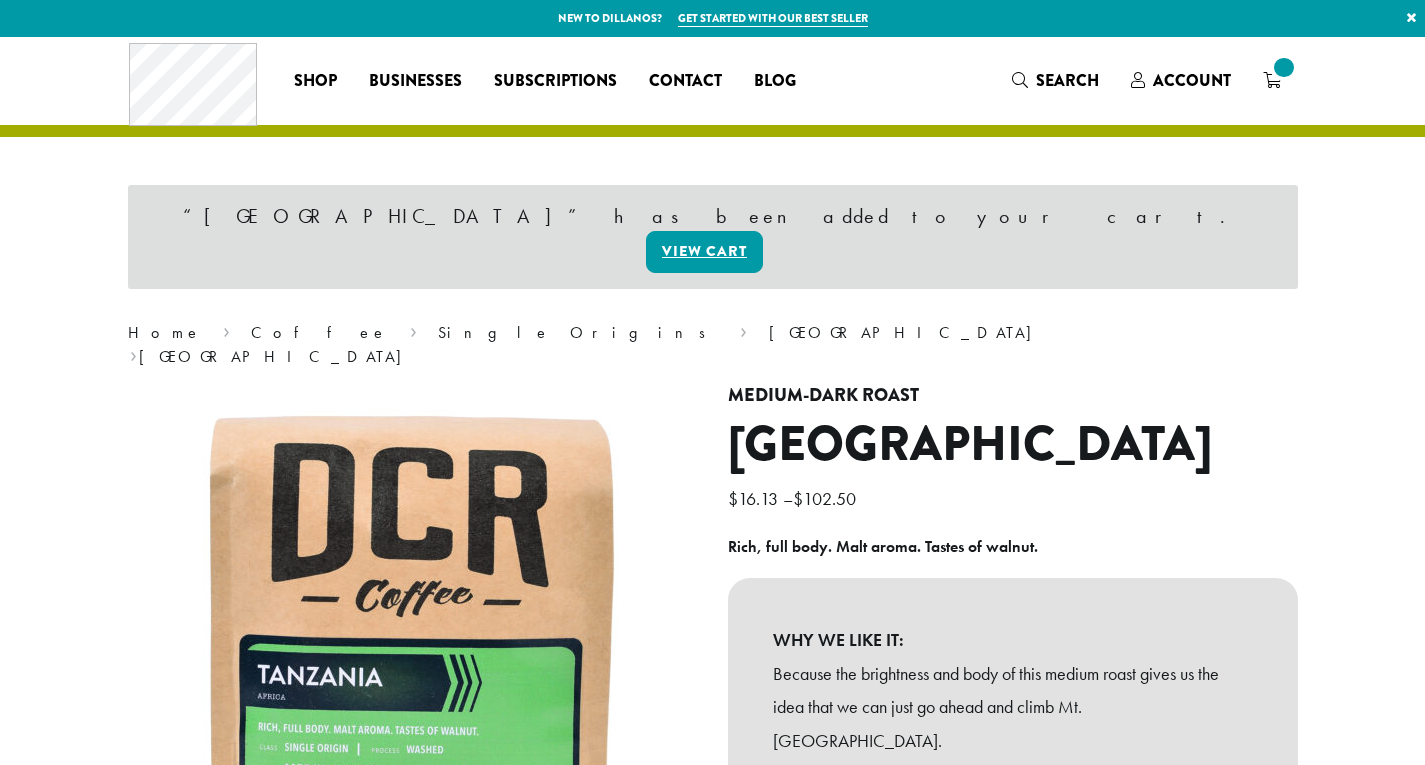 scroll, scrollTop: 0, scrollLeft: 0, axis: both 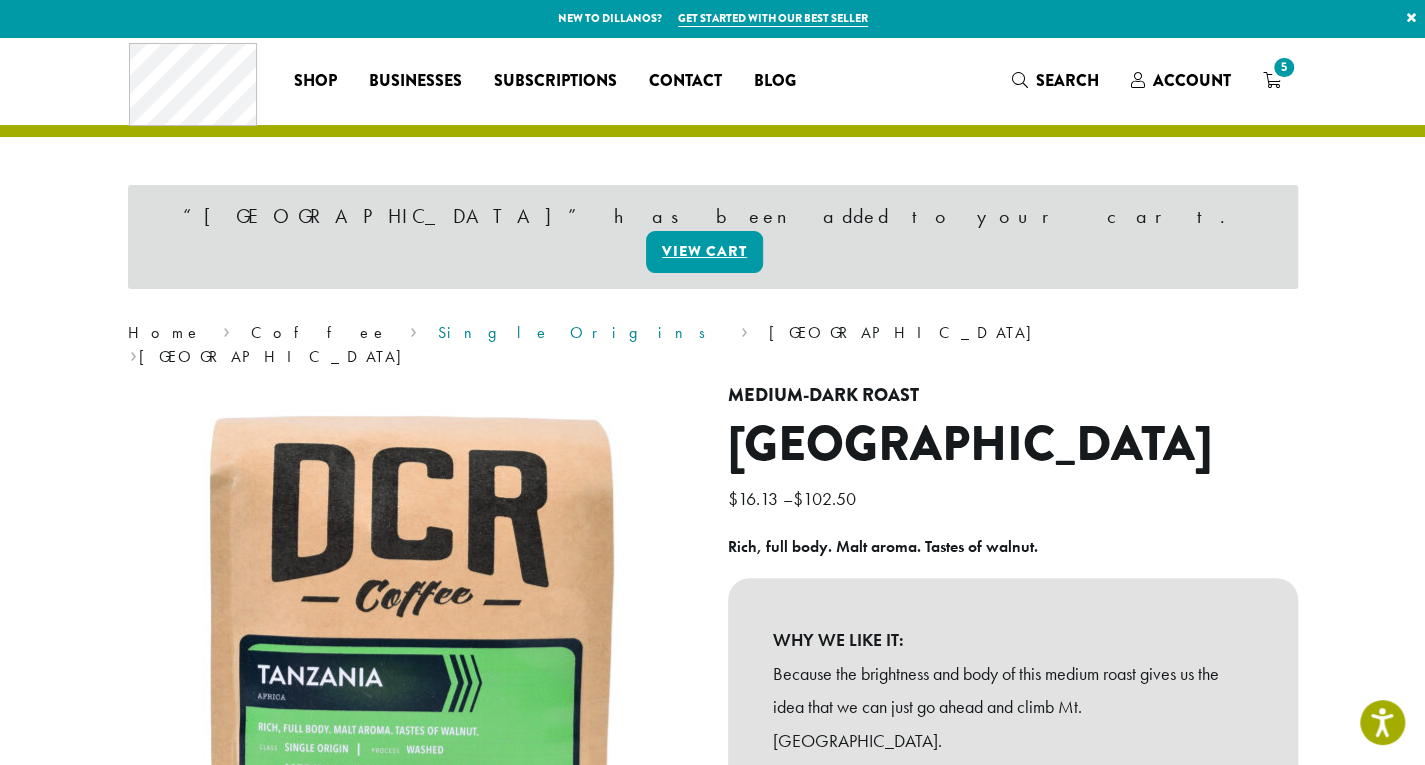click on "Single Origins" at bounding box center [578, 332] 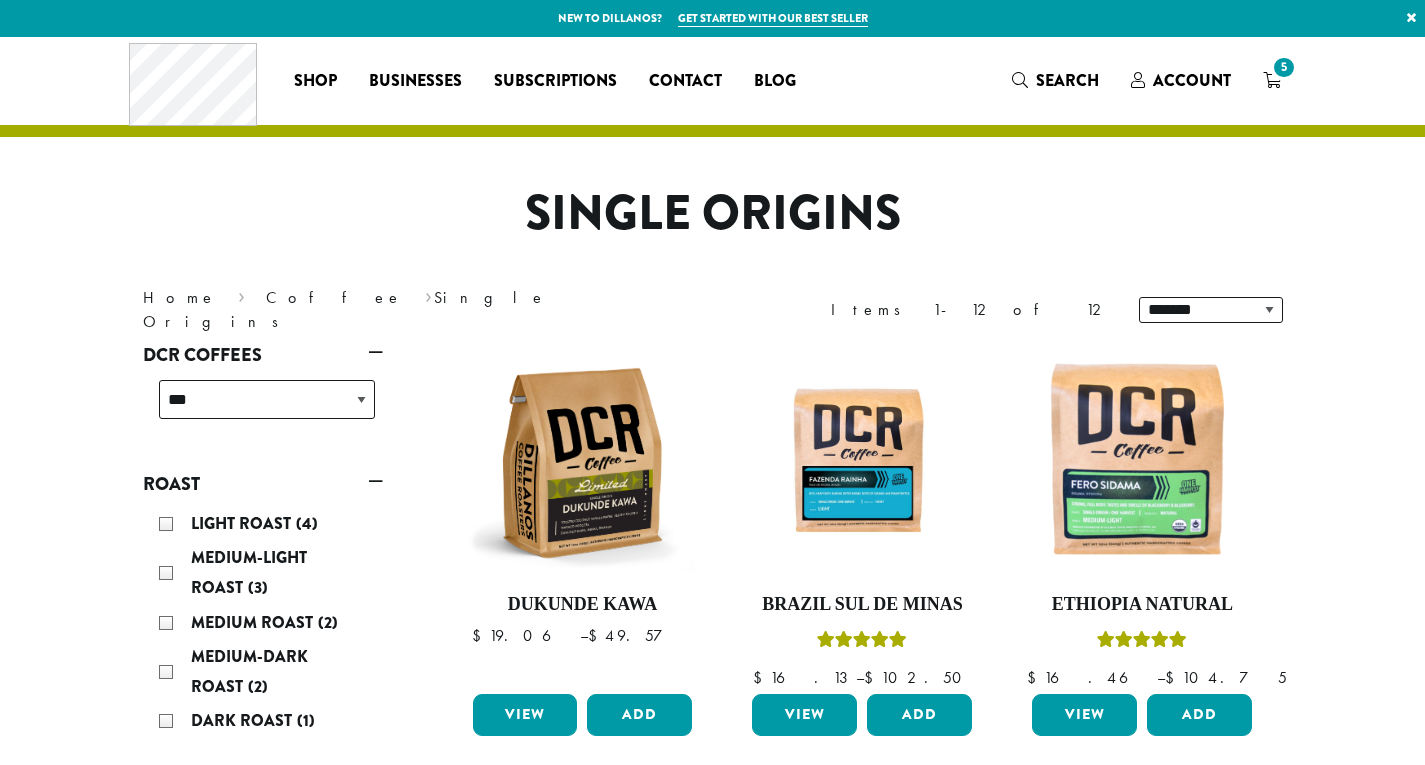 scroll, scrollTop: 0, scrollLeft: 0, axis: both 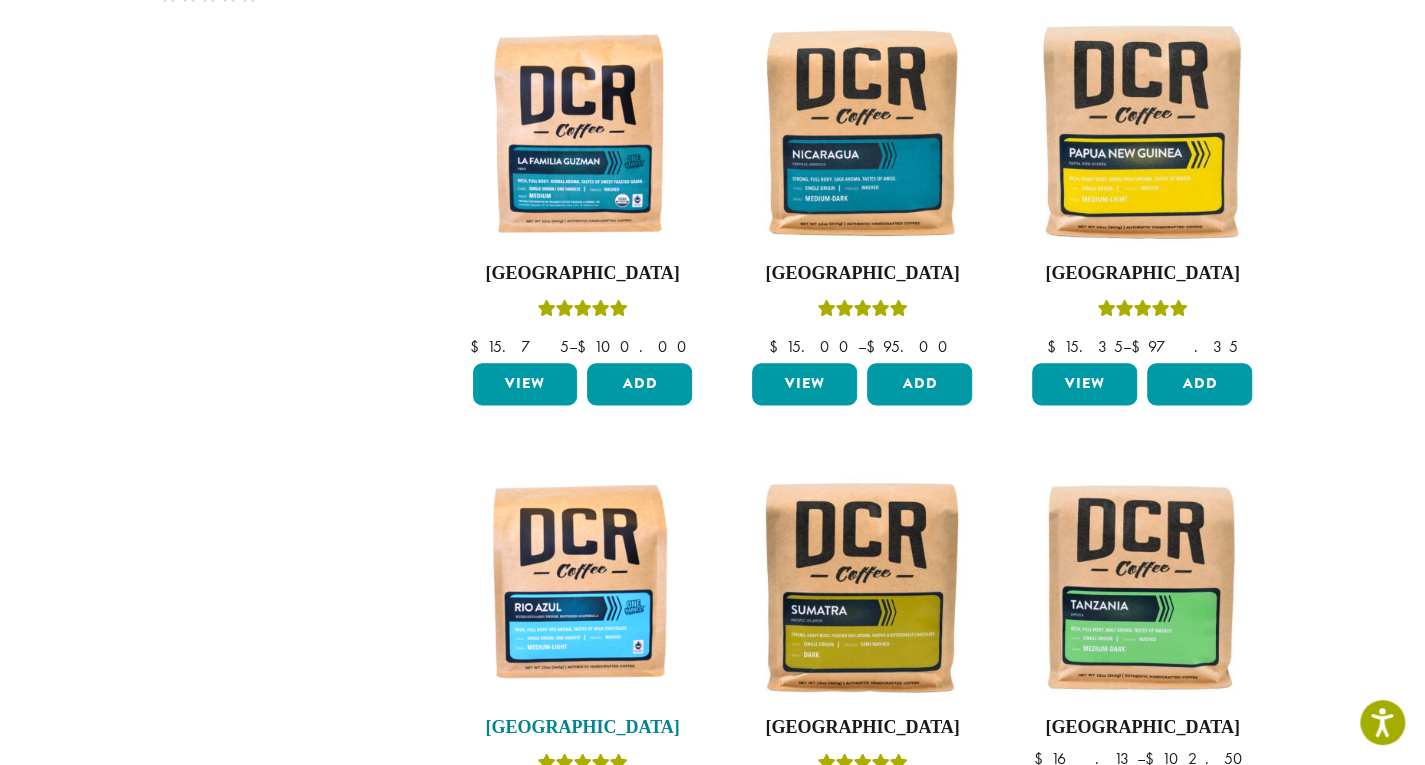 click at bounding box center (582, 586) 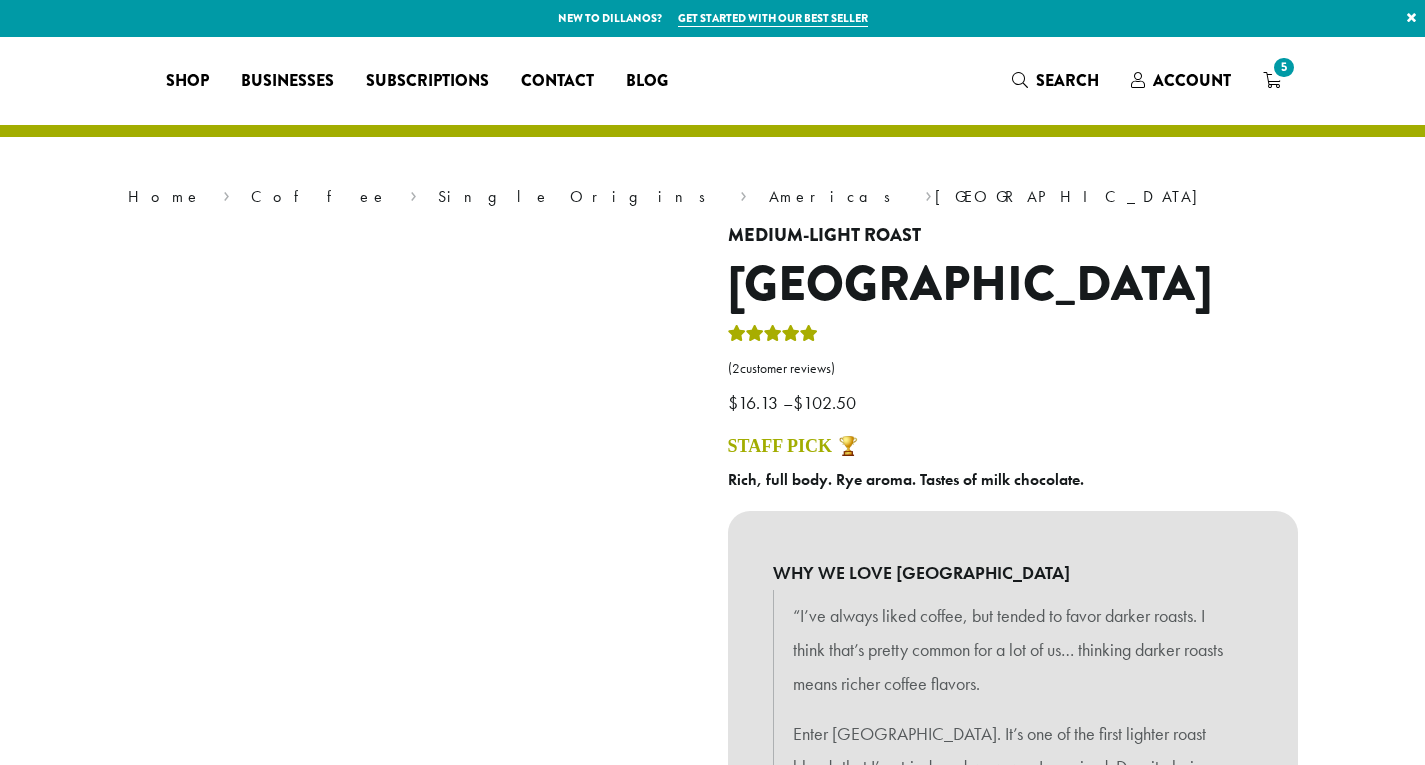 scroll, scrollTop: 0, scrollLeft: 0, axis: both 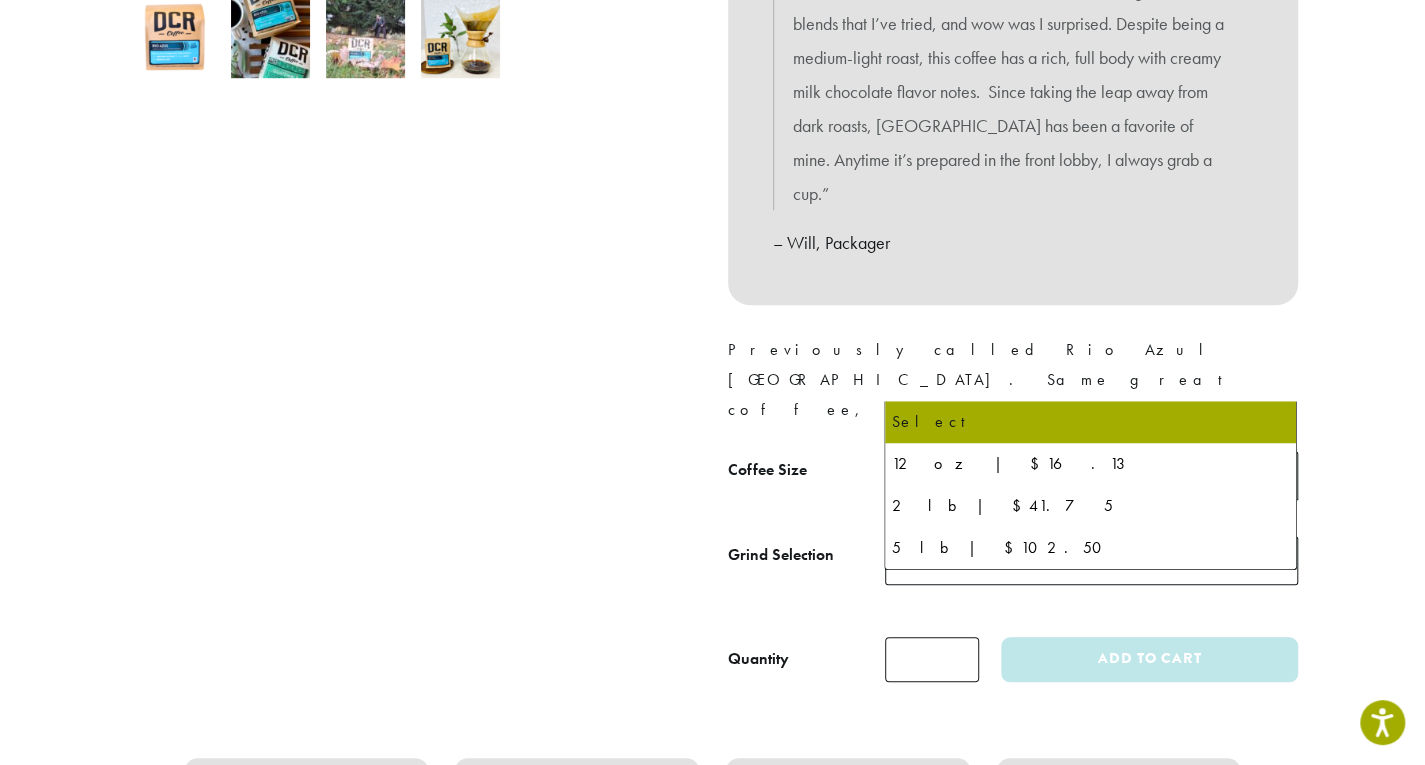 click 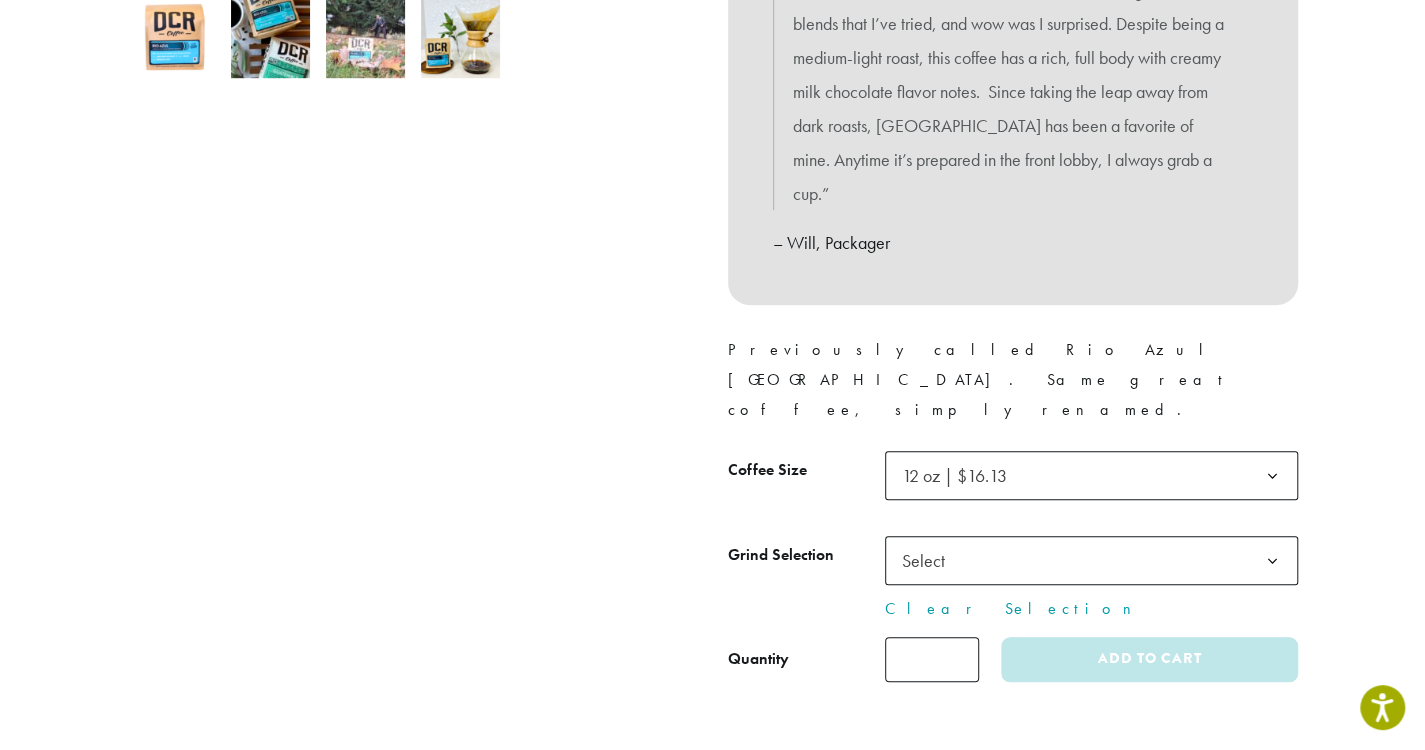 click 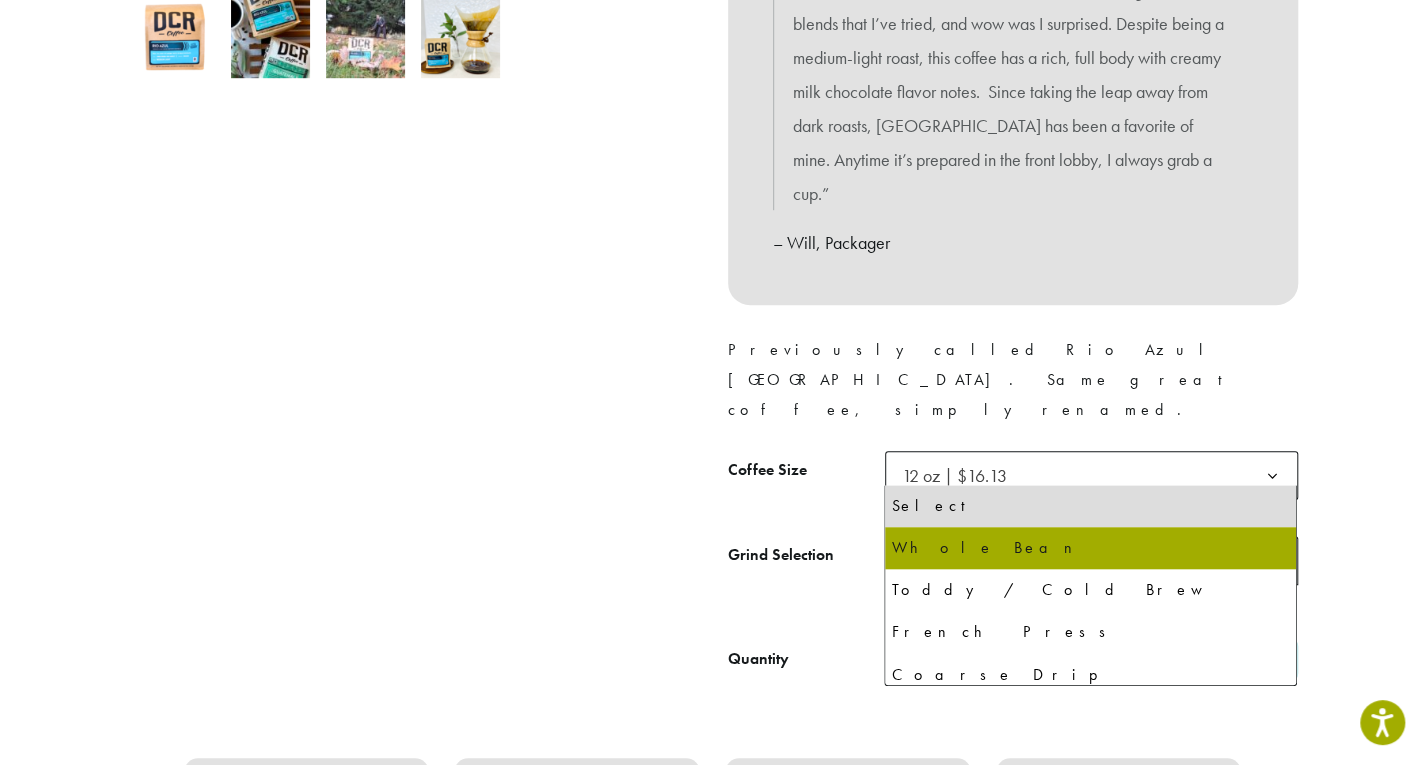 select on "*********" 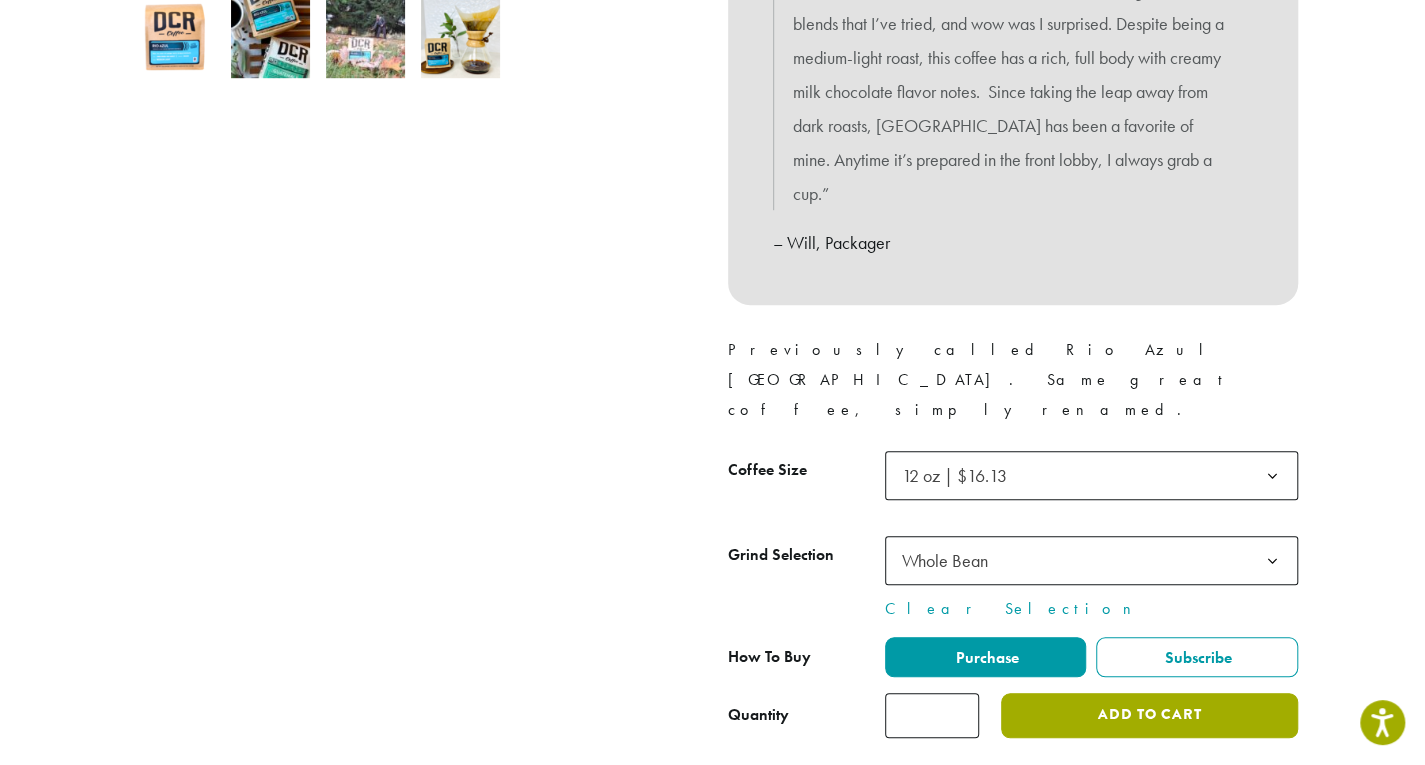 click on "Add to cart" 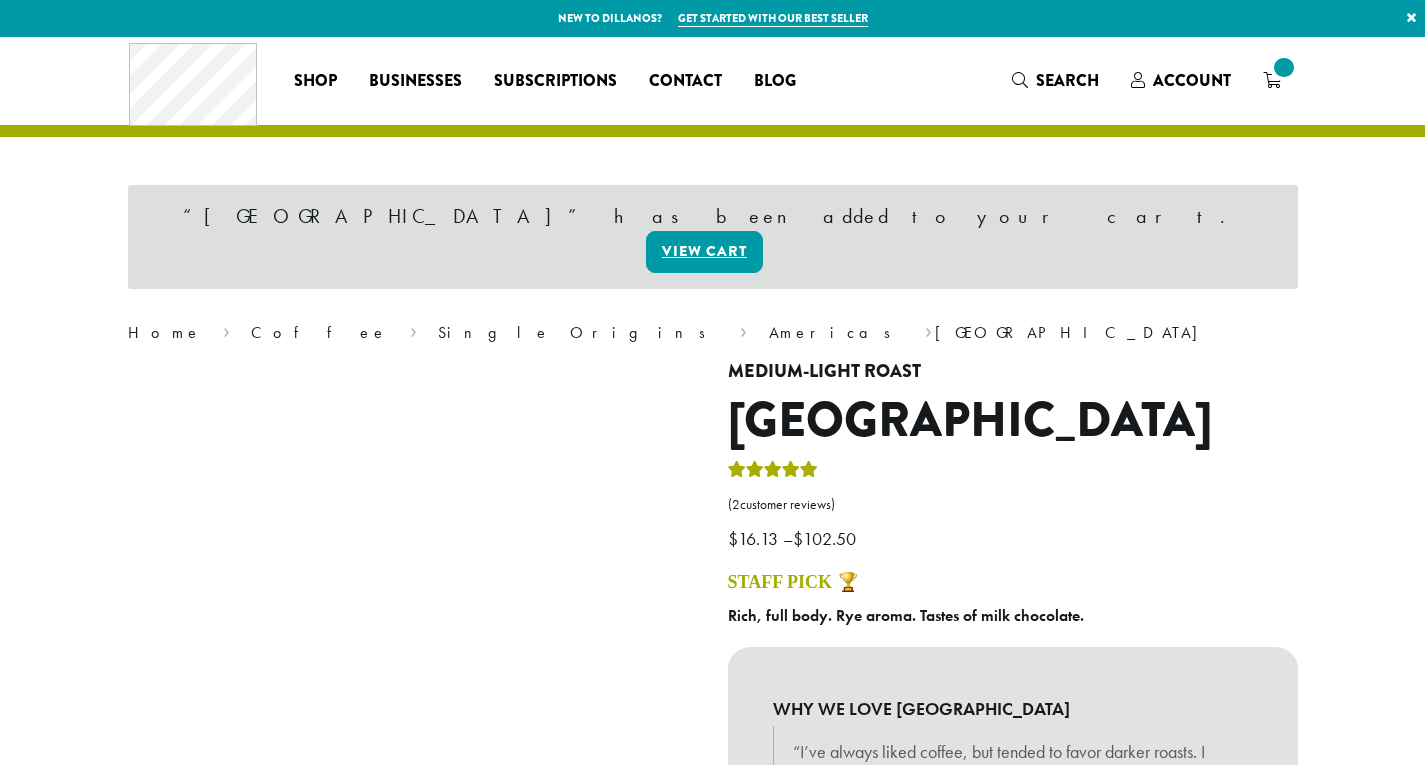 scroll, scrollTop: 0, scrollLeft: 0, axis: both 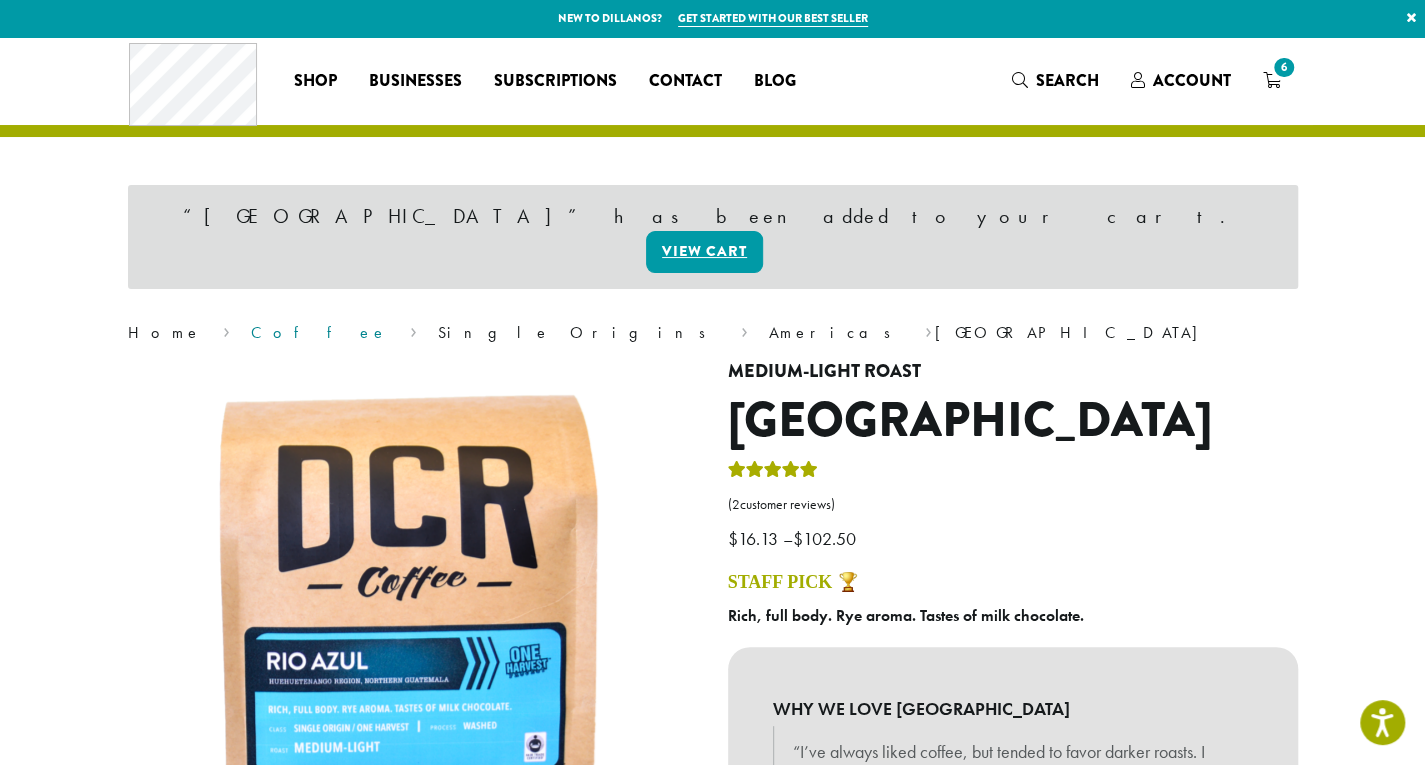 click on "Coffee" at bounding box center [319, 332] 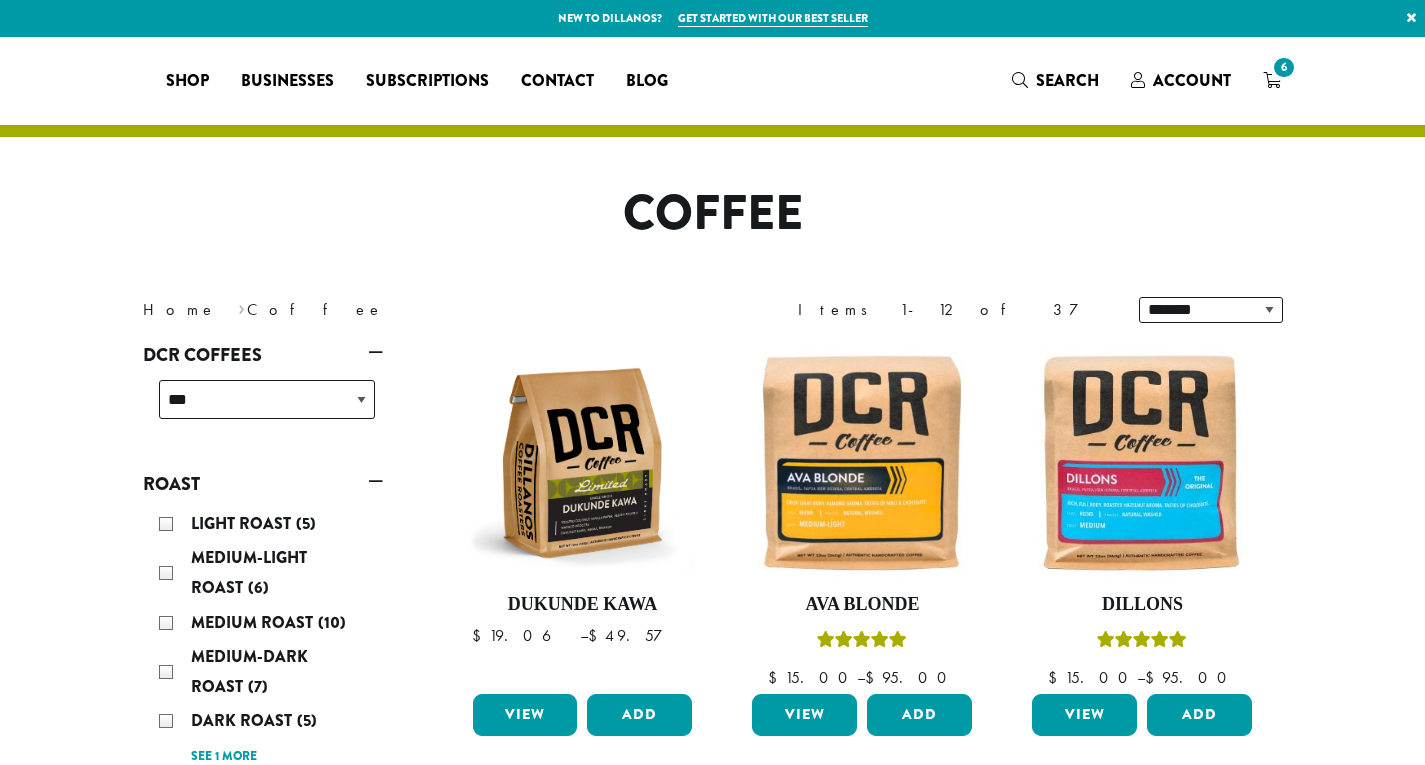 scroll, scrollTop: 0, scrollLeft: 0, axis: both 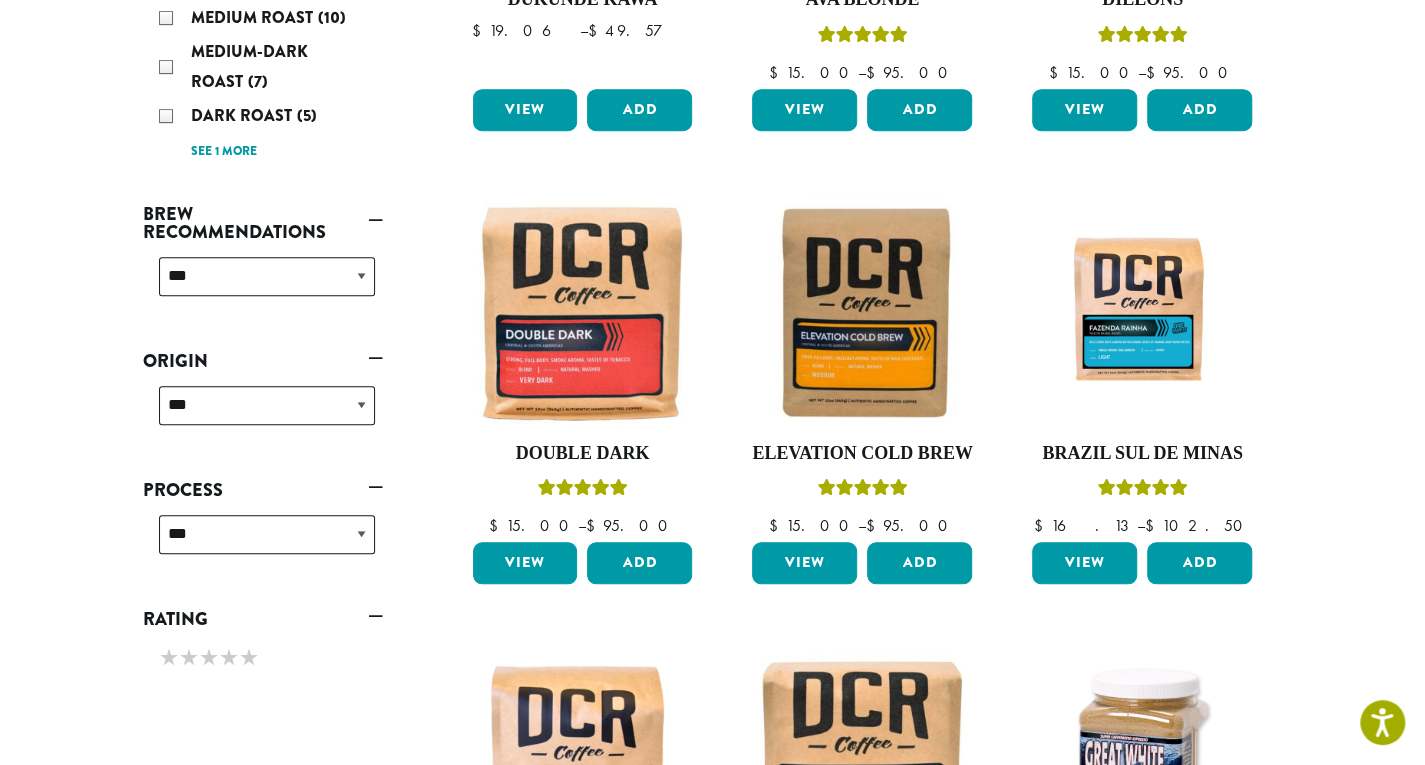 click on "Dark Roast (5)" at bounding box center [267, 116] 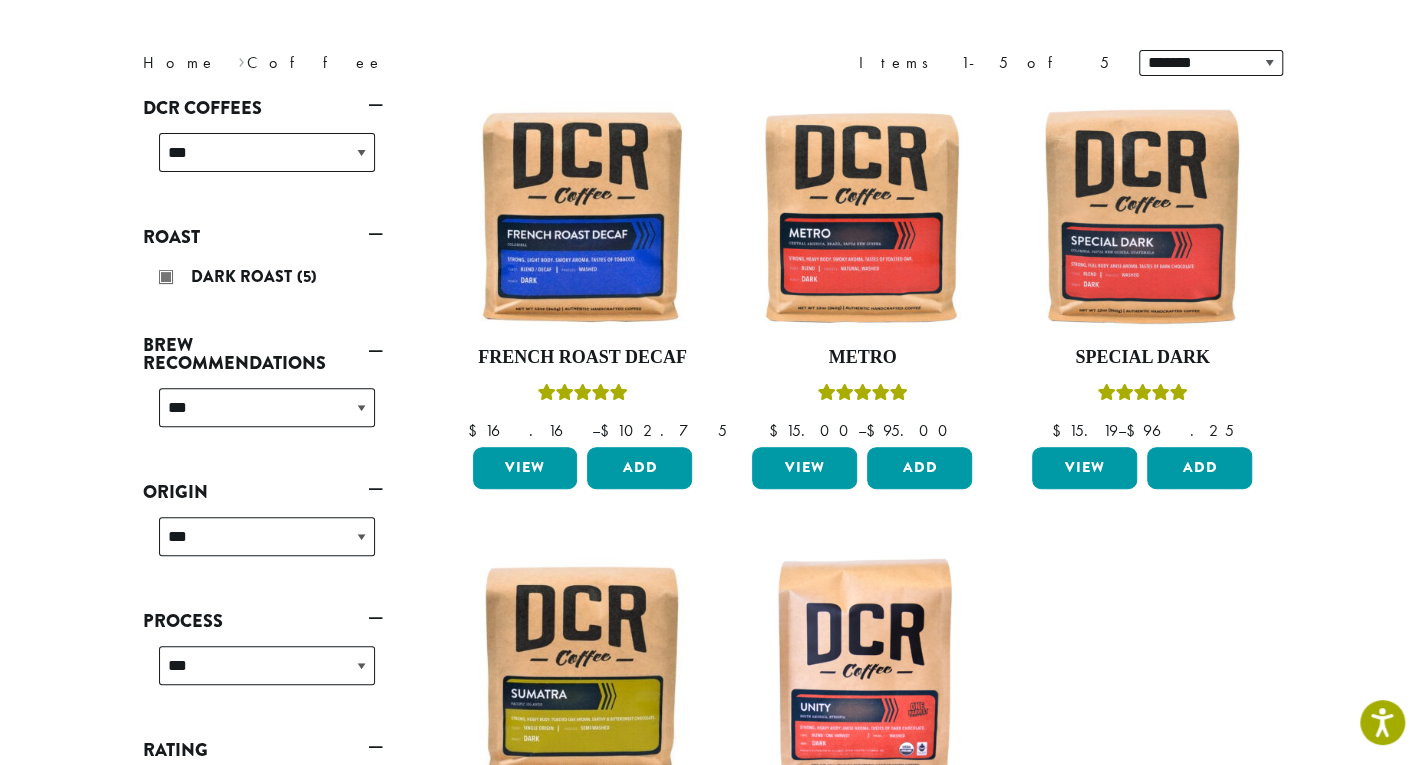 scroll, scrollTop: 243, scrollLeft: 0, axis: vertical 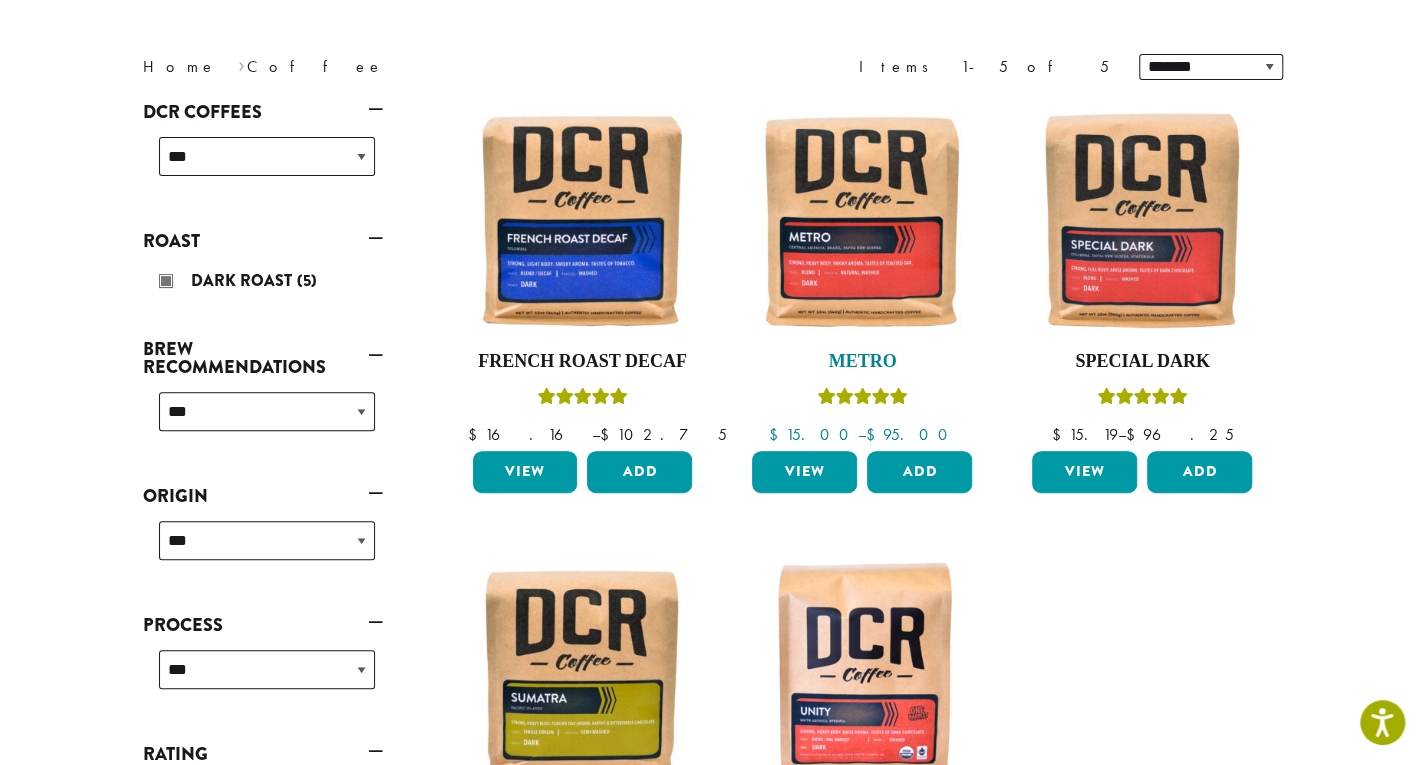 click at bounding box center [862, 220] 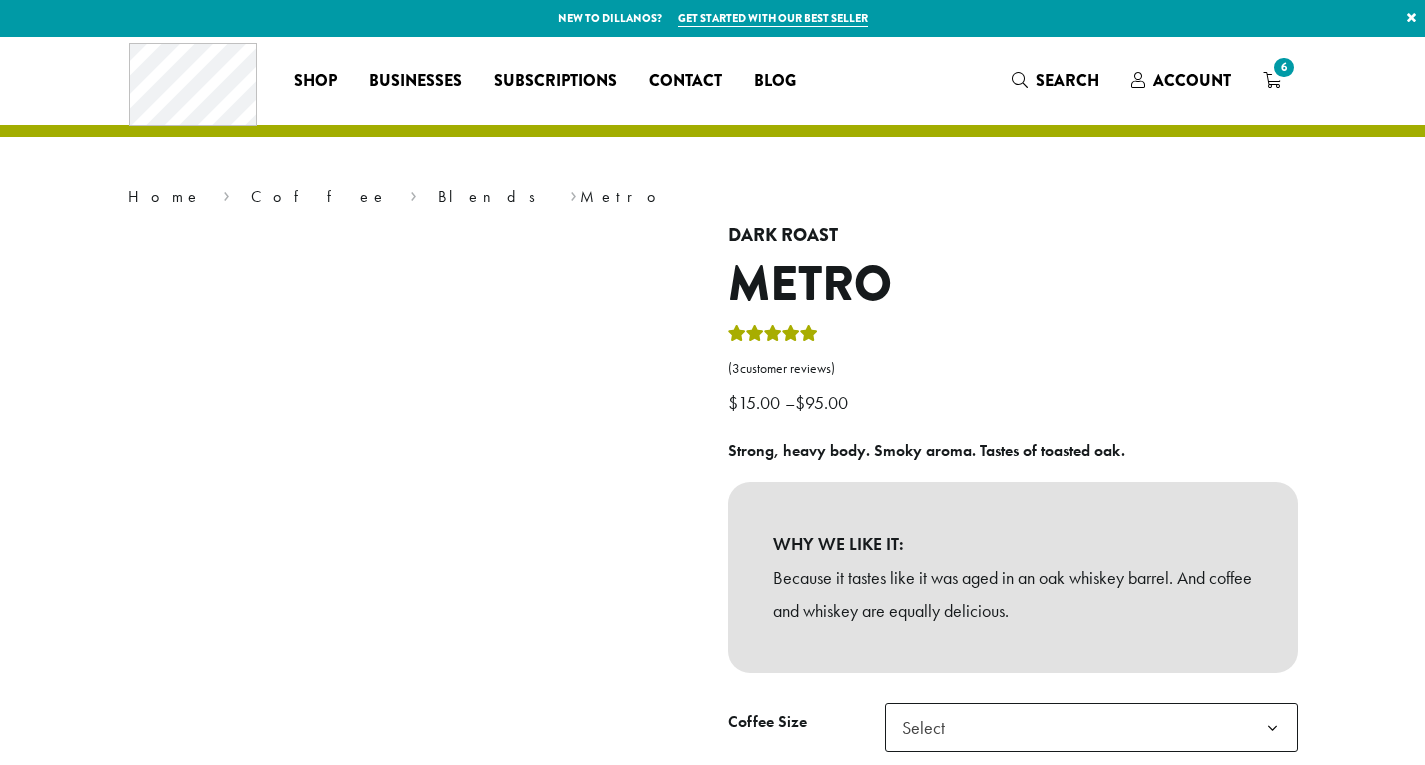 scroll, scrollTop: 0, scrollLeft: 0, axis: both 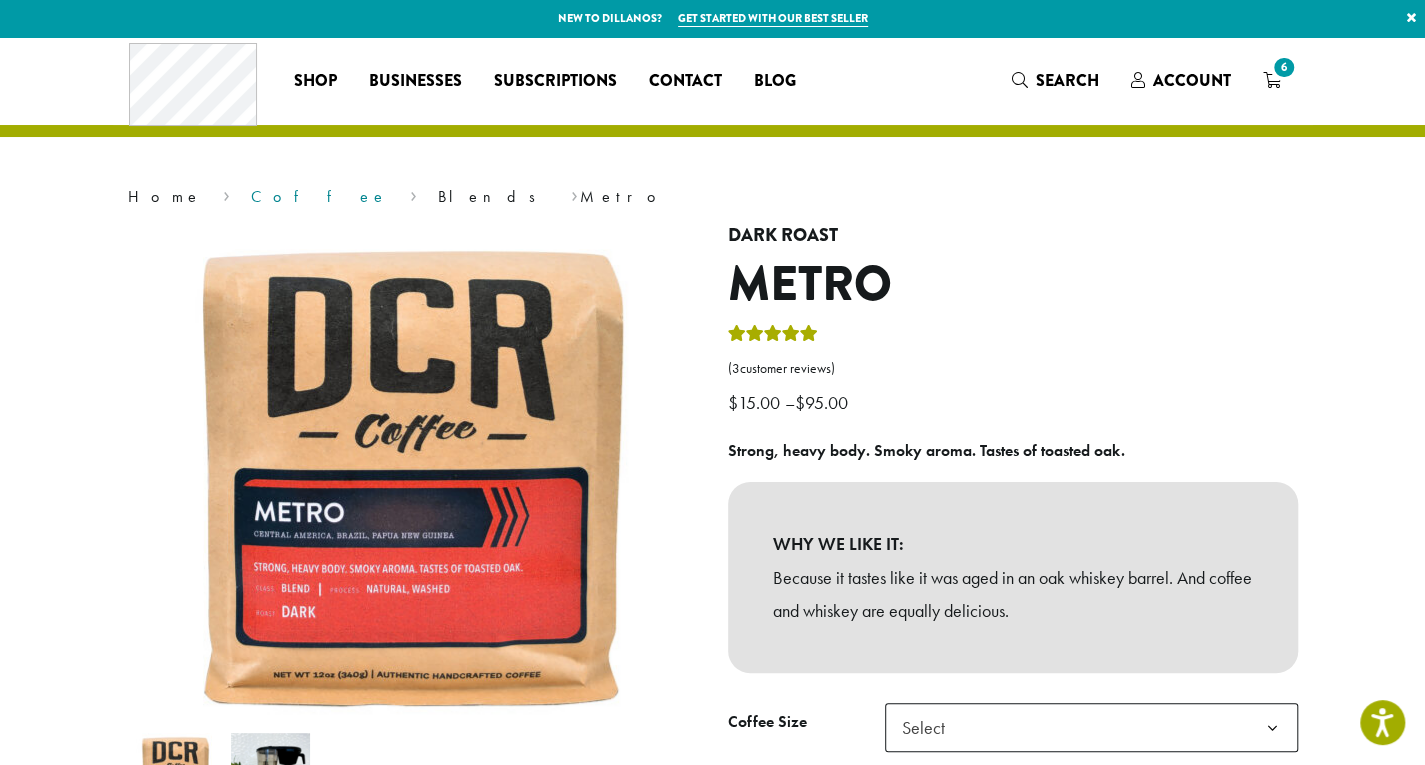 click on "Coffee" at bounding box center (319, 196) 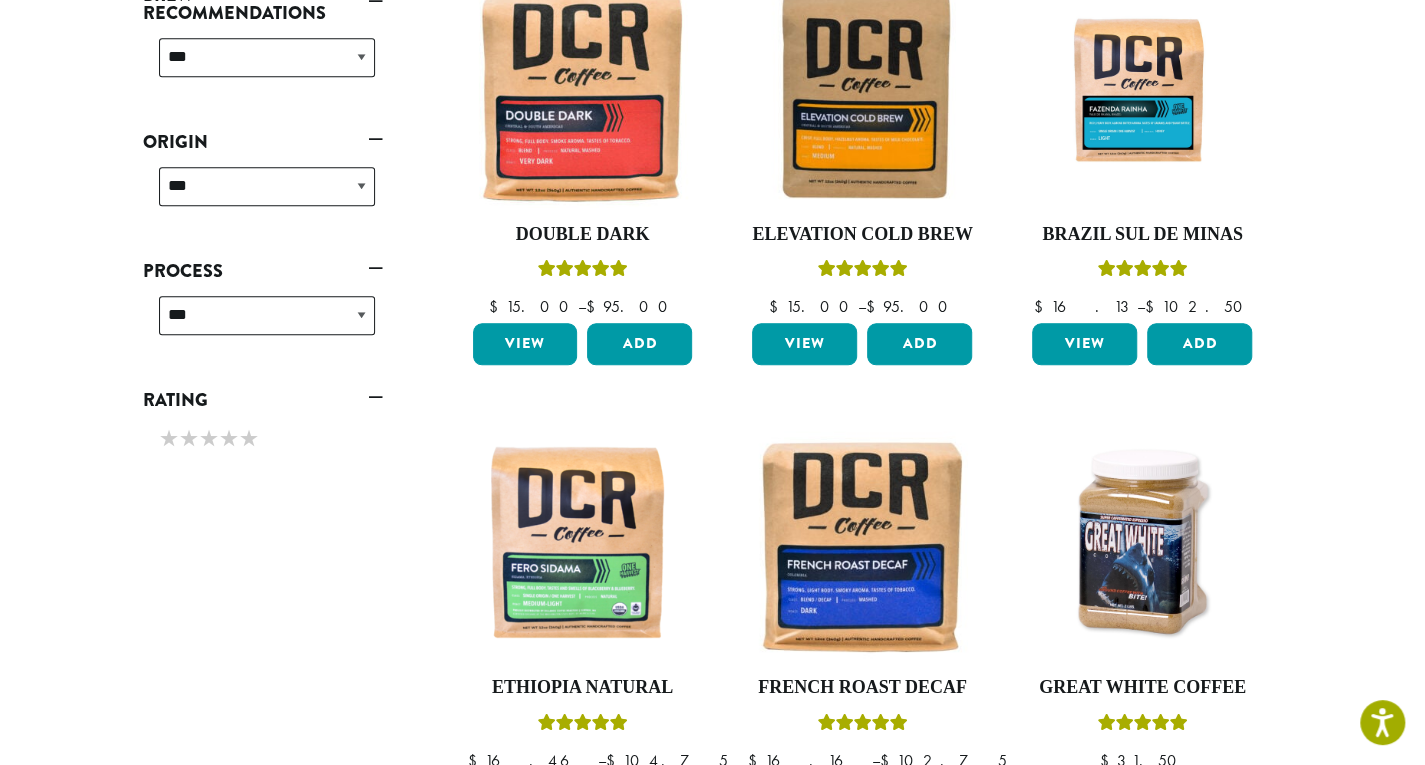 scroll, scrollTop: 750, scrollLeft: 0, axis: vertical 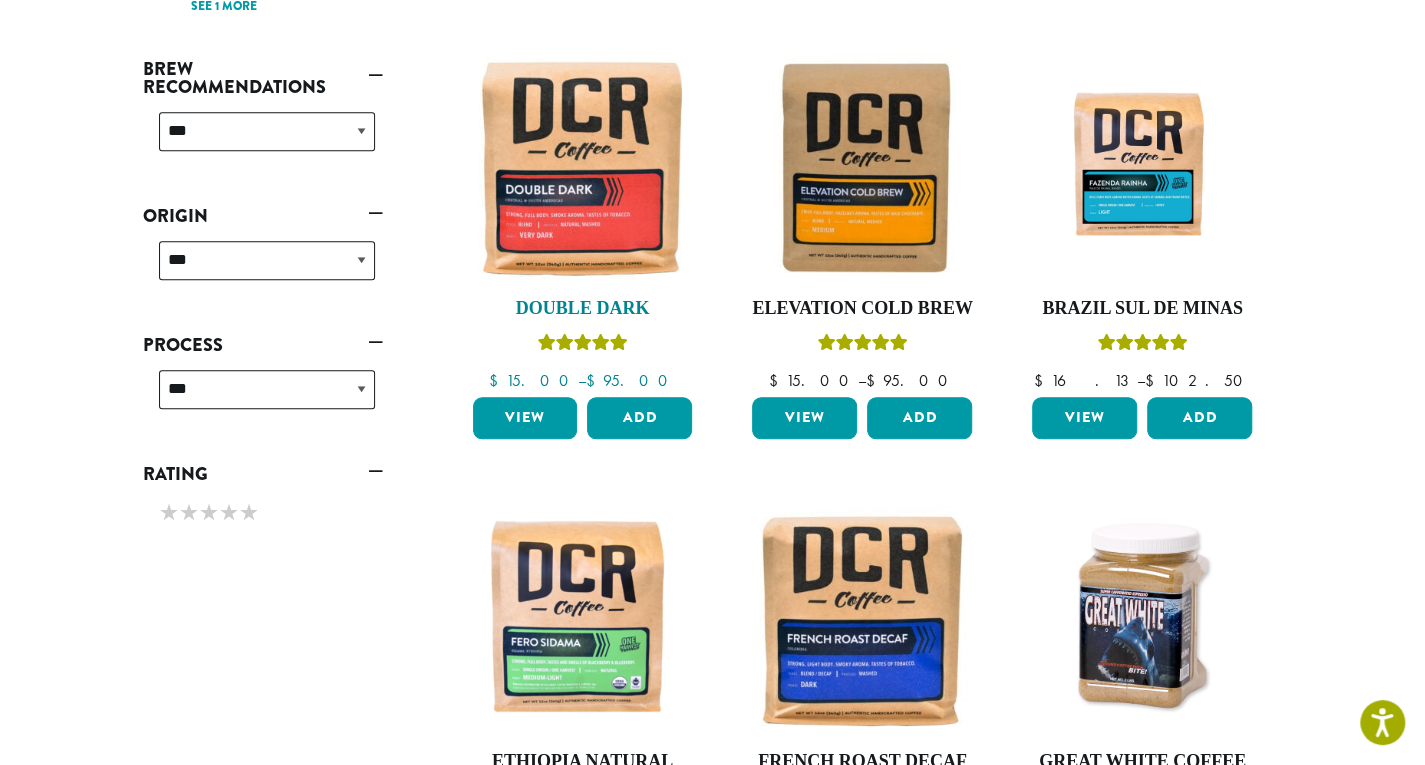 click at bounding box center [582, 167] 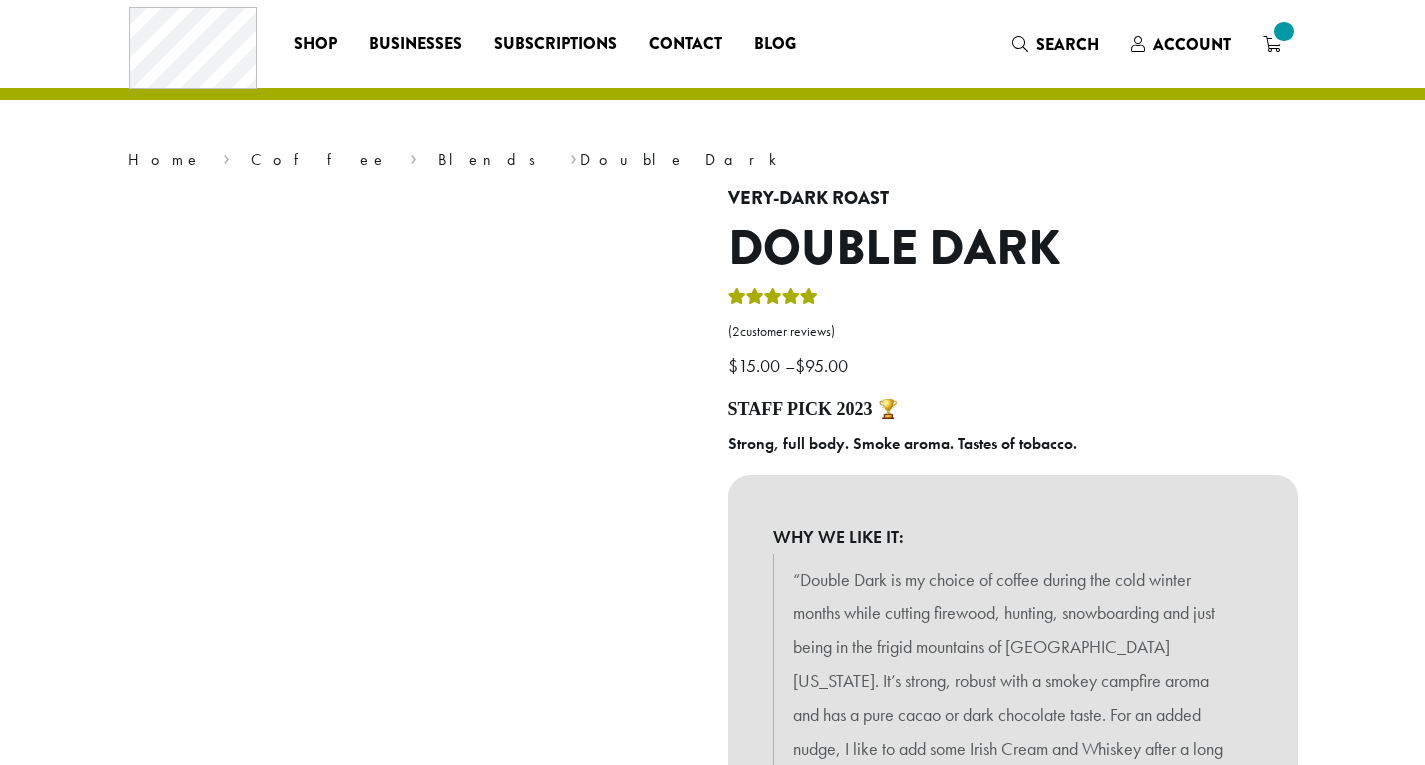 scroll, scrollTop: 0, scrollLeft: 0, axis: both 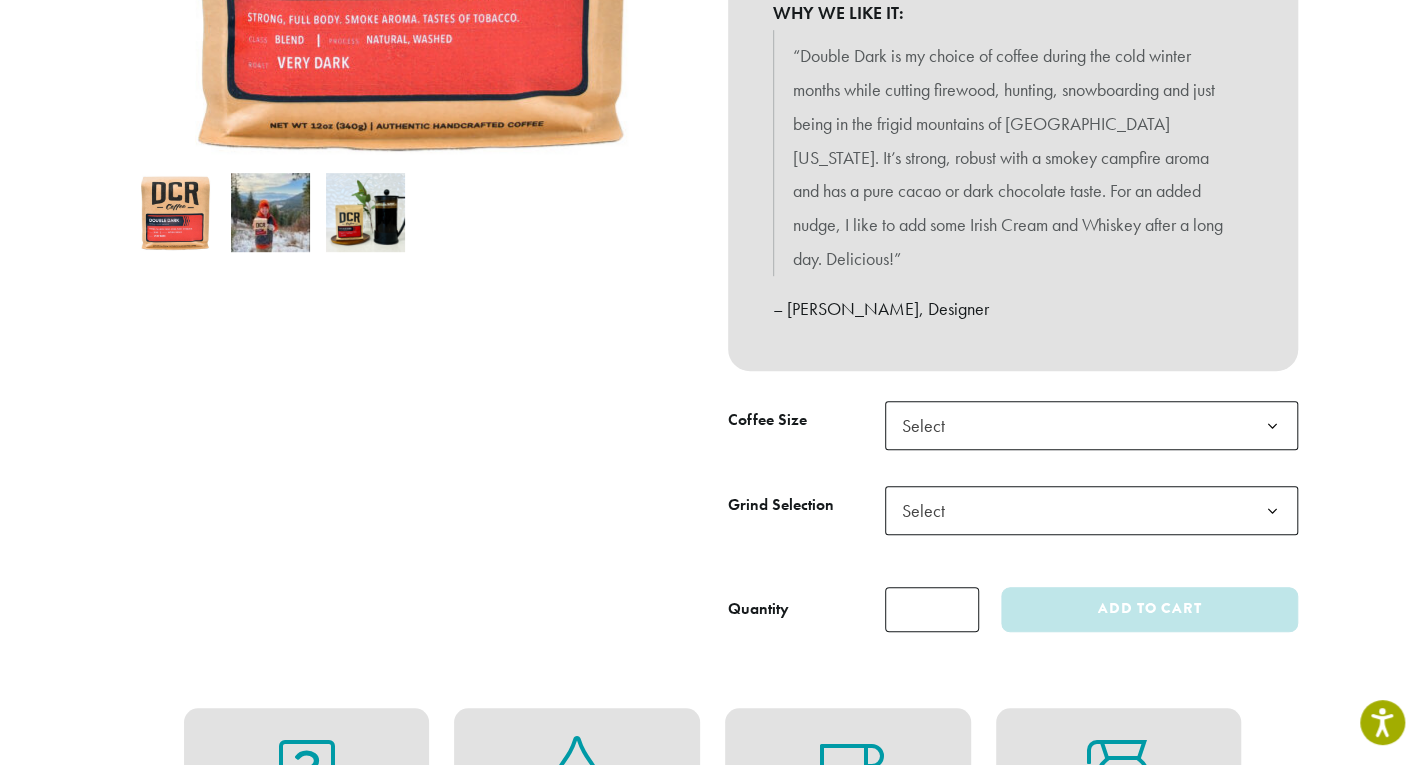 click 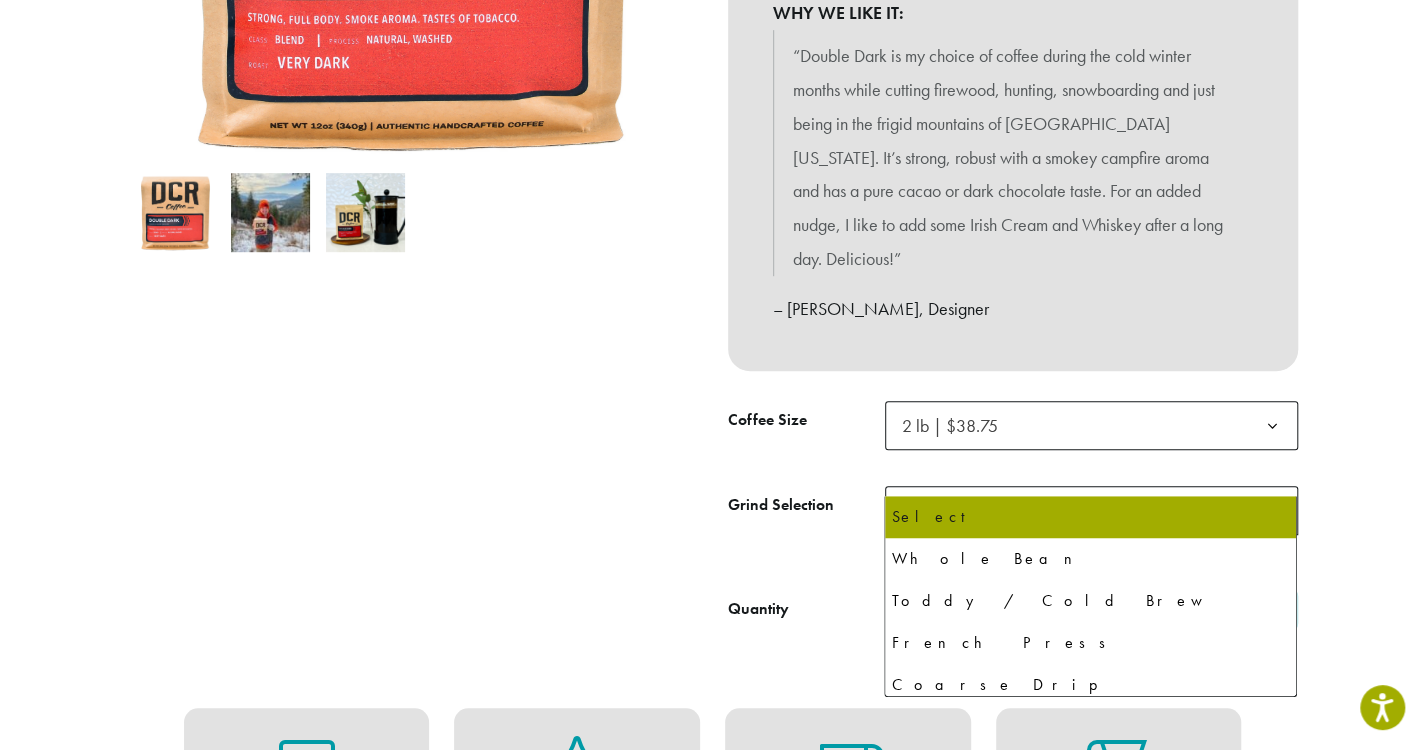click 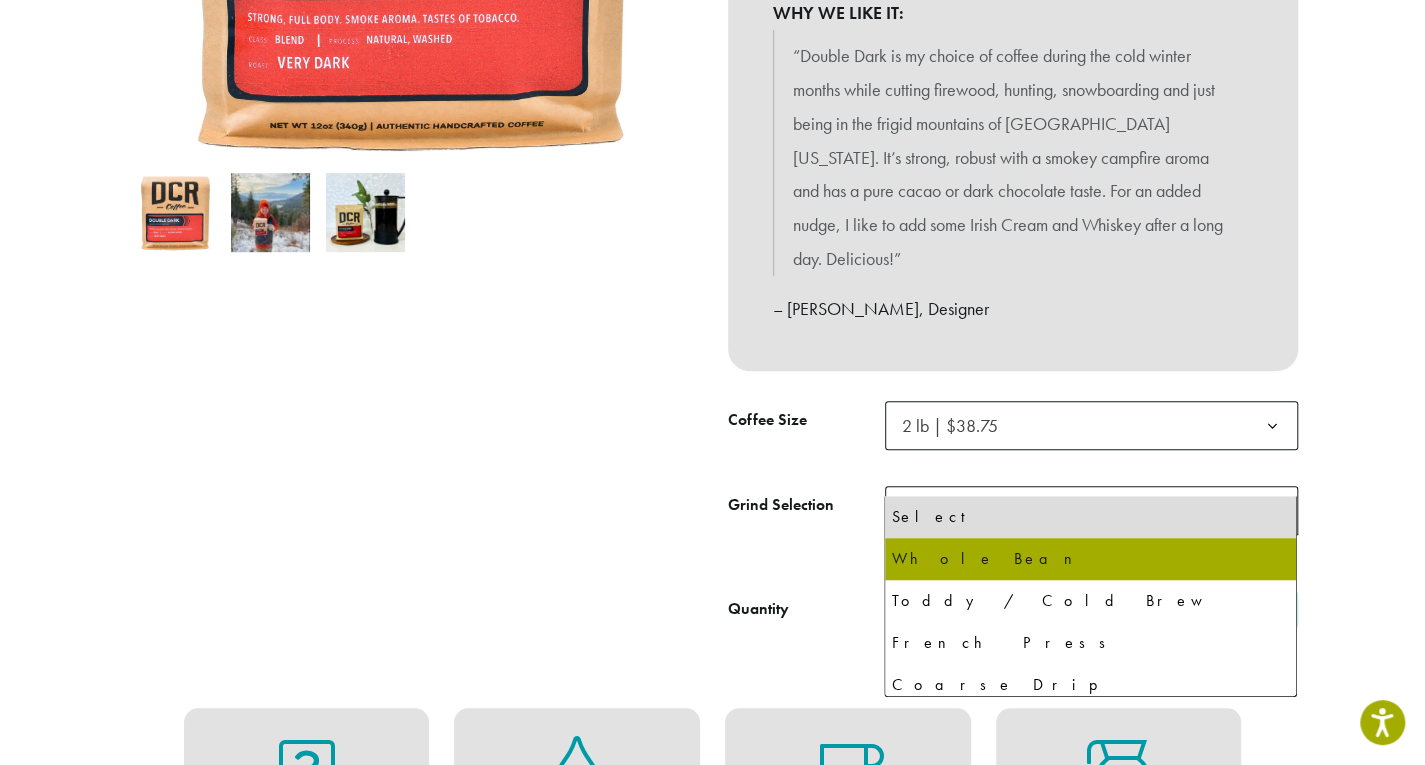 select on "**********" 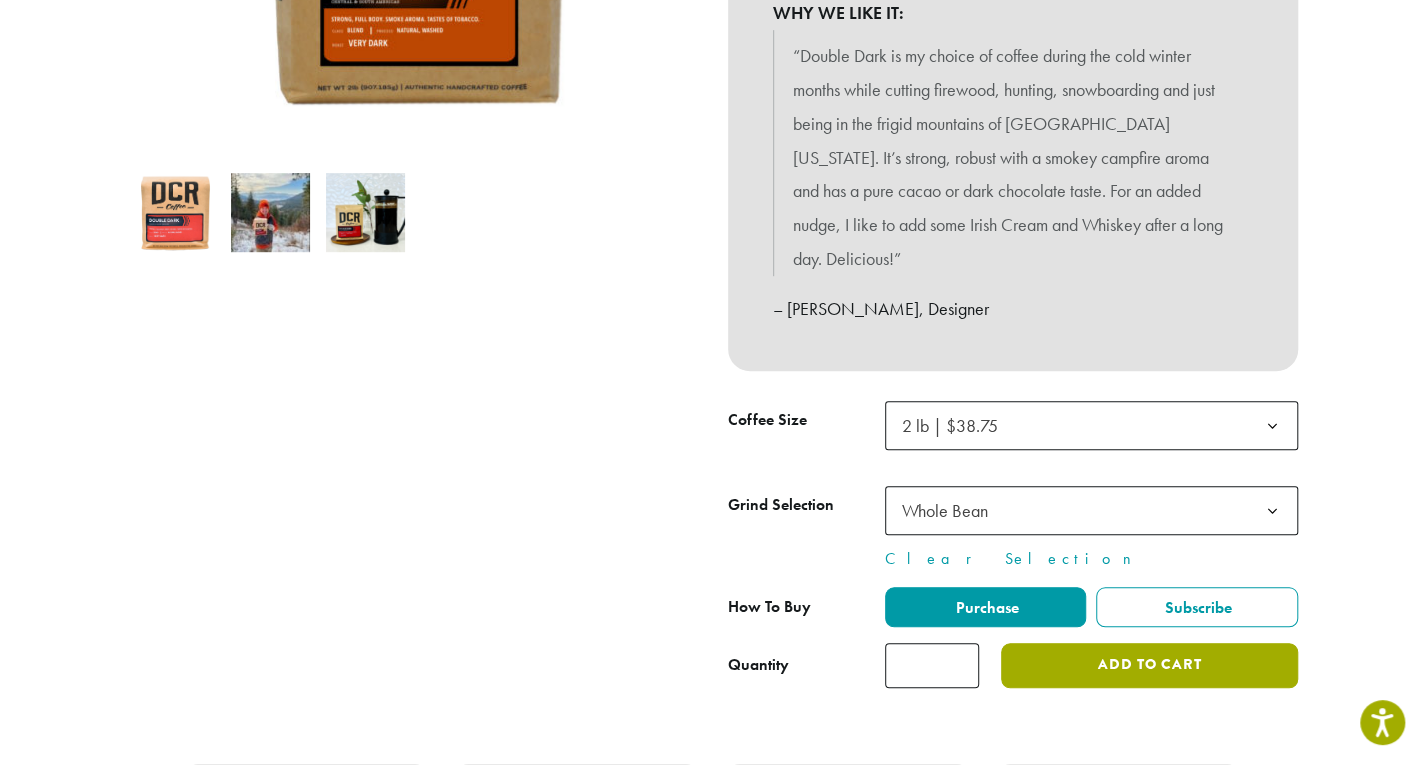 click on "Add to cart" 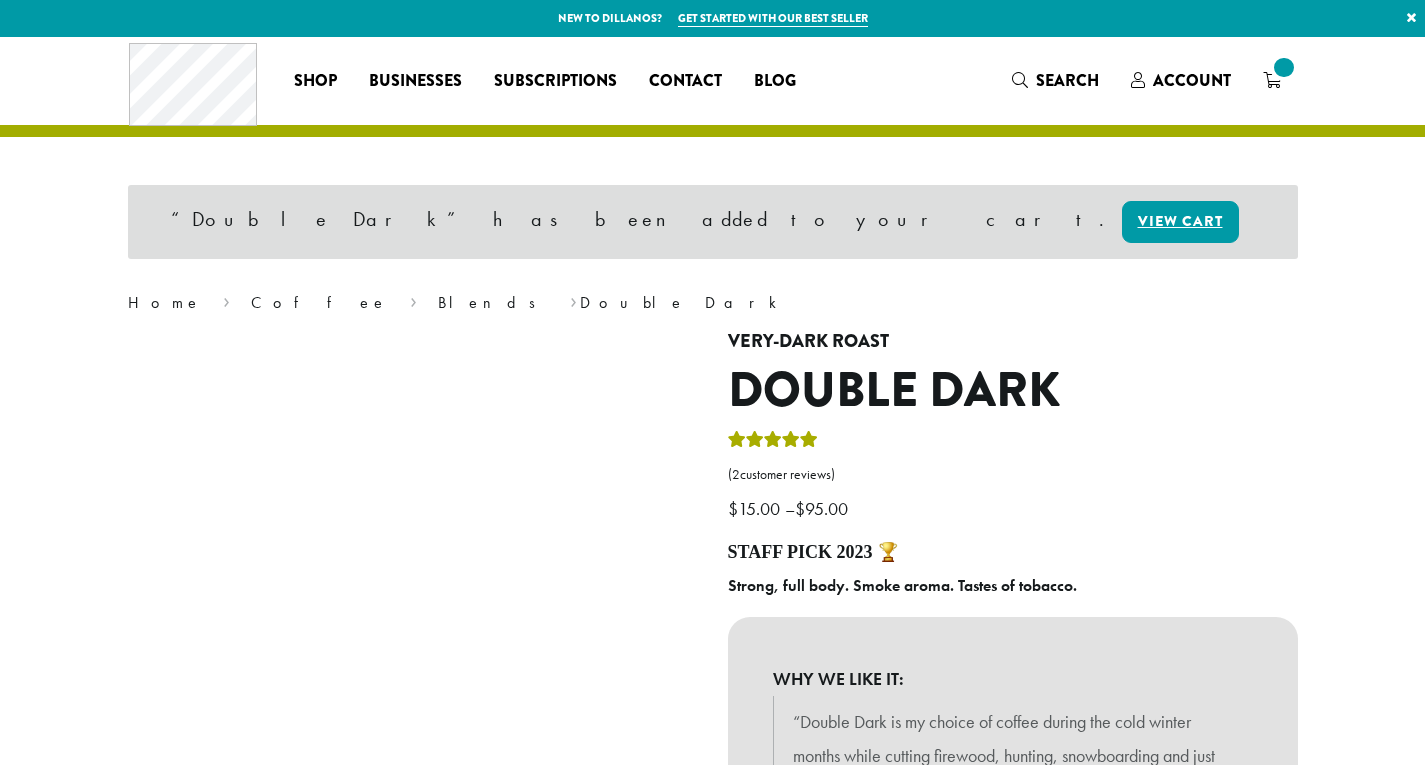 scroll, scrollTop: 0, scrollLeft: 0, axis: both 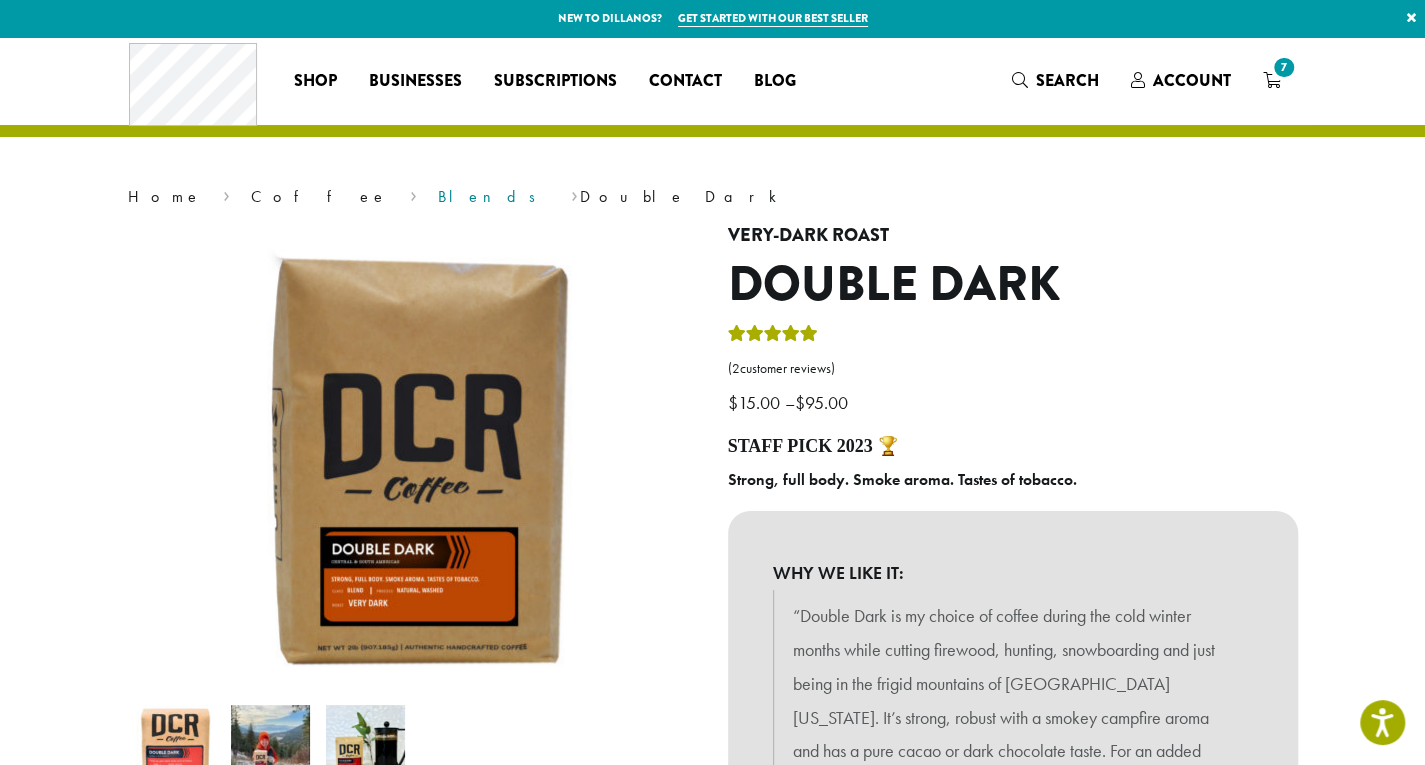 click on "Blends" at bounding box center (493, 196) 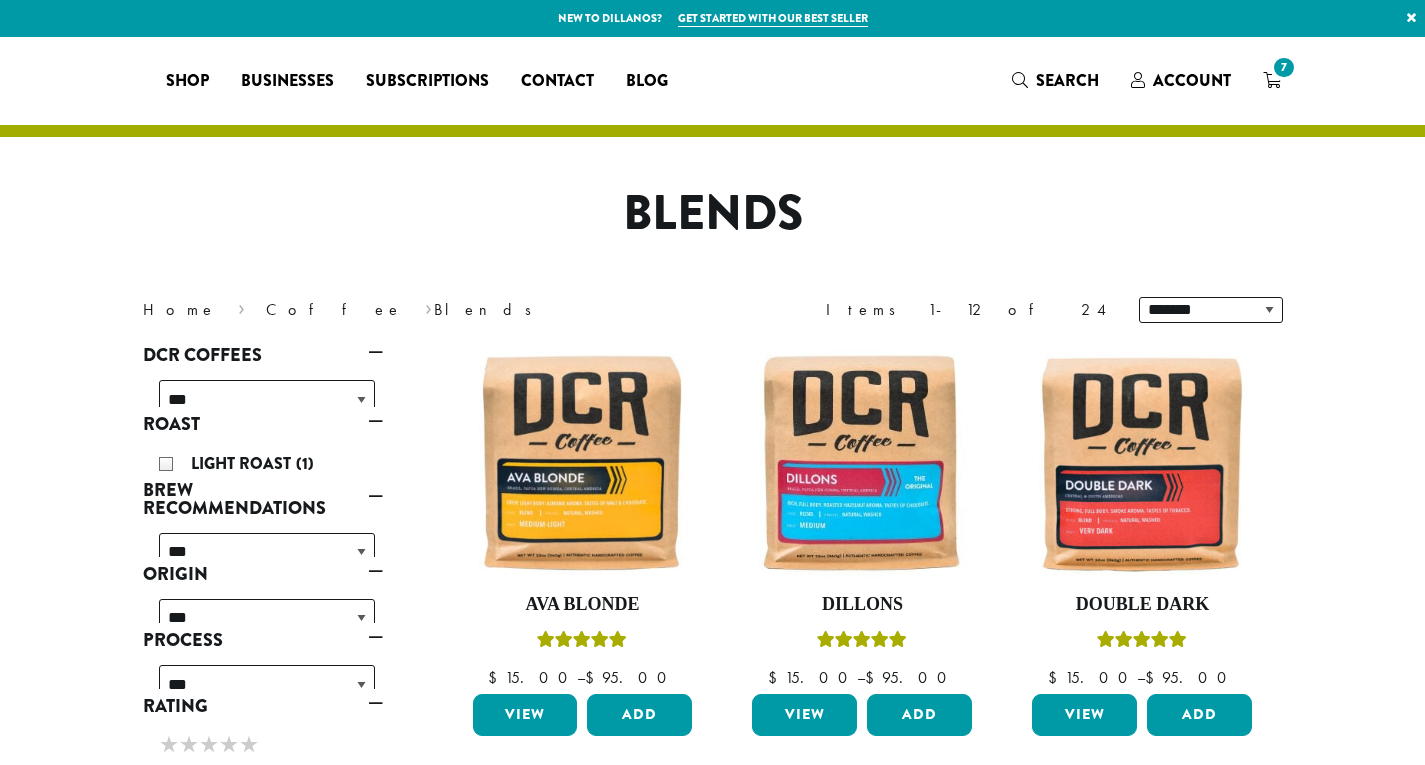 scroll, scrollTop: 0, scrollLeft: 0, axis: both 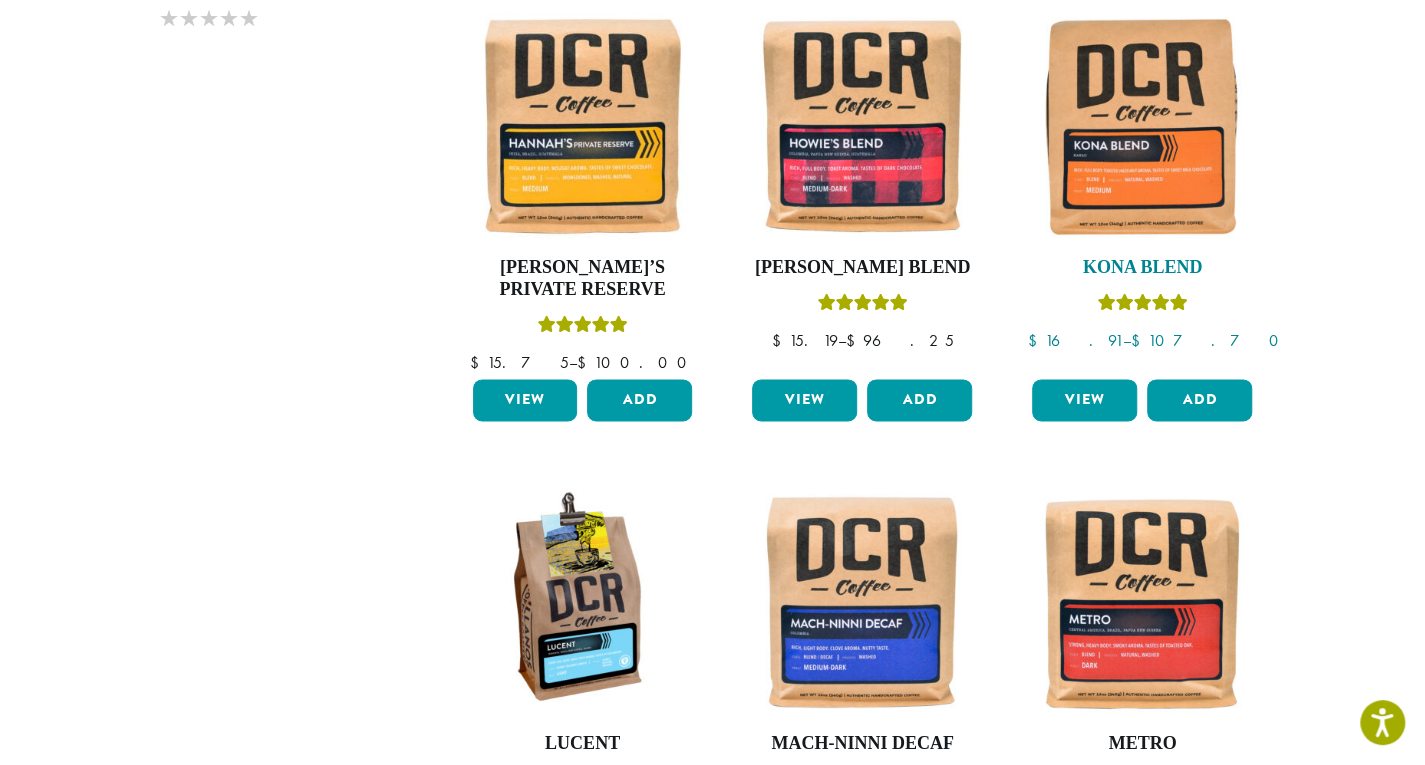 click at bounding box center (1142, 126) 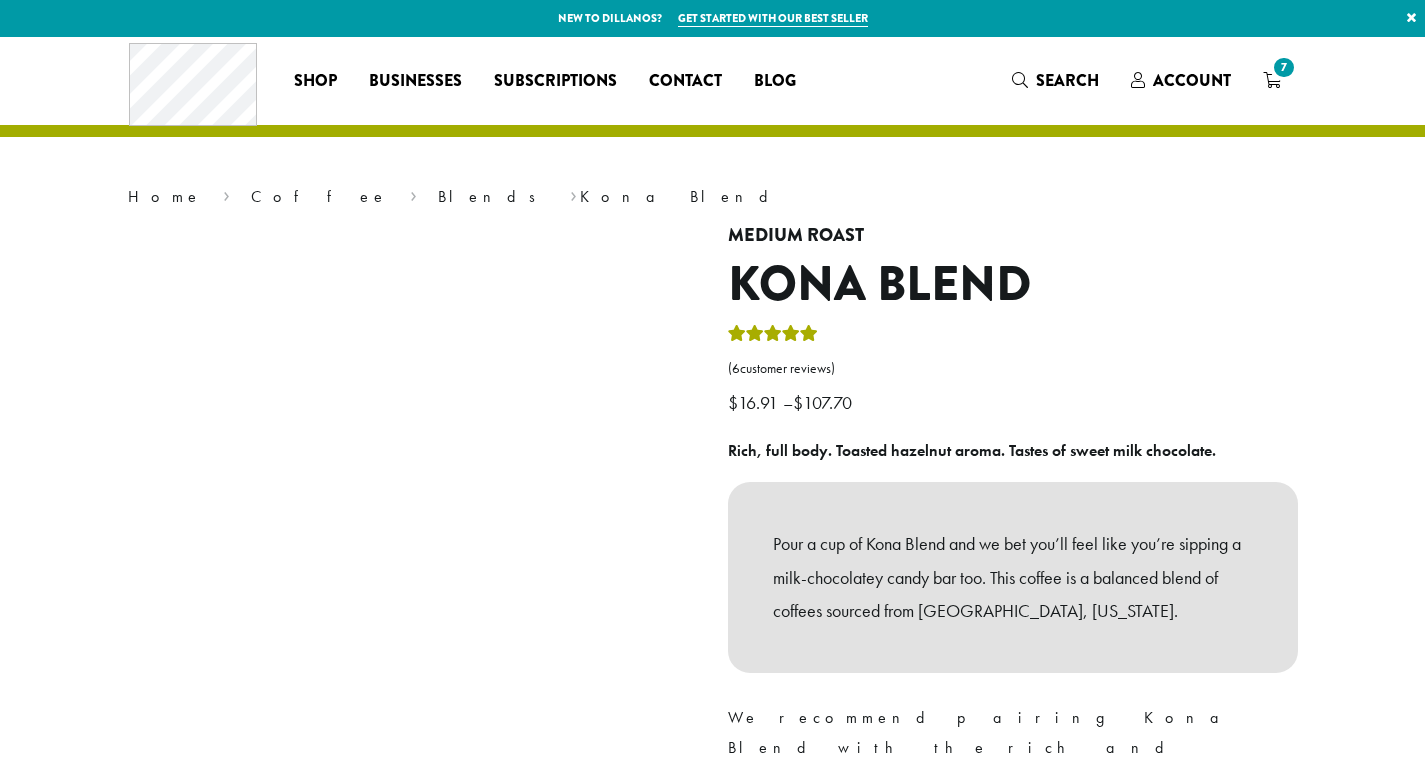 scroll, scrollTop: 0, scrollLeft: 0, axis: both 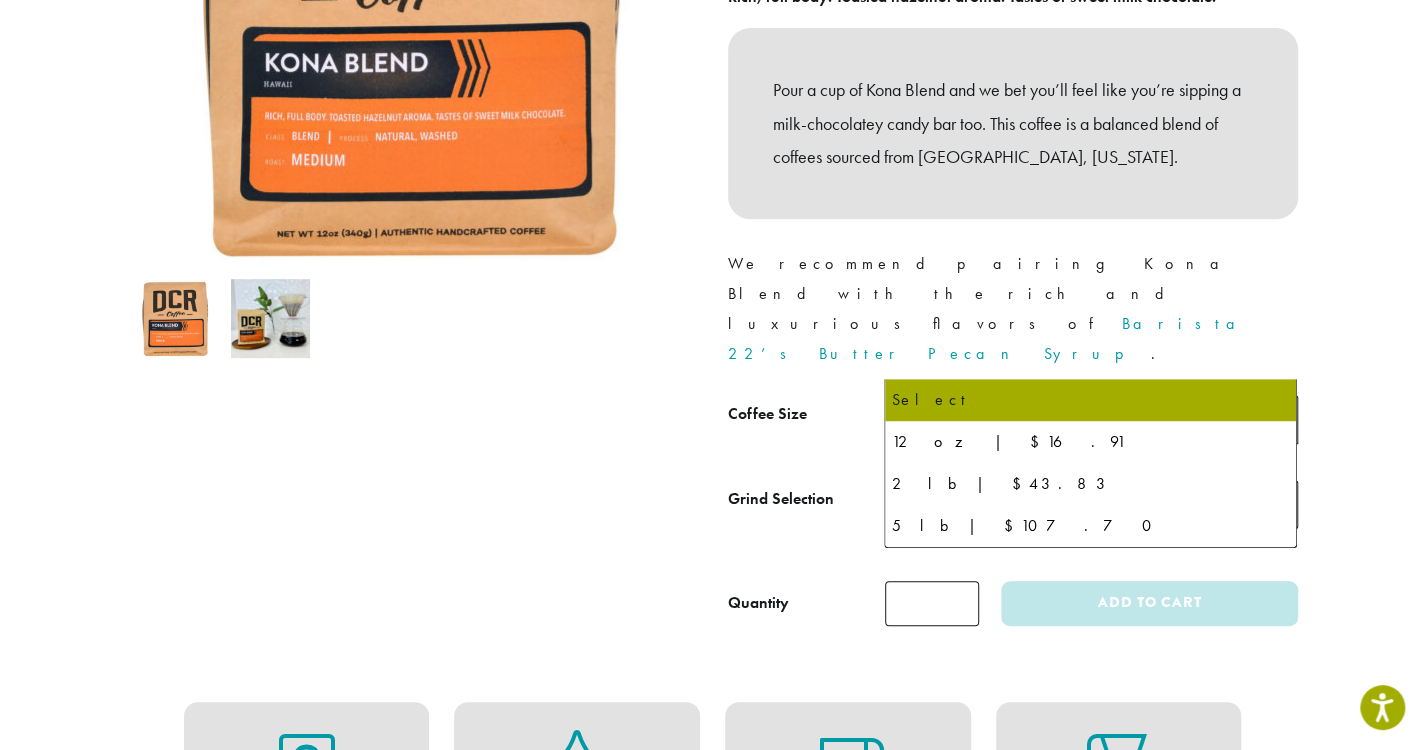 click 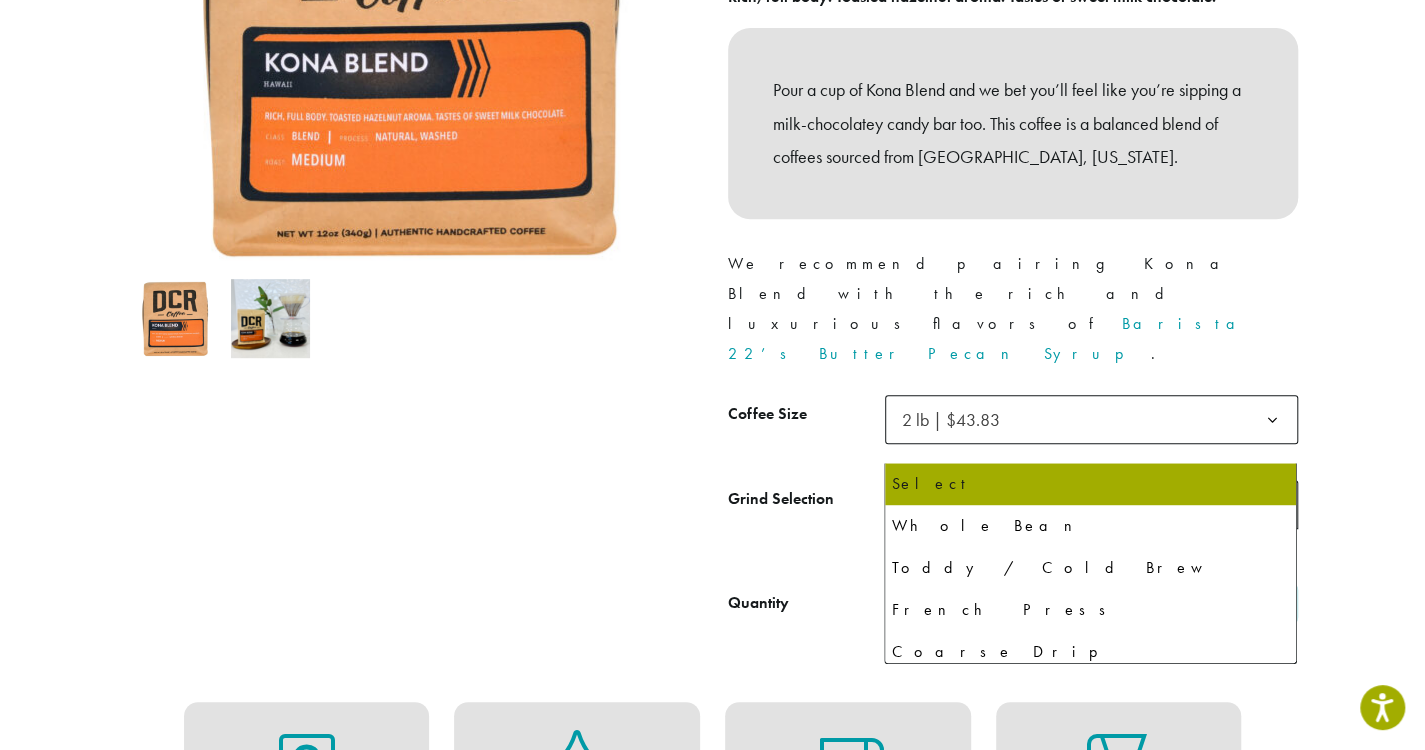 click 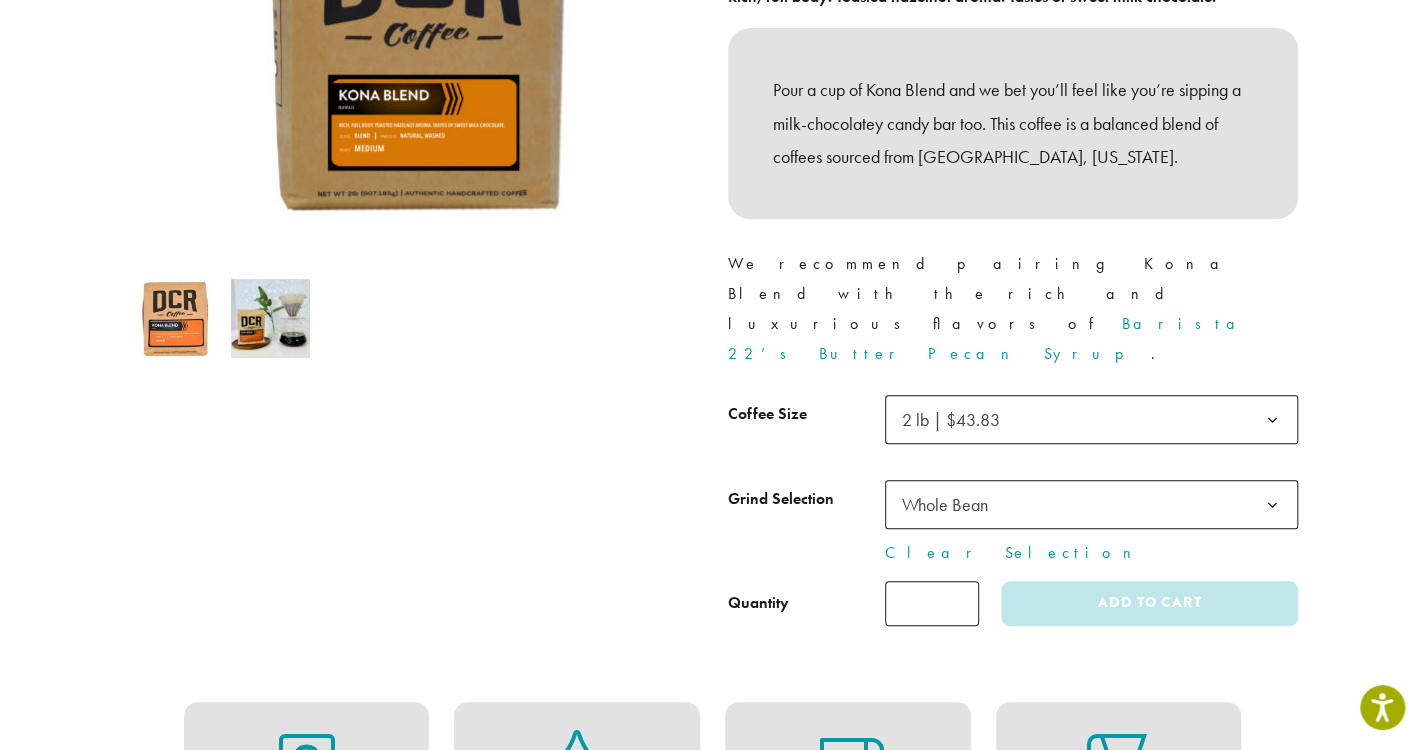 select on "**********" 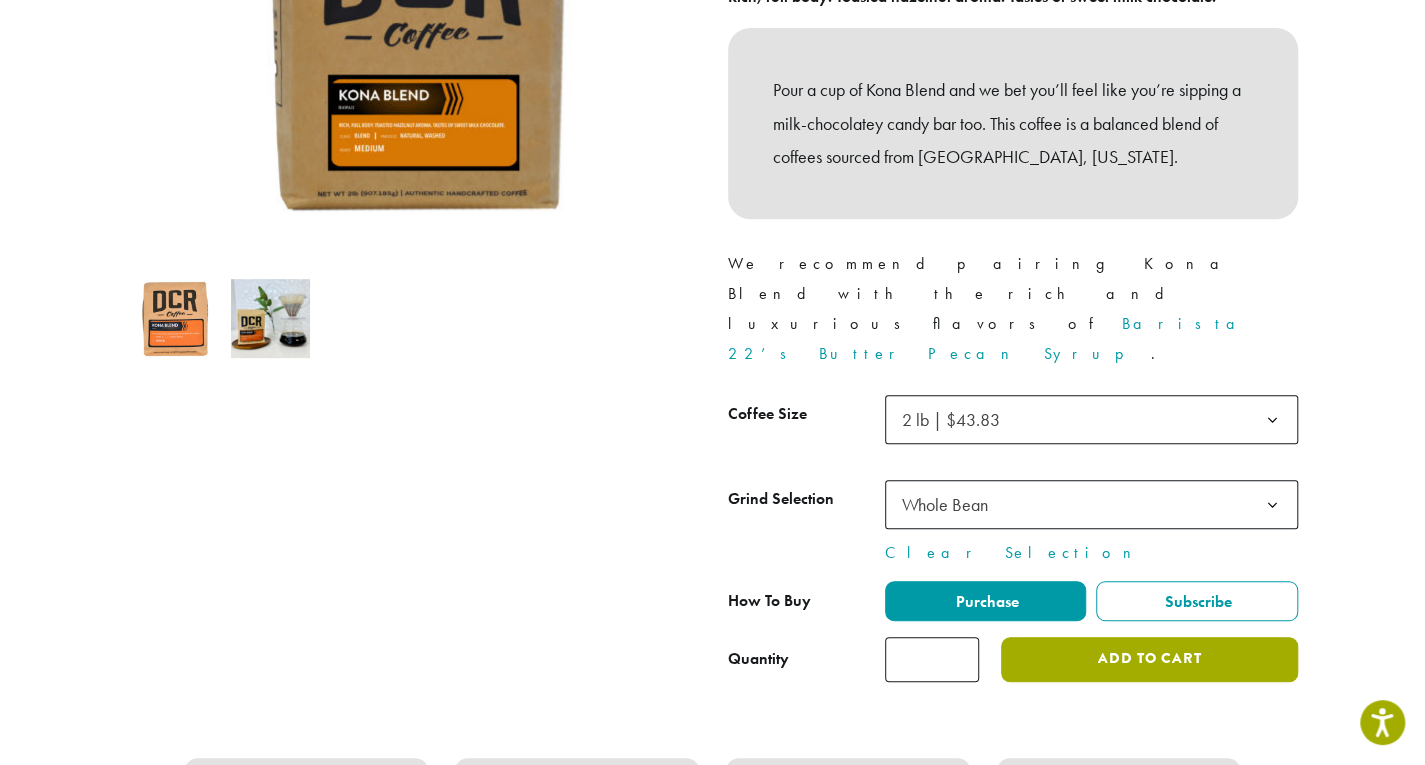 click on "Add to cart" 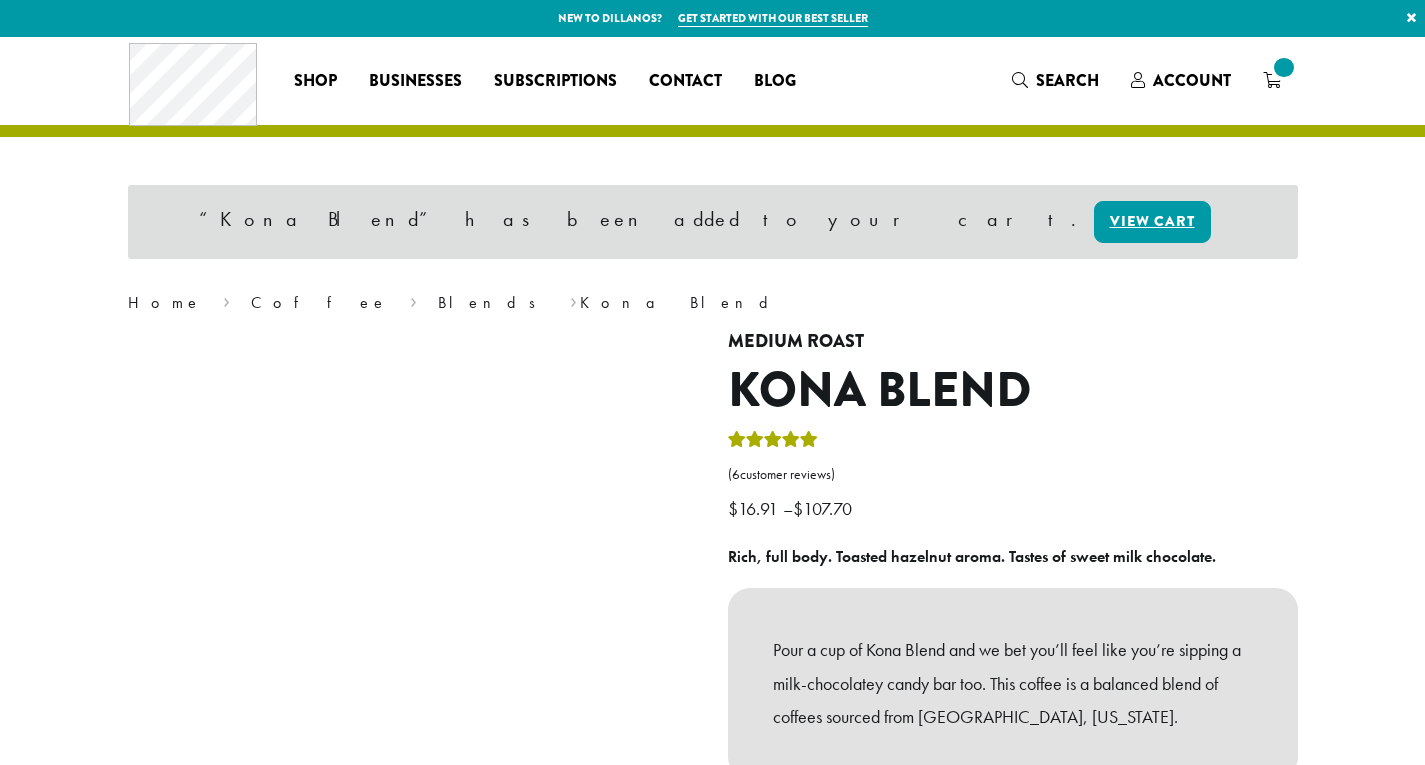 scroll, scrollTop: 0, scrollLeft: 0, axis: both 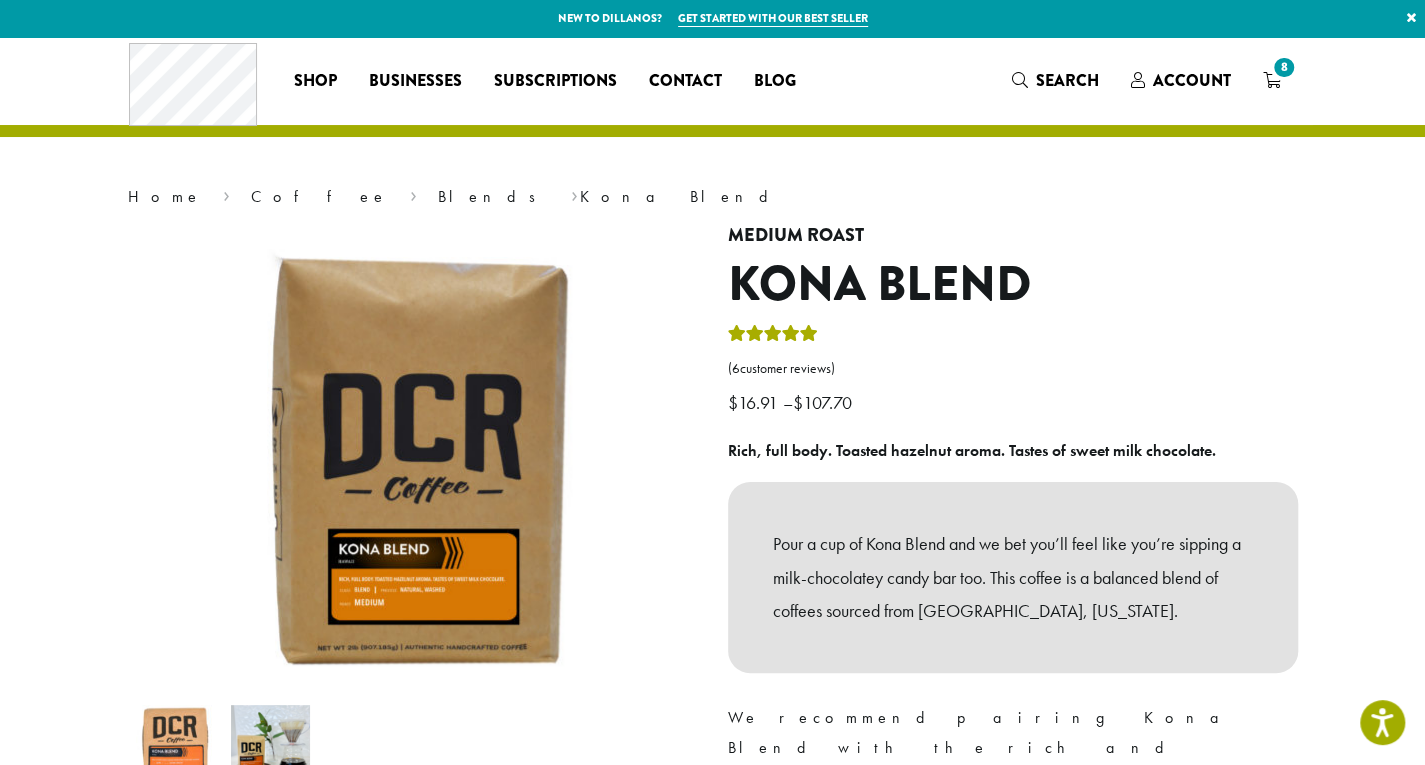 click on "8" at bounding box center (1272, 80) 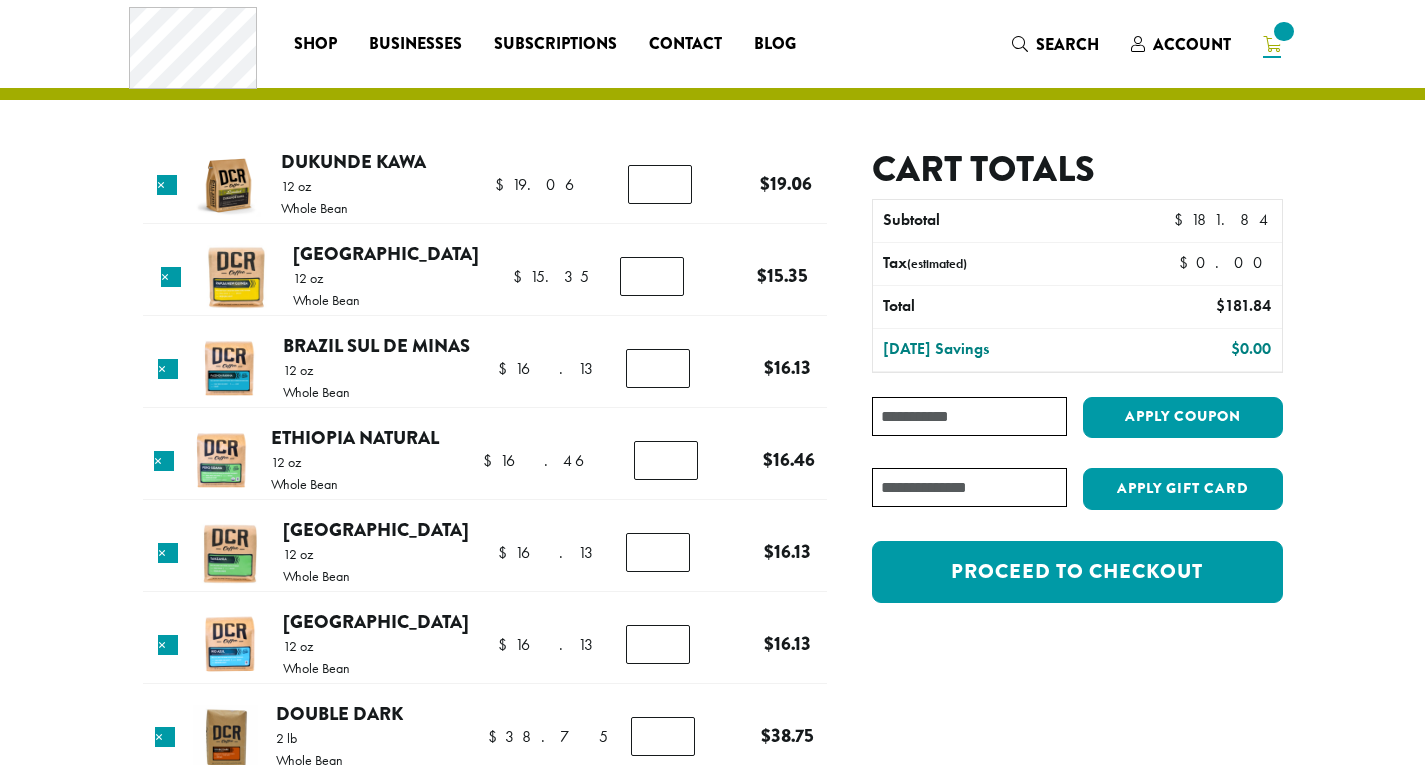 scroll, scrollTop: 0, scrollLeft: 0, axis: both 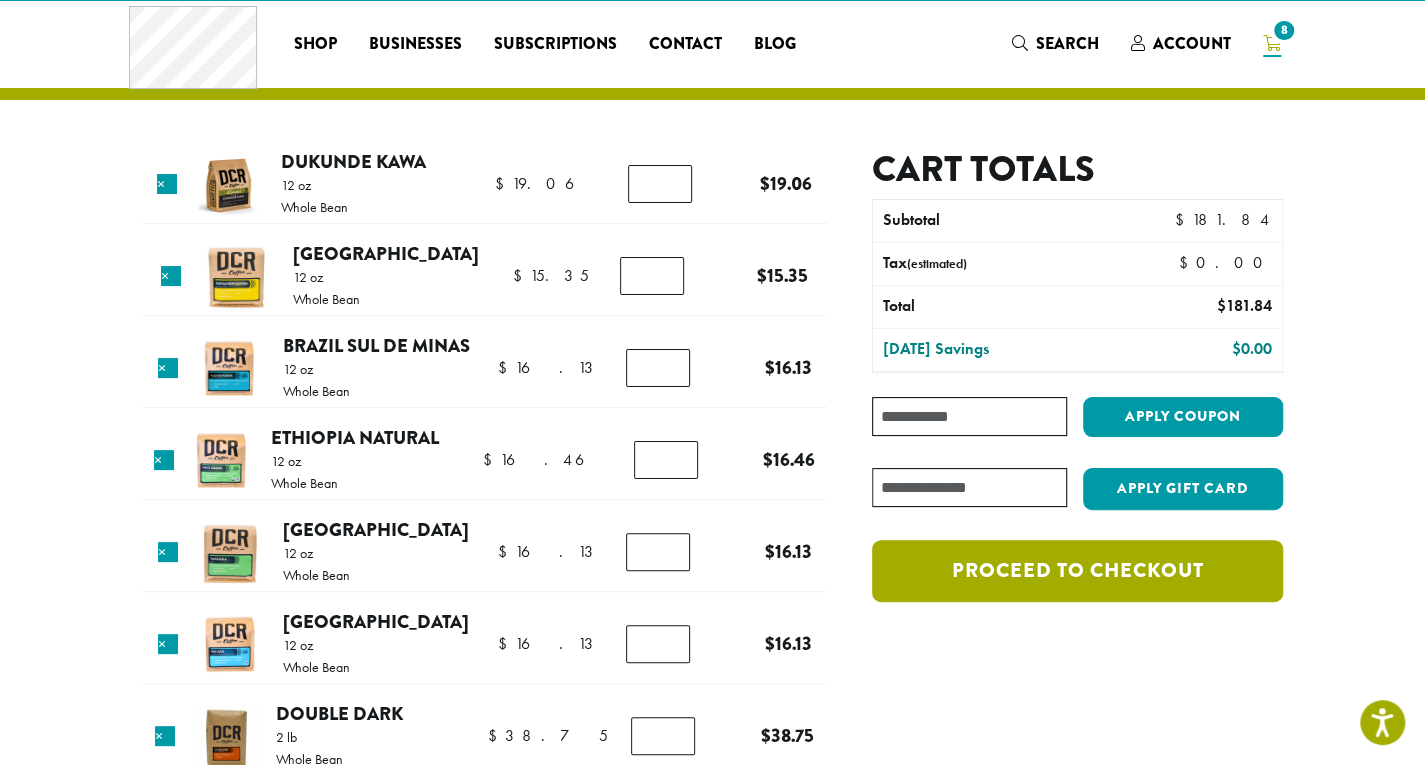click on "Proceed to checkout" at bounding box center (1077, 571) 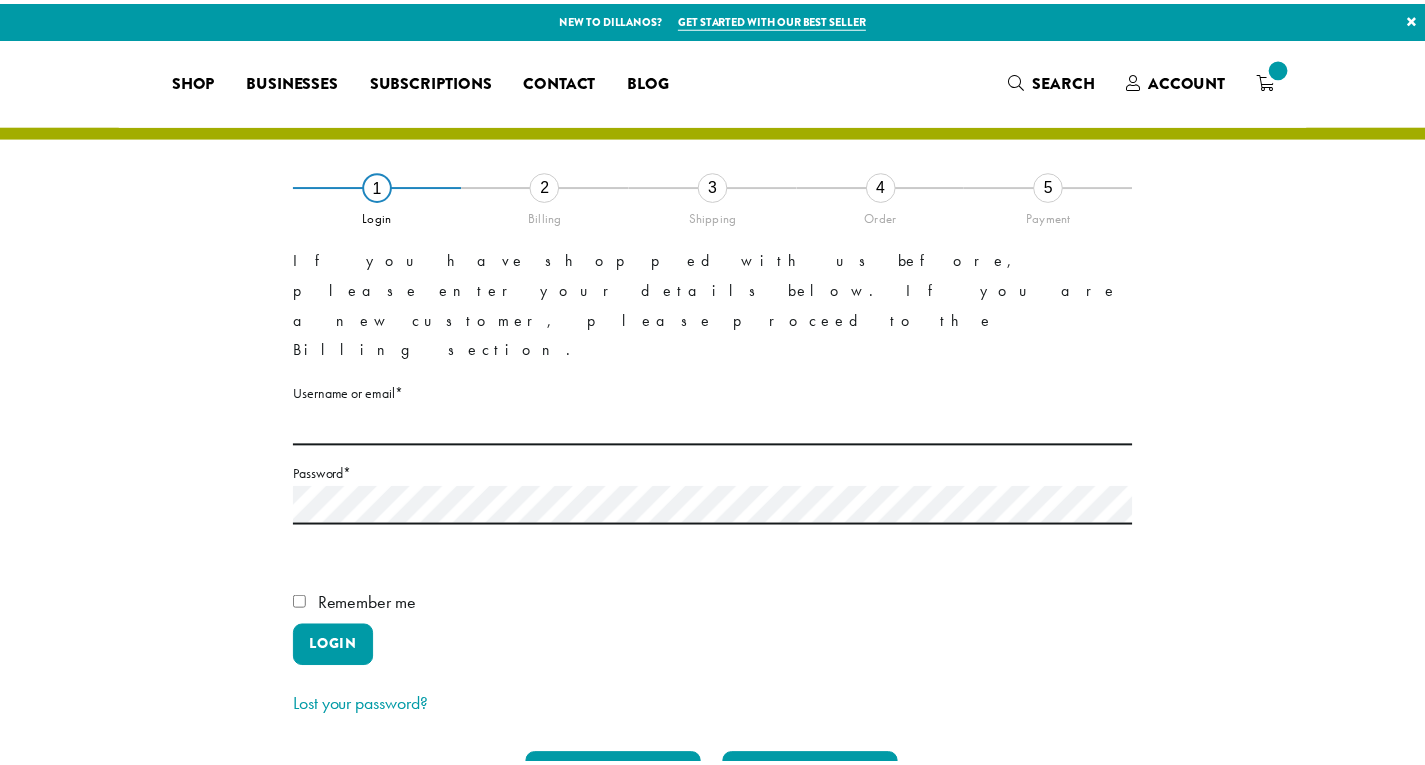 scroll, scrollTop: 0, scrollLeft: 0, axis: both 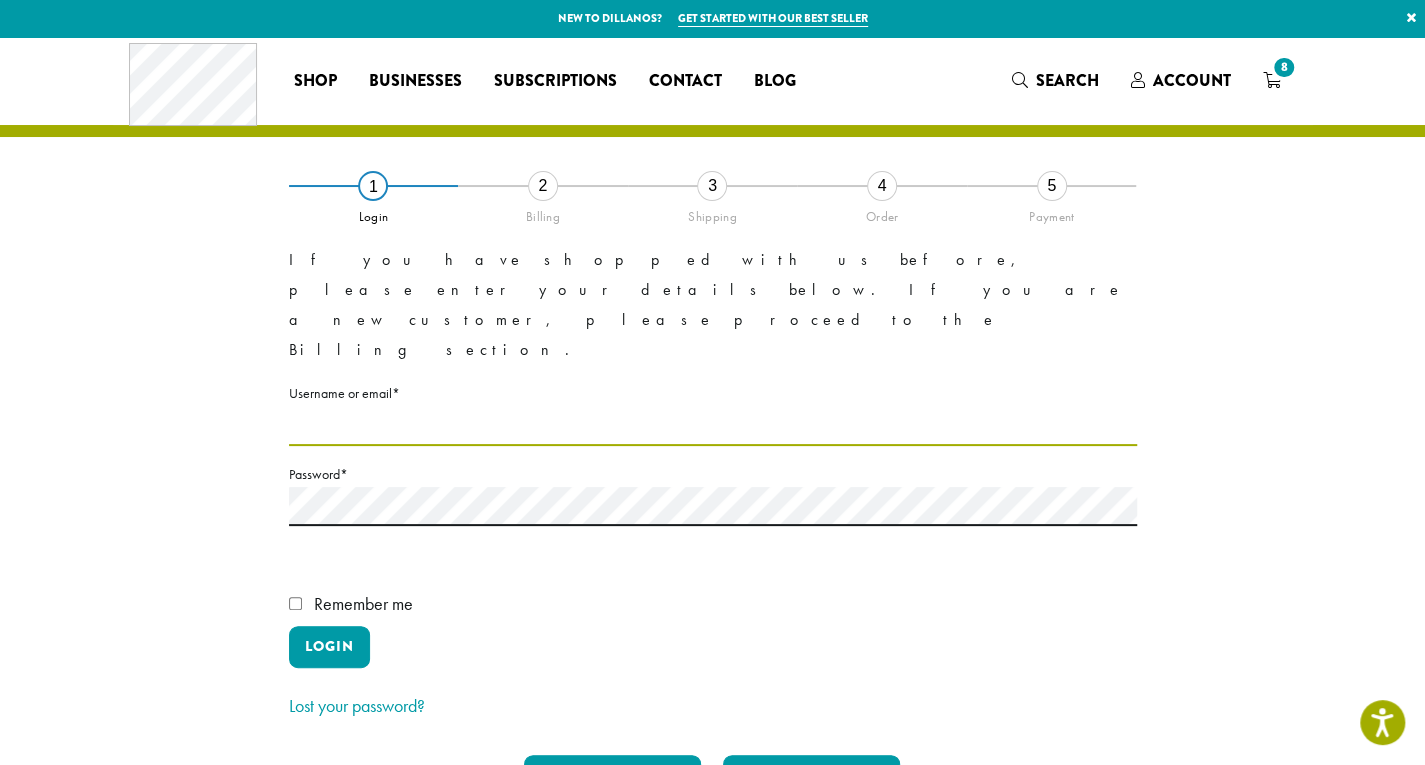 type on "**********" 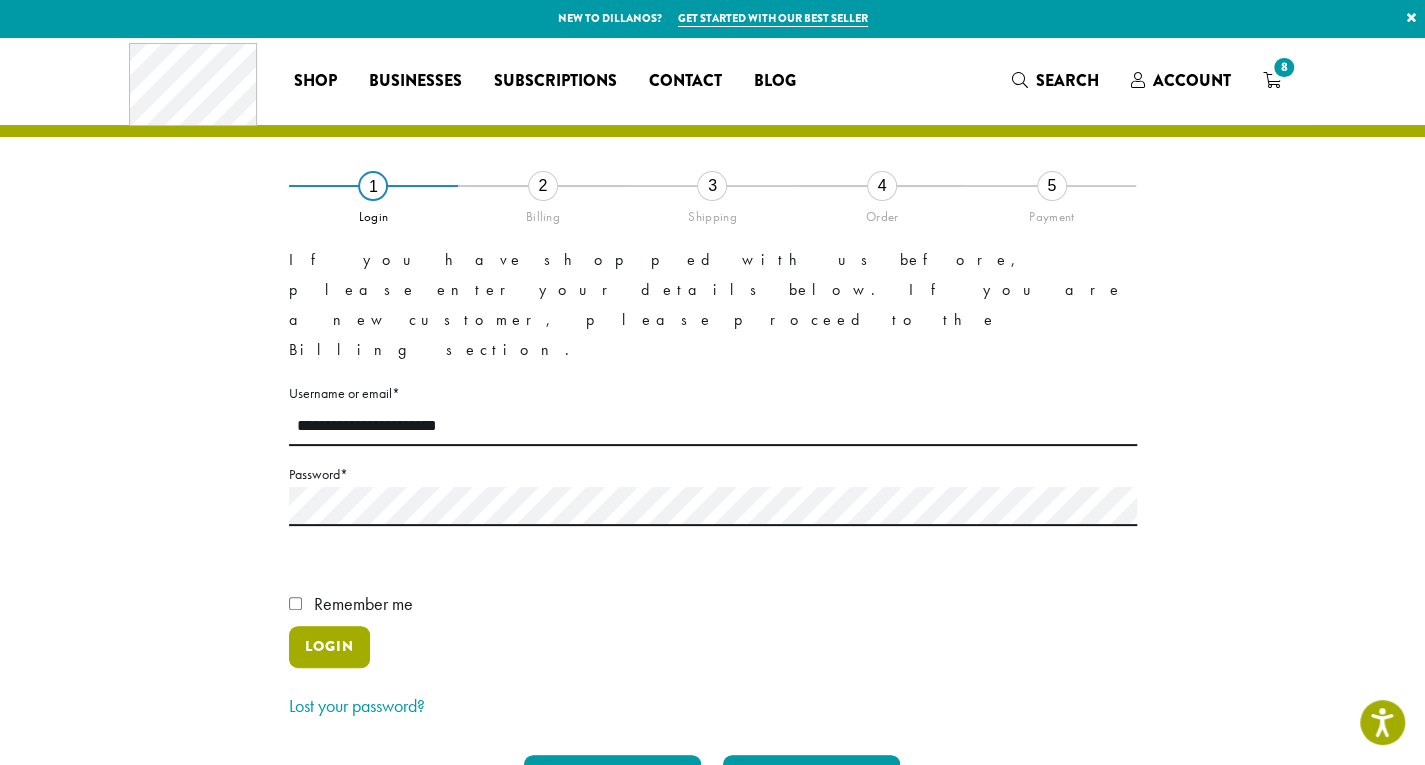 click on "Login" at bounding box center (329, 647) 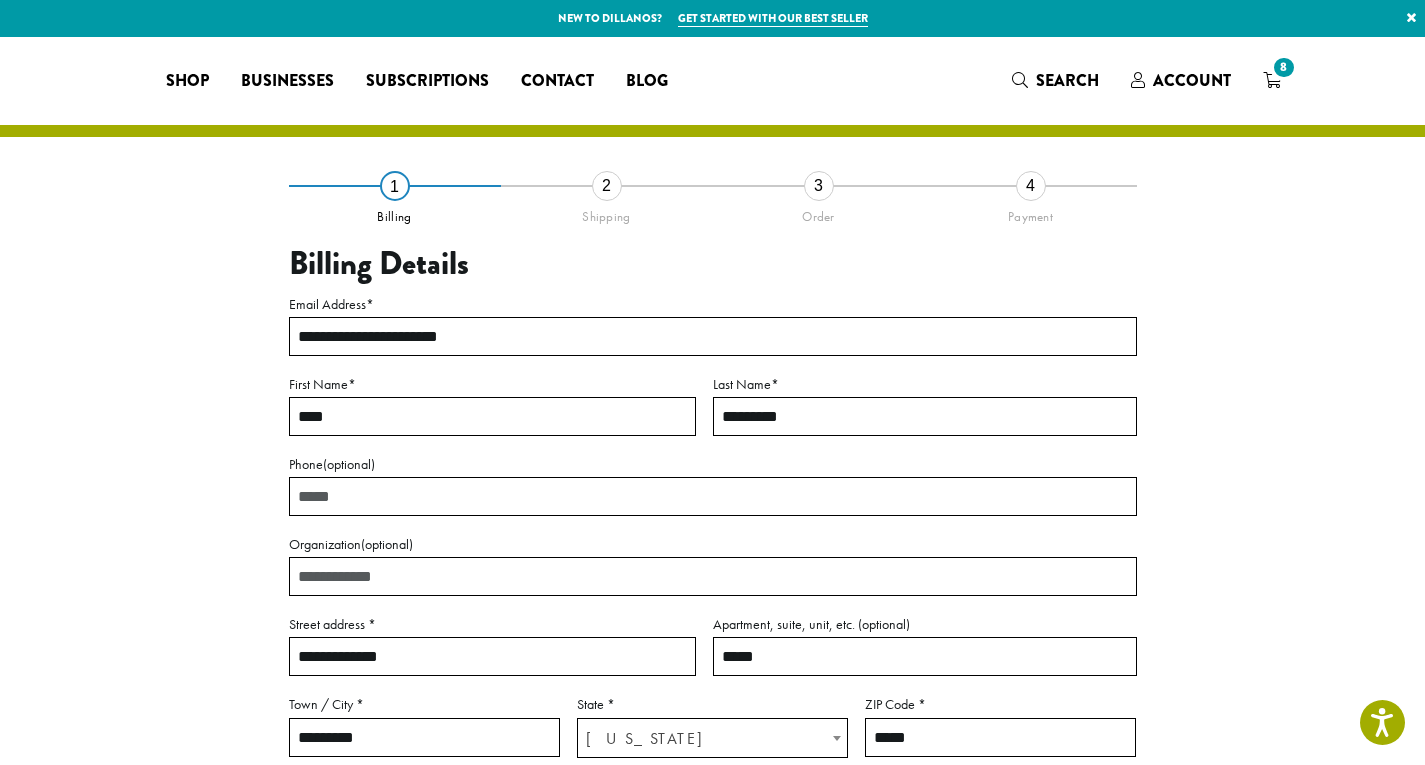 select on "**" 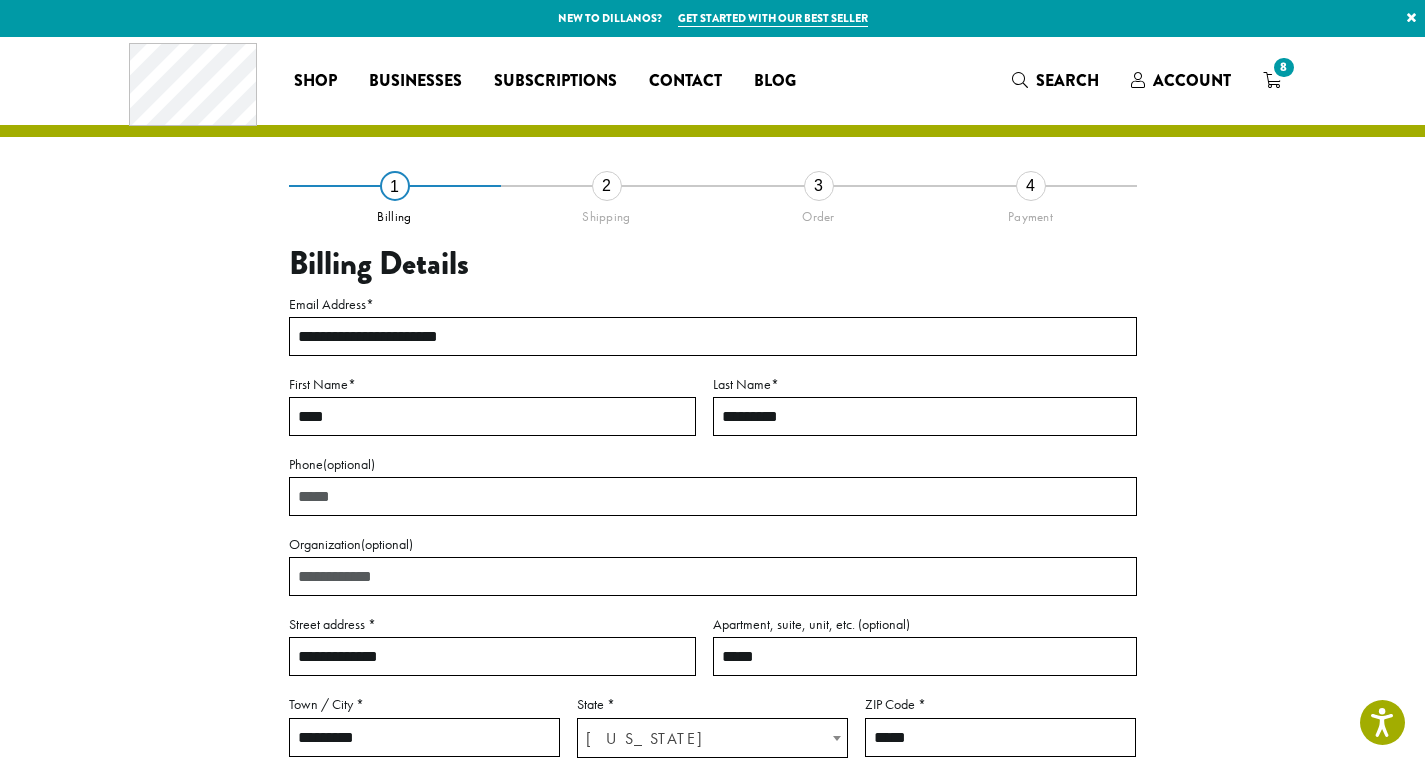 scroll, scrollTop: 0, scrollLeft: 0, axis: both 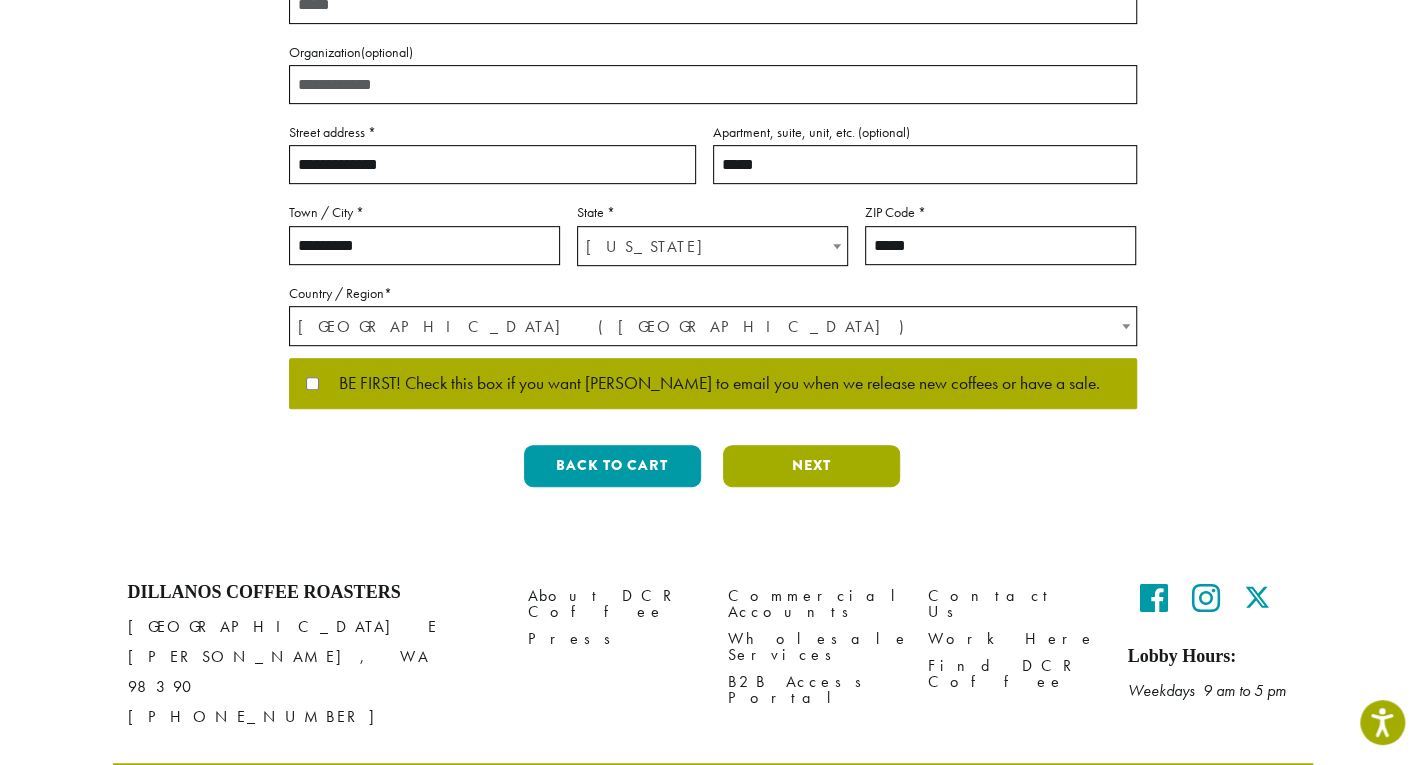 click on "Next" at bounding box center (811, 466) 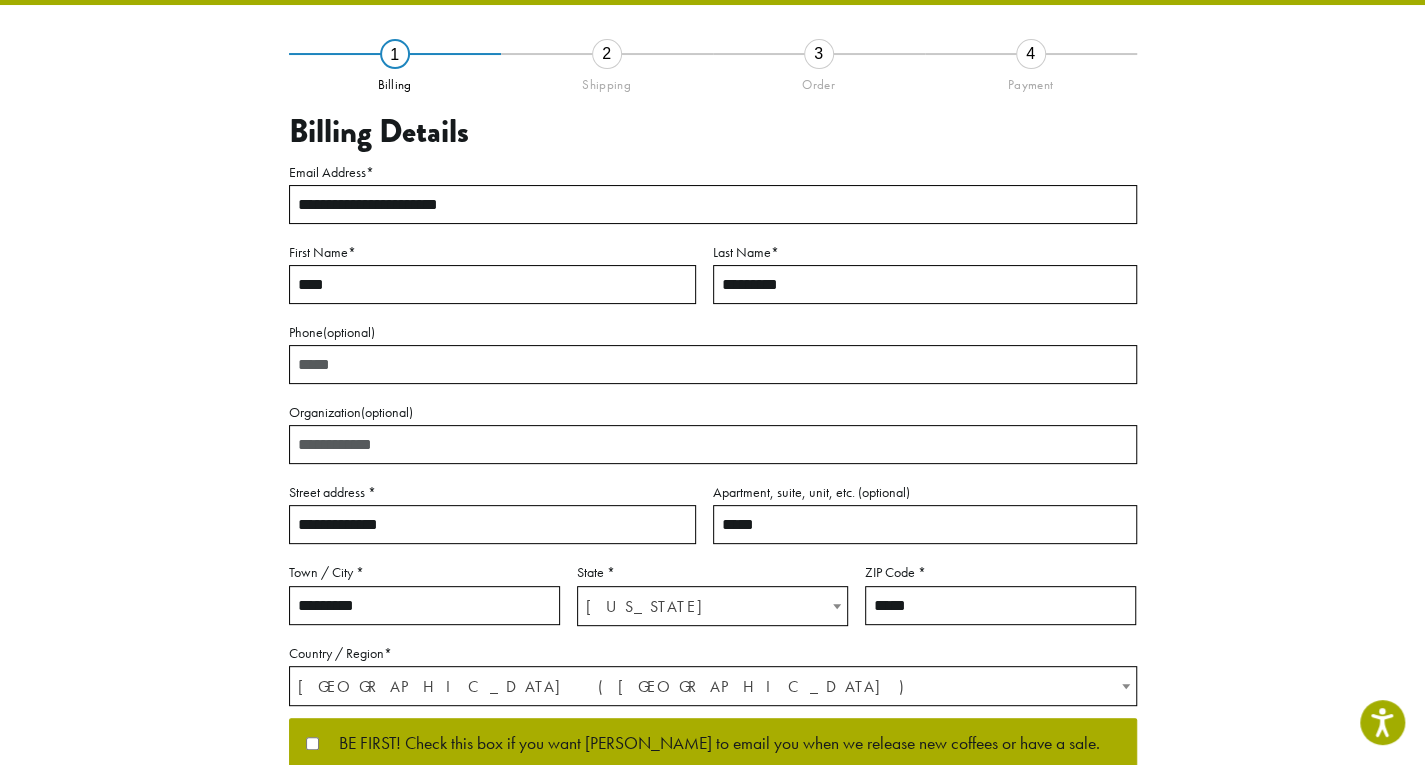 scroll, scrollTop: 76, scrollLeft: 0, axis: vertical 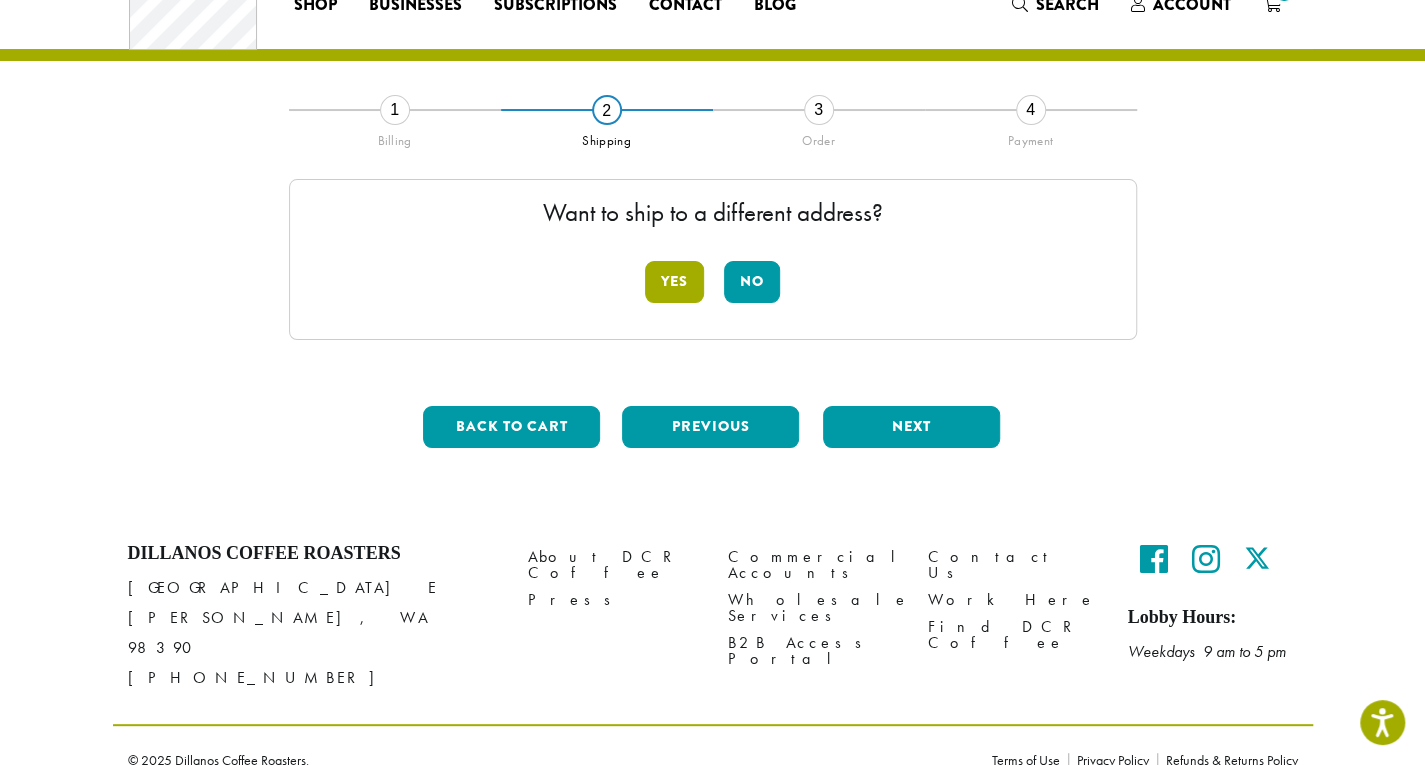 click on "Yes" at bounding box center [674, 282] 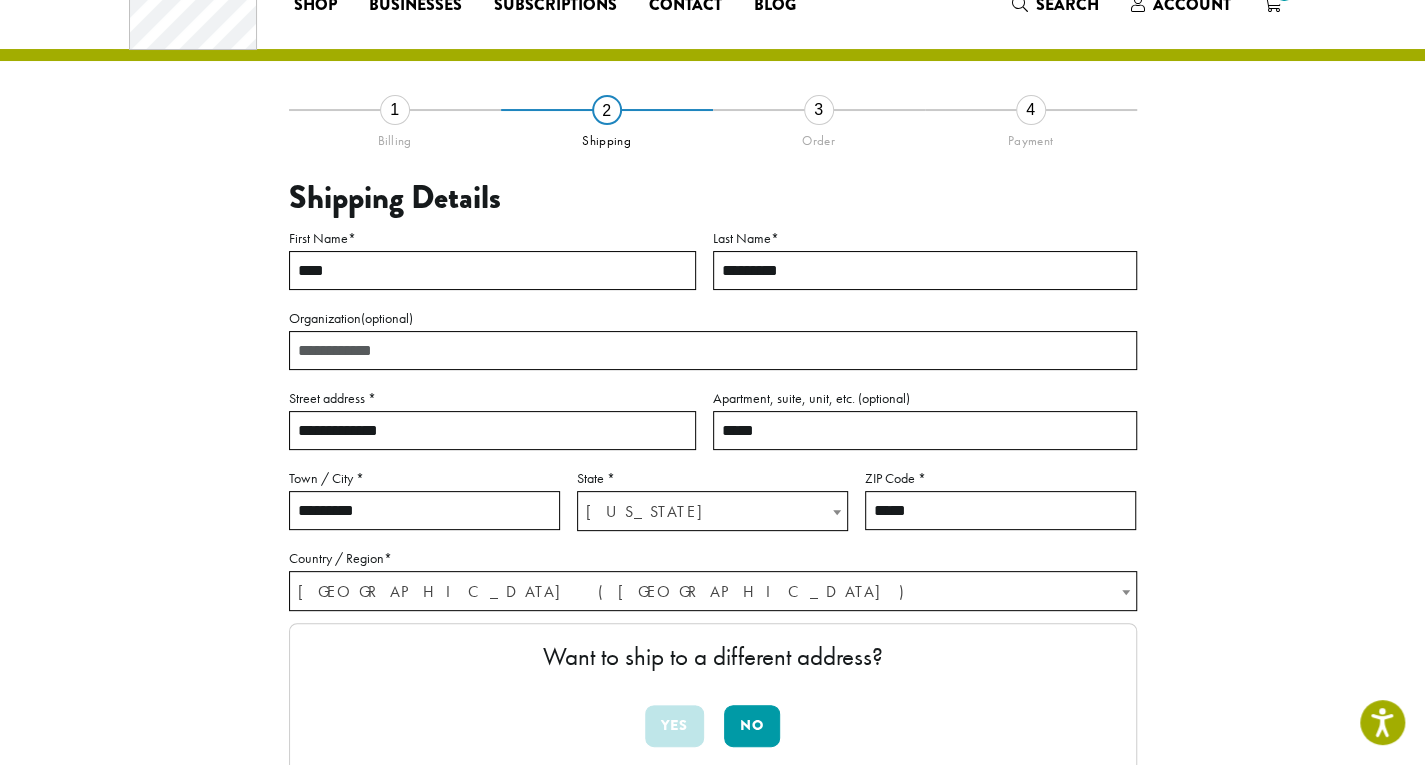 click on "**********" at bounding box center [492, 430] 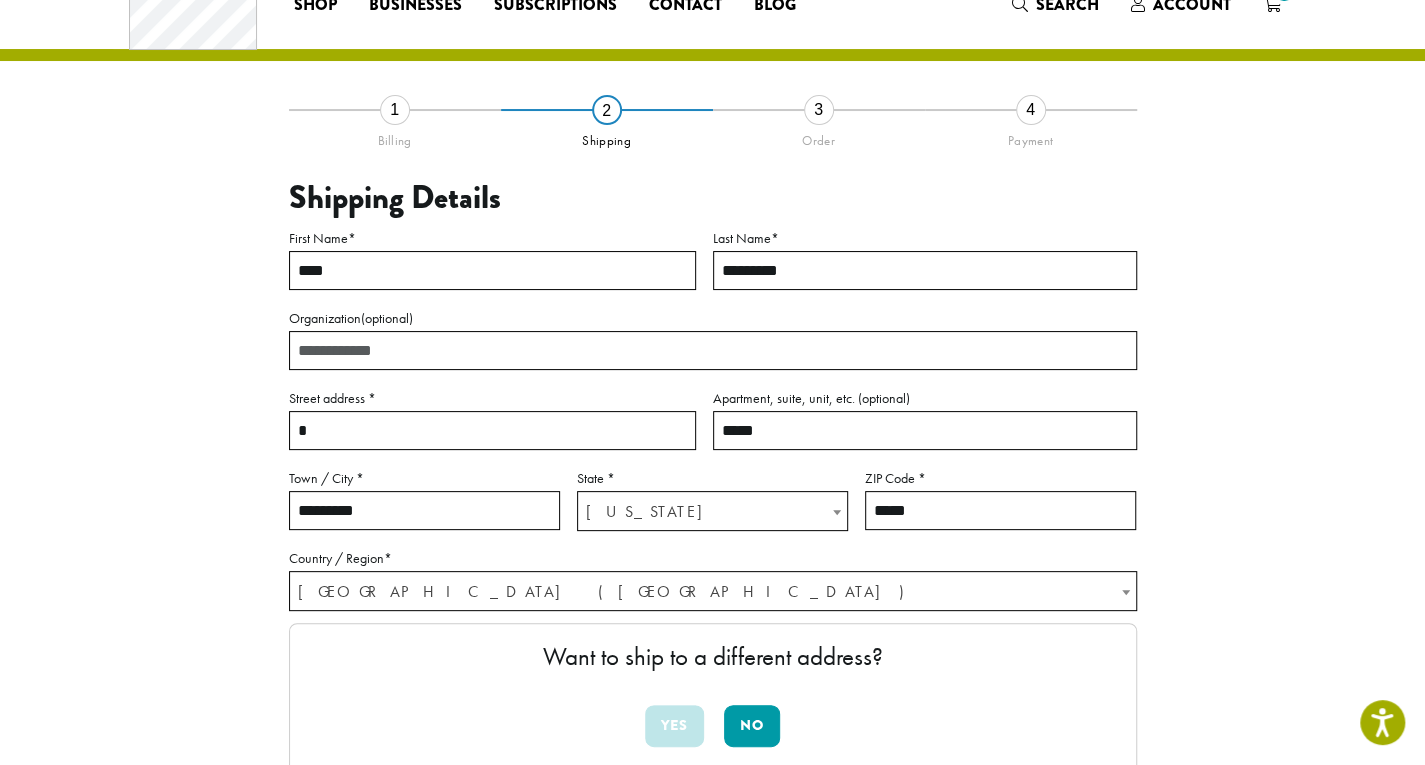 type on "**********" 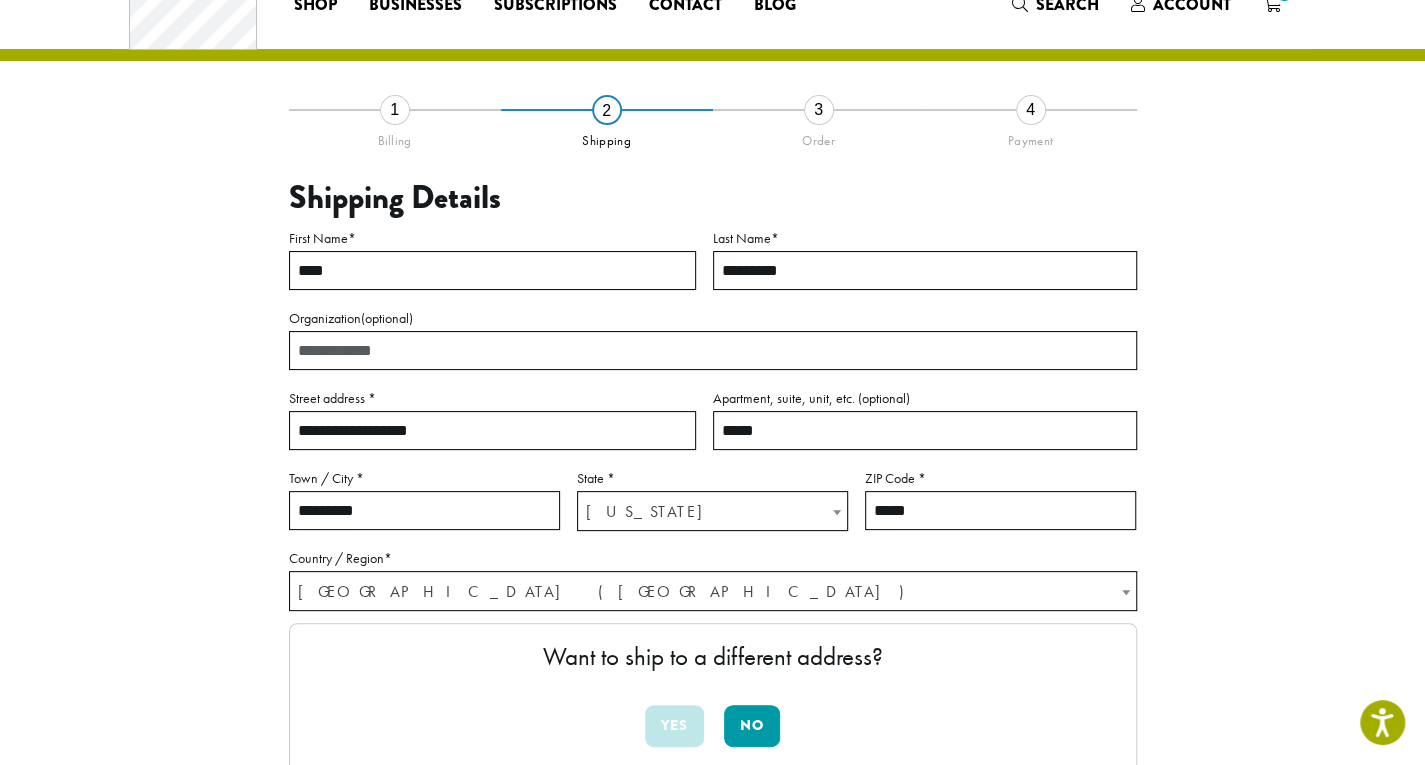 select on "**" 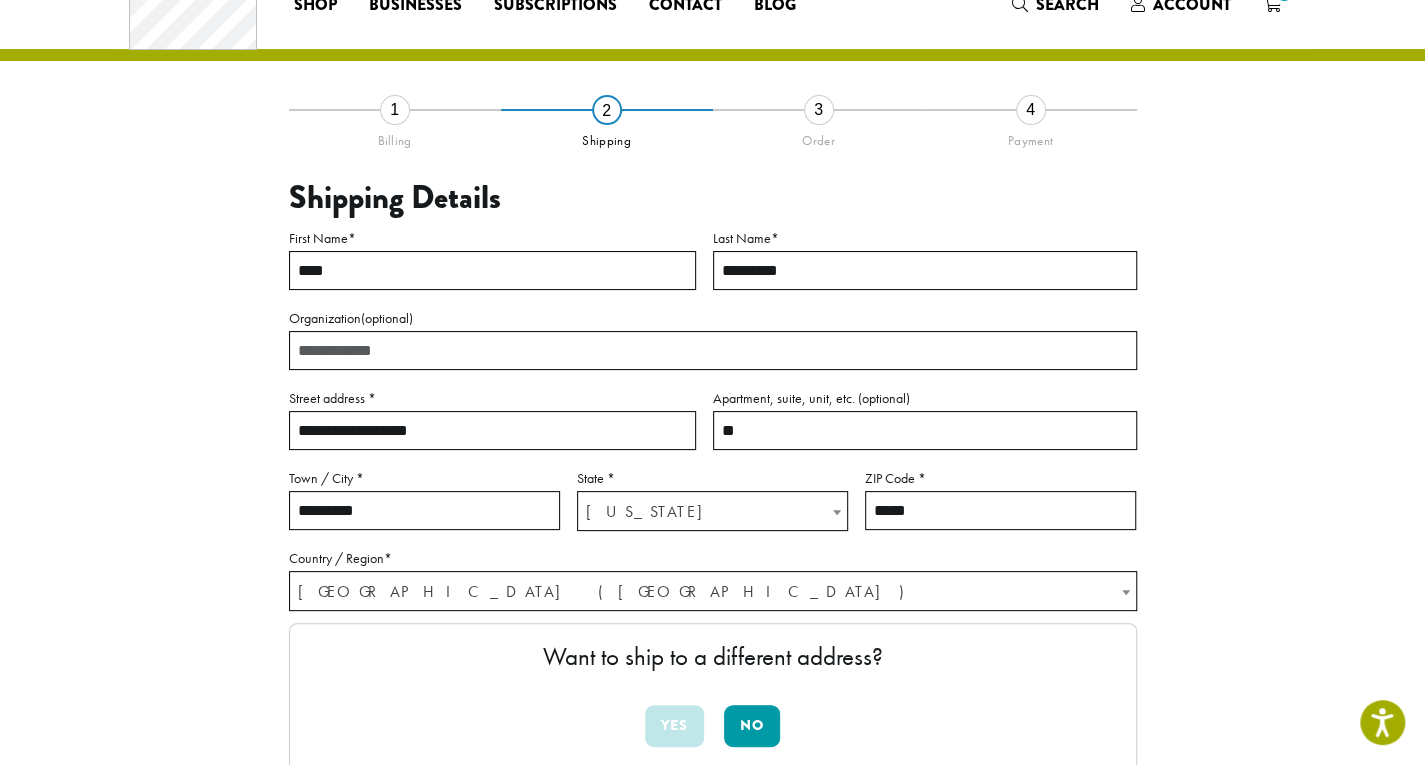 type on "*" 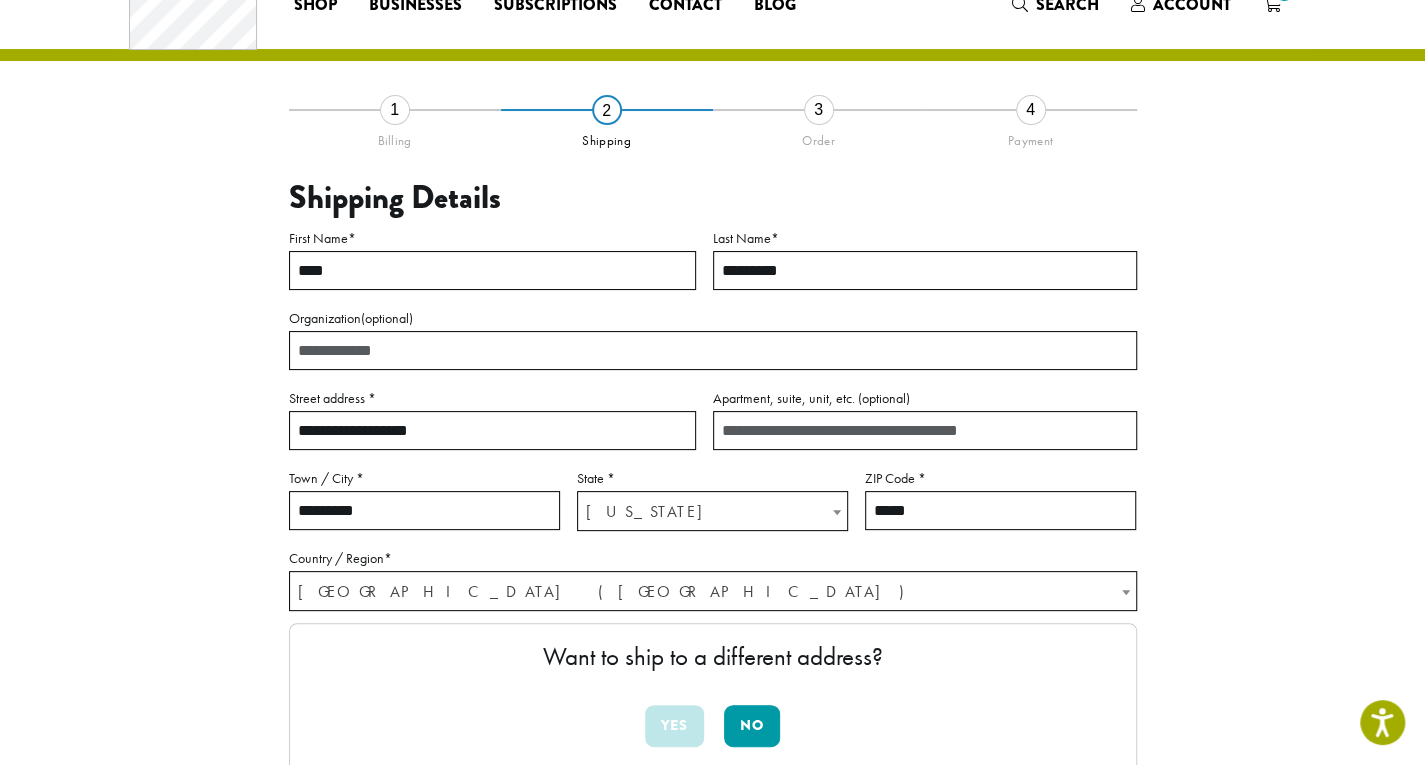 type 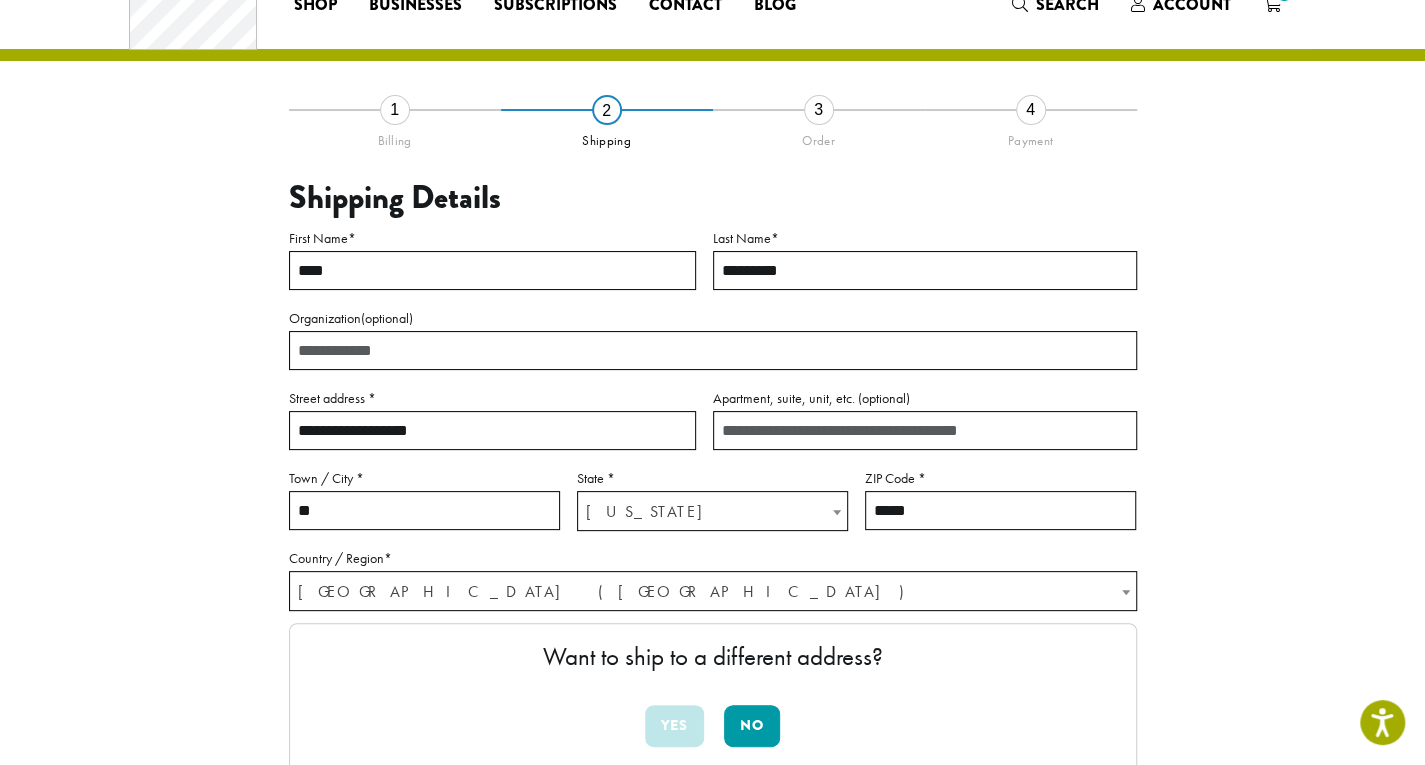 type on "*" 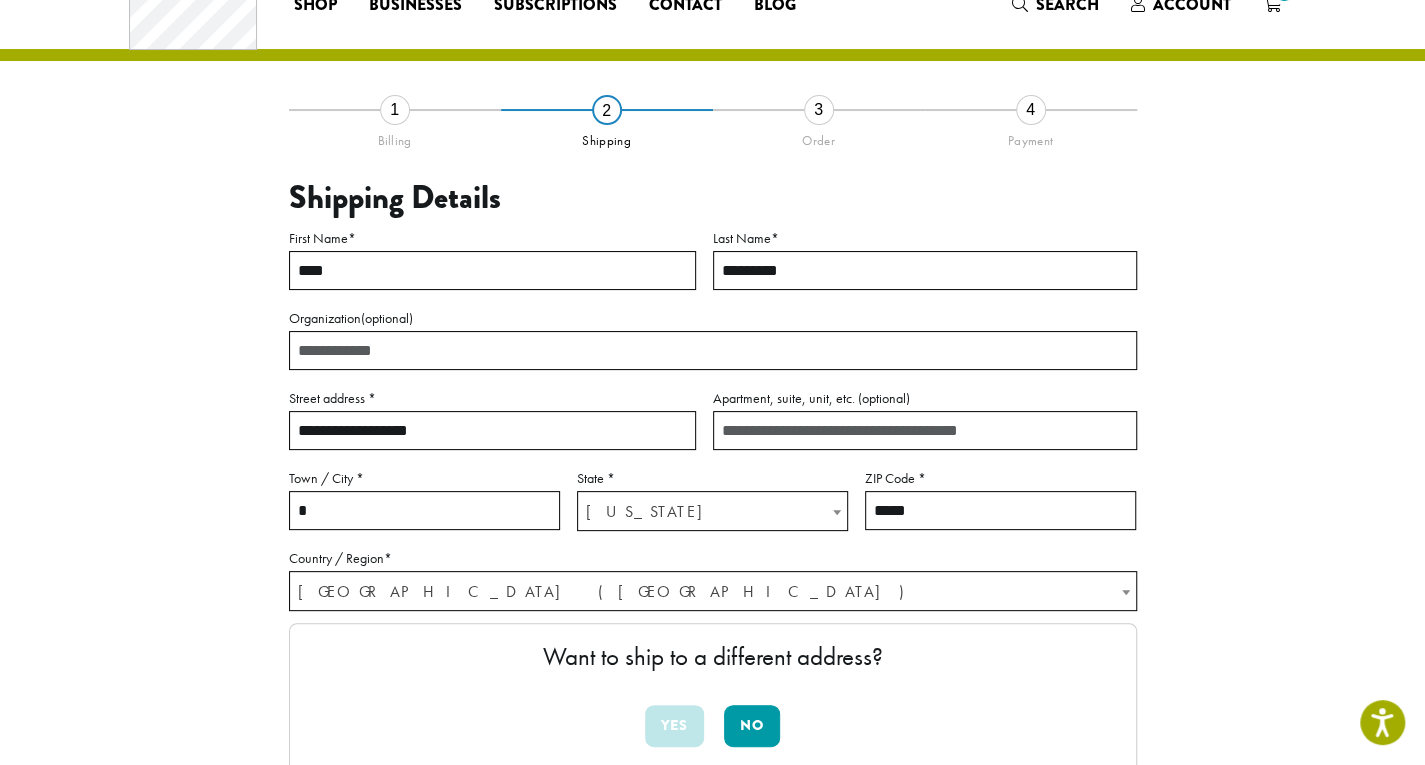 drag, startPoint x: 379, startPoint y: 512, endPoint x: 486, endPoint y: 559, distance: 116.86745 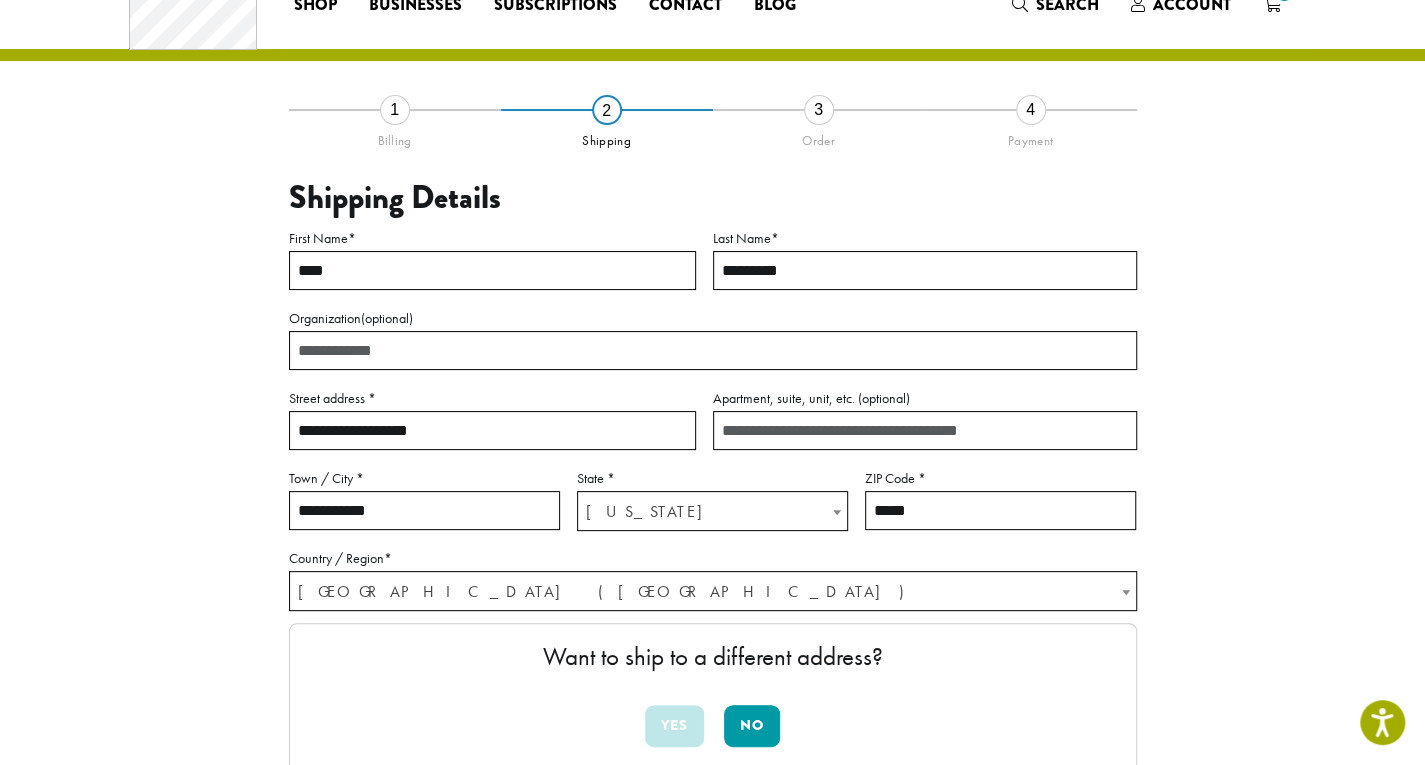 click on "*****" at bounding box center [1000, 510] 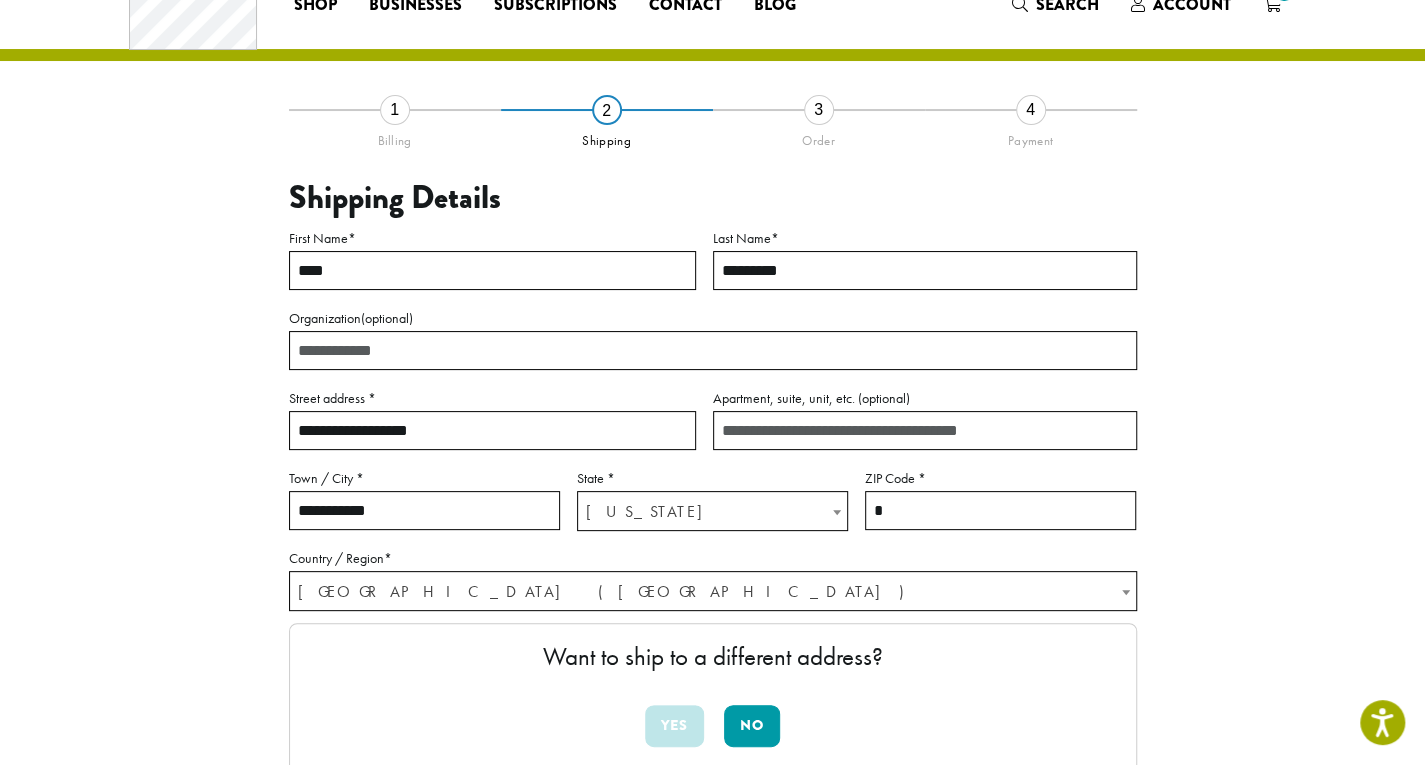 type on "*****" 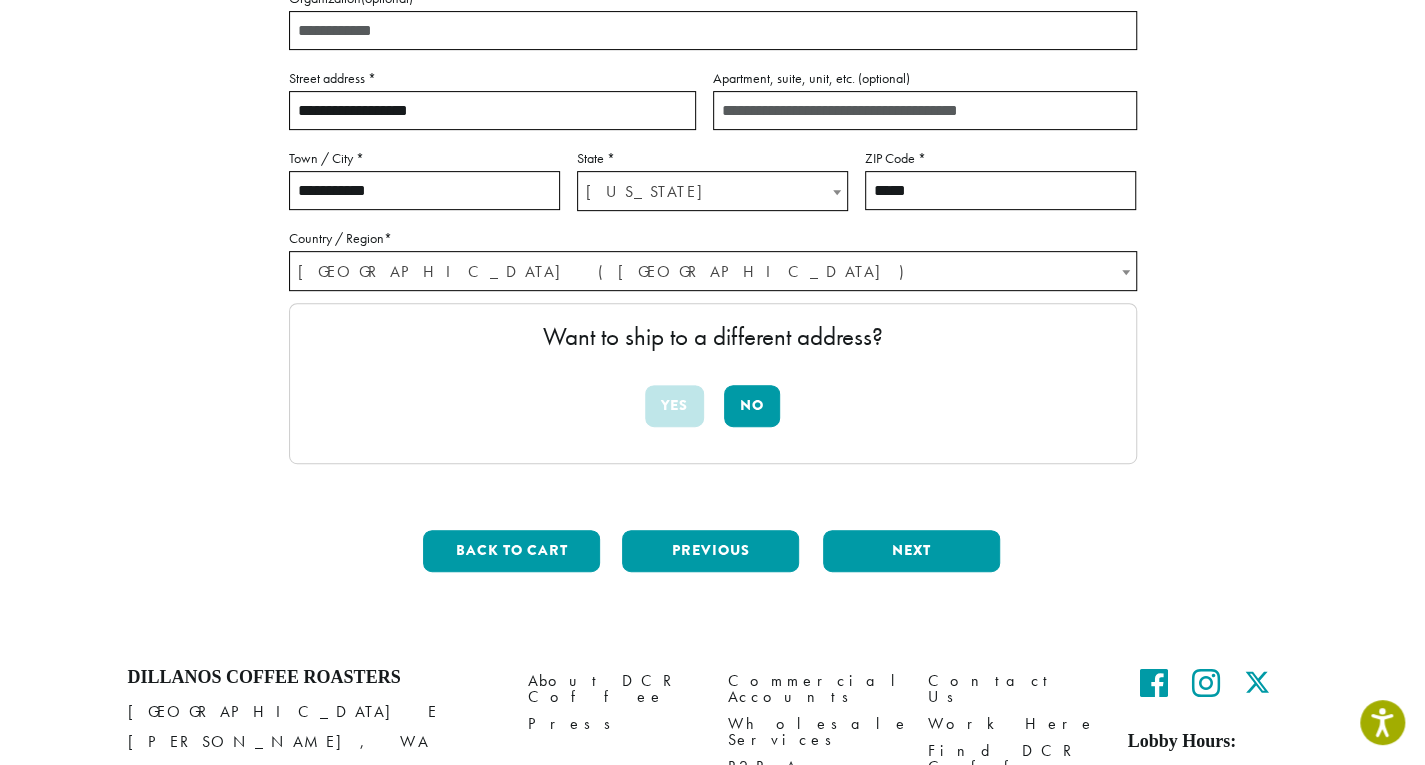 scroll, scrollTop: 436, scrollLeft: 0, axis: vertical 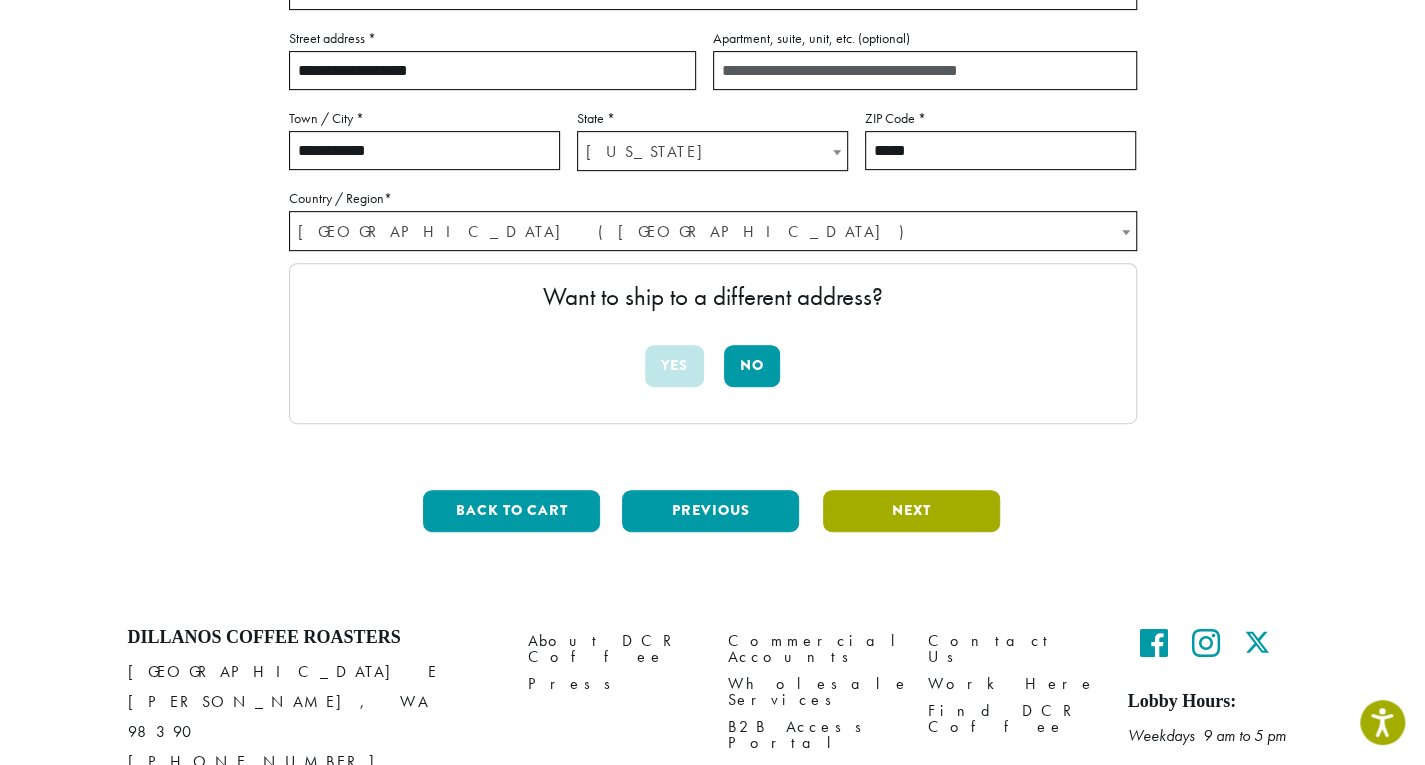 click on "Next" at bounding box center [911, 511] 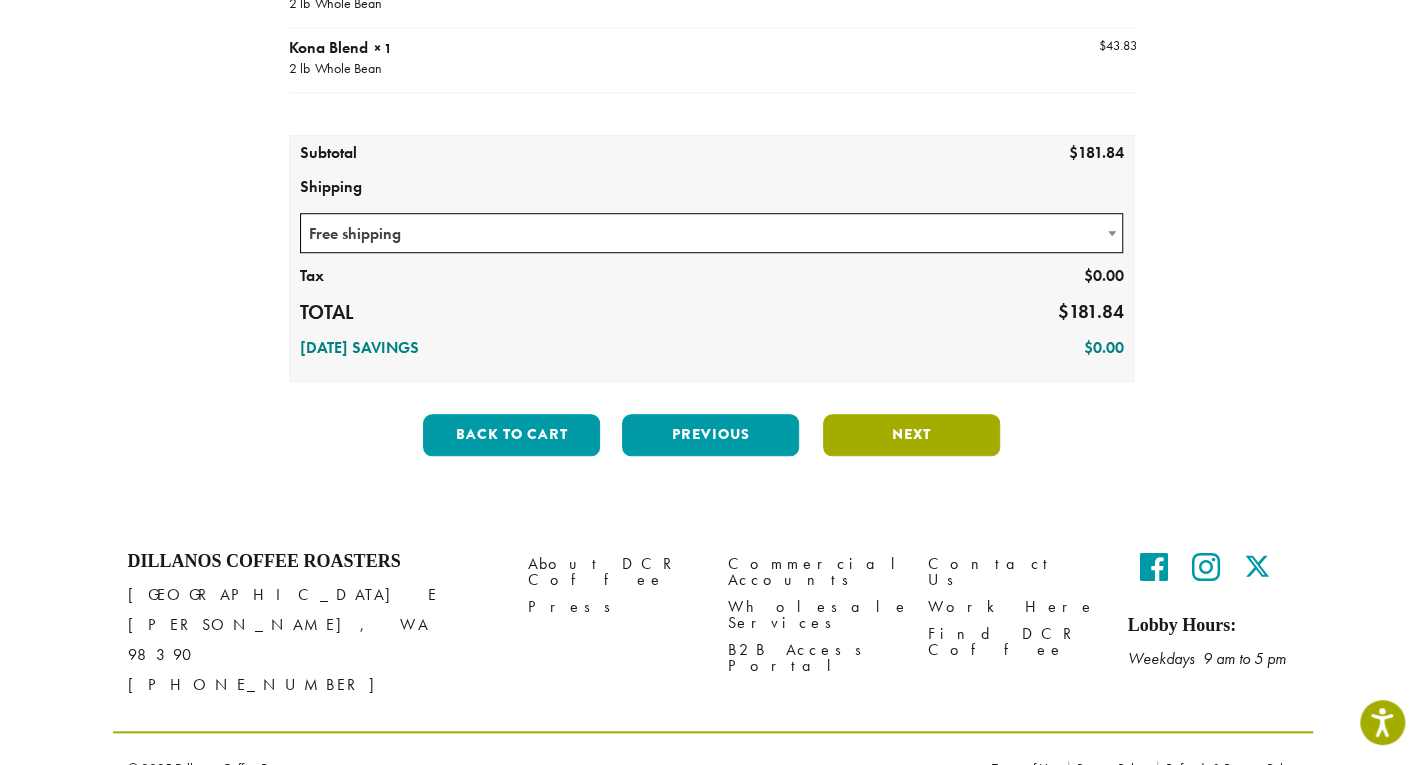 scroll, scrollTop: 724, scrollLeft: 0, axis: vertical 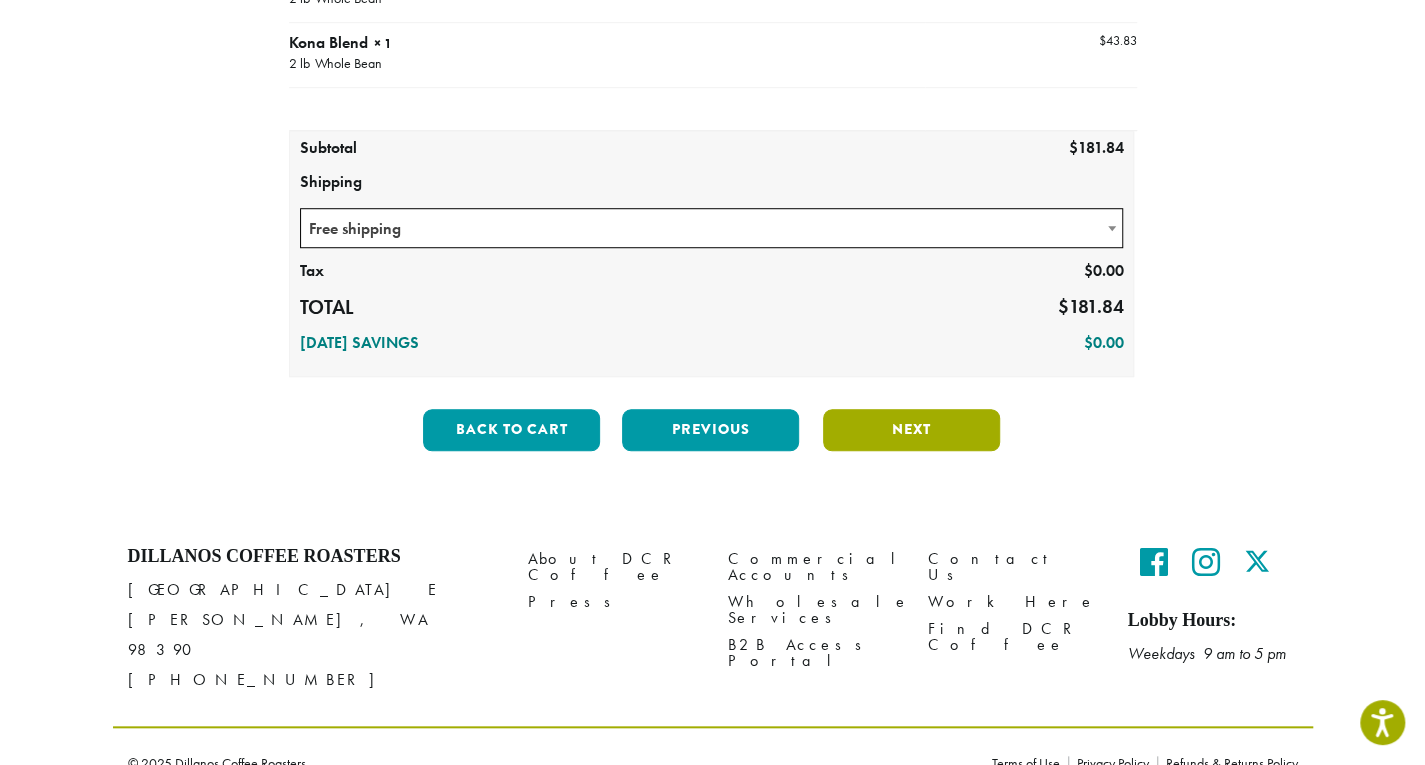click on "Next" at bounding box center (911, 430) 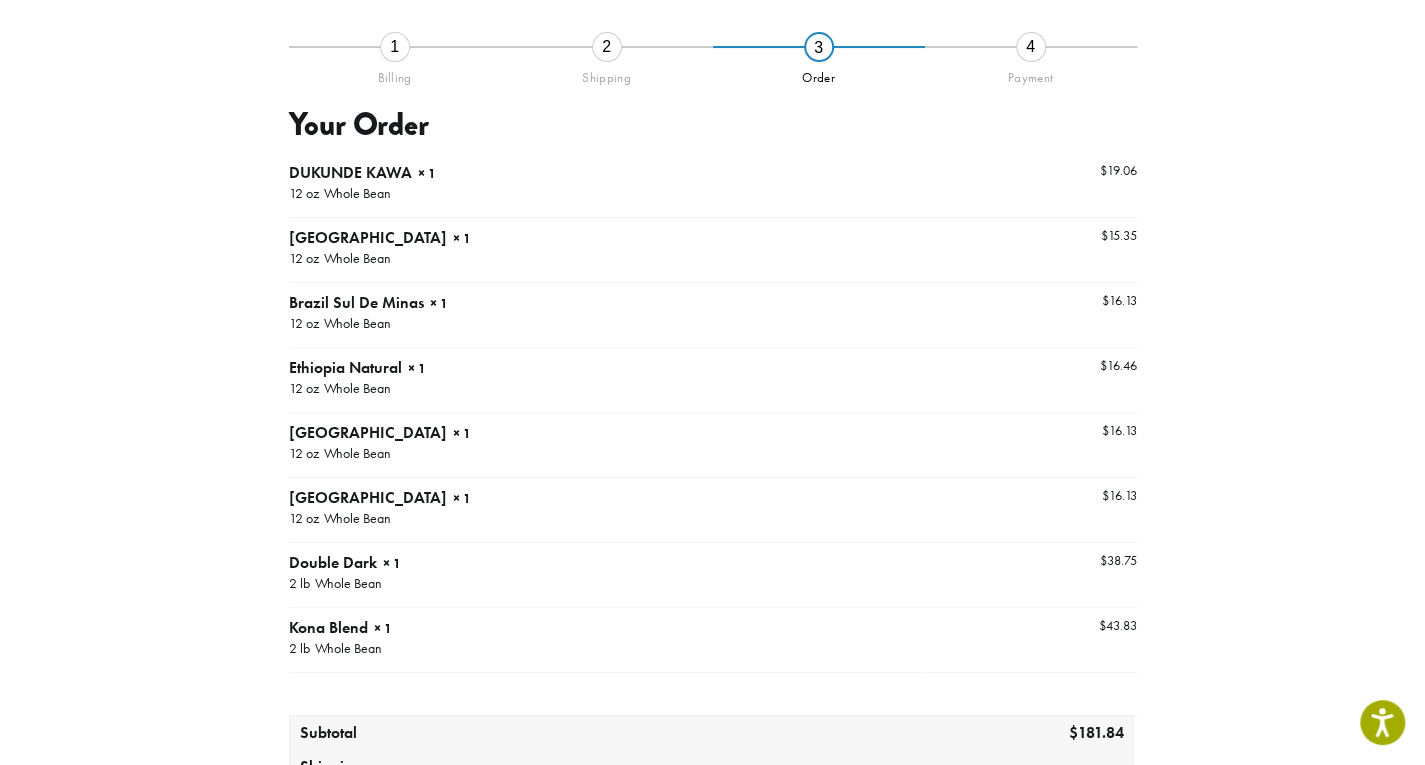 scroll, scrollTop: 114, scrollLeft: 0, axis: vertical 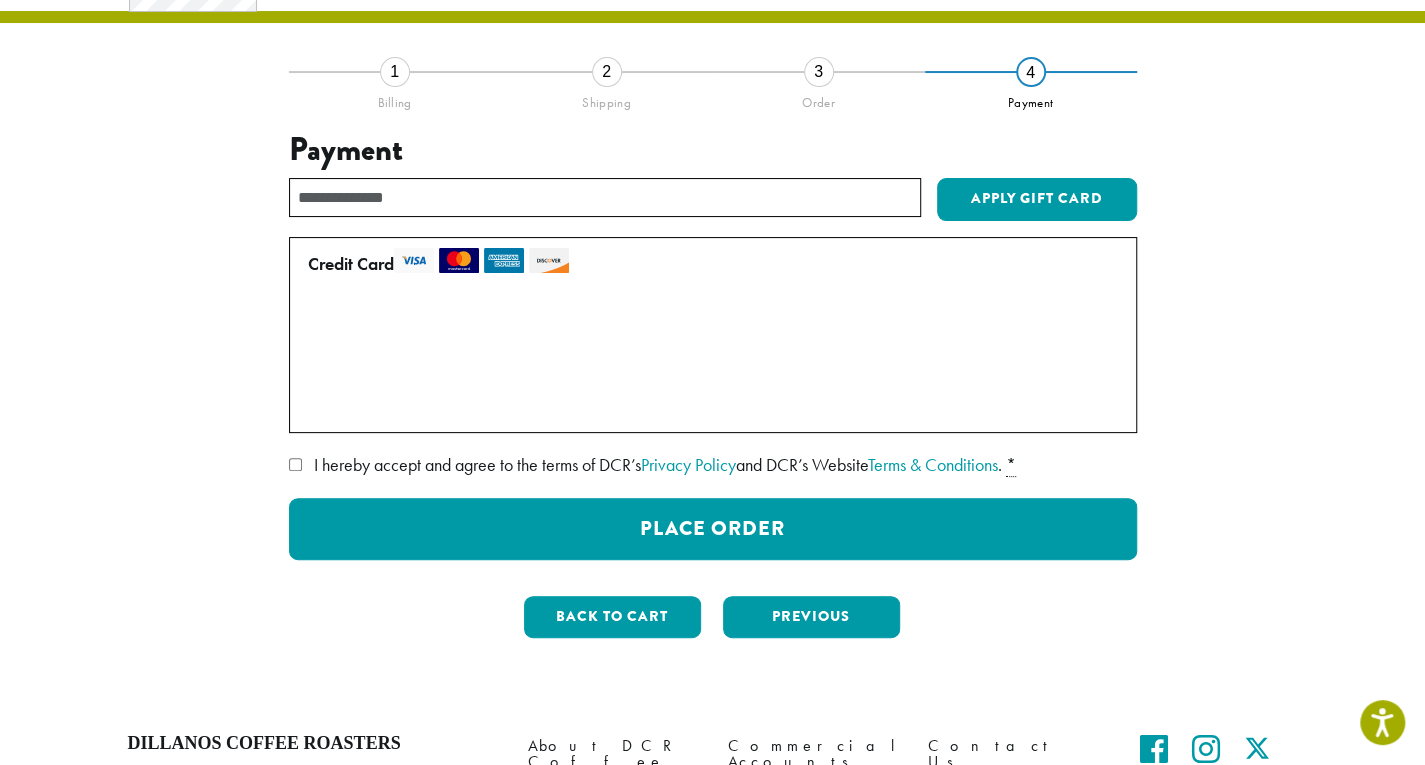 click on "Use a new card" at bounding box center [709, 406] 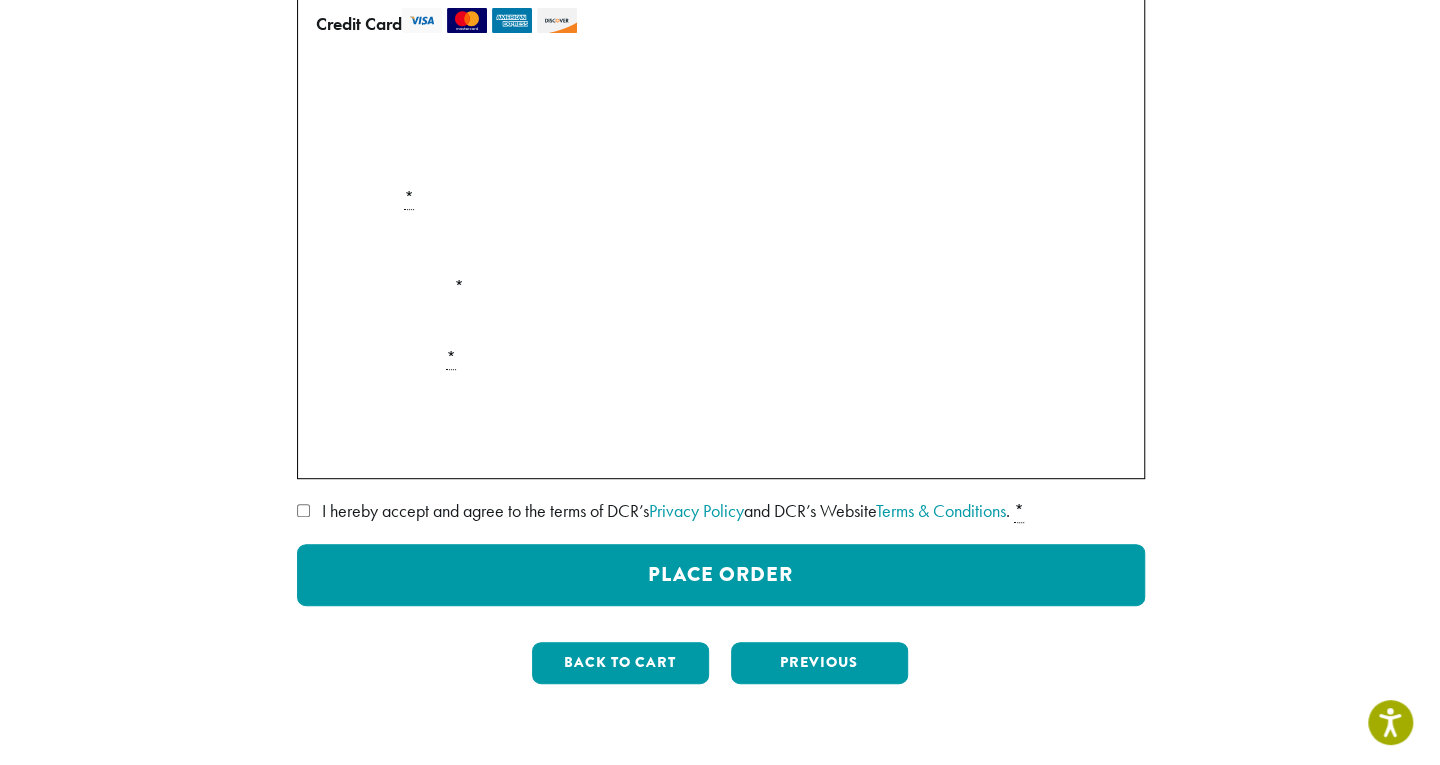 scroll, scrollTop: 354, scrollLeft: 0, axis: vertical 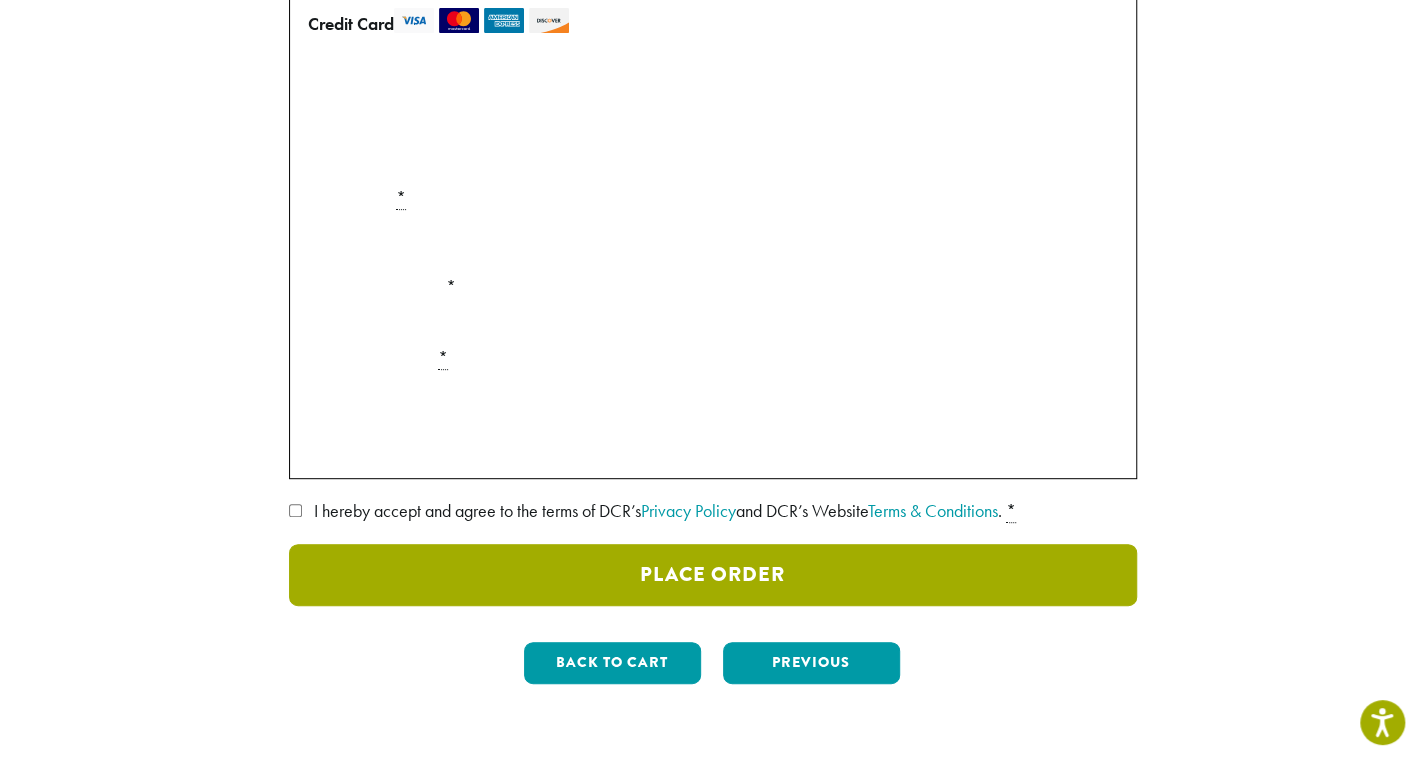 click on "Place Order" at bounding box center [713, 575] 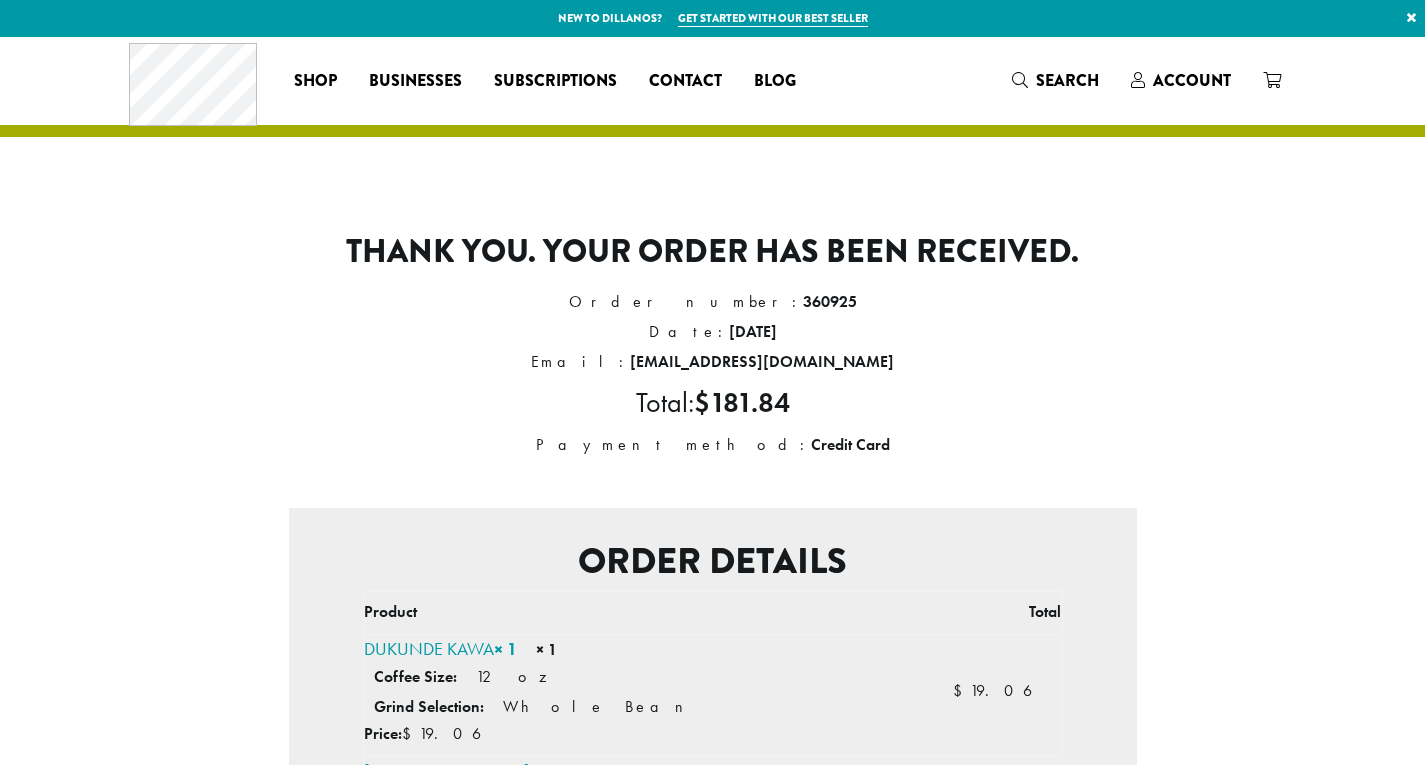 scroll, scrollTop: 0, scrollLeft: 0, axis: both 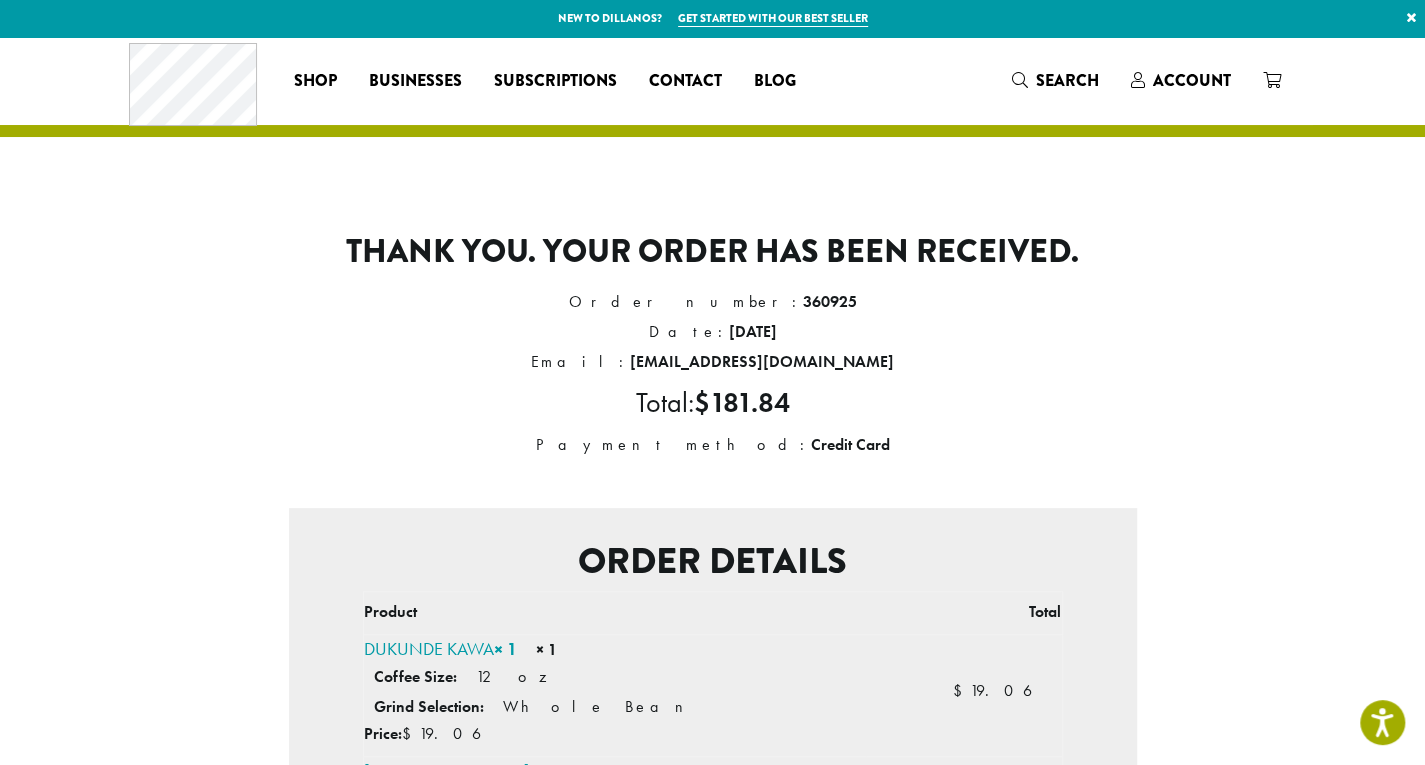 click on "Thank you. Your order has been received.
Order number:					 360925
Date:					 [DATE]
Email:						 [EMAIL_ADDRESS][DOMAIN_NAME]
Total:					 $ 181.84
Payment method:						 Credit Card
Order details
Product
Total
DUKUNDE KAWA  × 1   × 1 Coffee Size:   12 oz Grind Selection:   Whole Bean
Price:  $ 19.06
$ 19.06
[GEOGRAPHIC_DATA]  × 1   × 1 Coffee Size:   12 oz Grind Selection:   Whole Bean
Price:  $ 15.35
$ 15.35
Brazil Sul De Minas  × 1   × 1 Coffee Size:   12 oz Grind Selection:   Whole Bean
Price:  $ 16.13
$ 16.13
Ethiopia Natural  × 1   × 1 Coffee Size:   12 oz Grind Selection:   Whole Bean
Price:  $ 16.46
$ 16.46
× 1" at bounding box center [713, 1119] 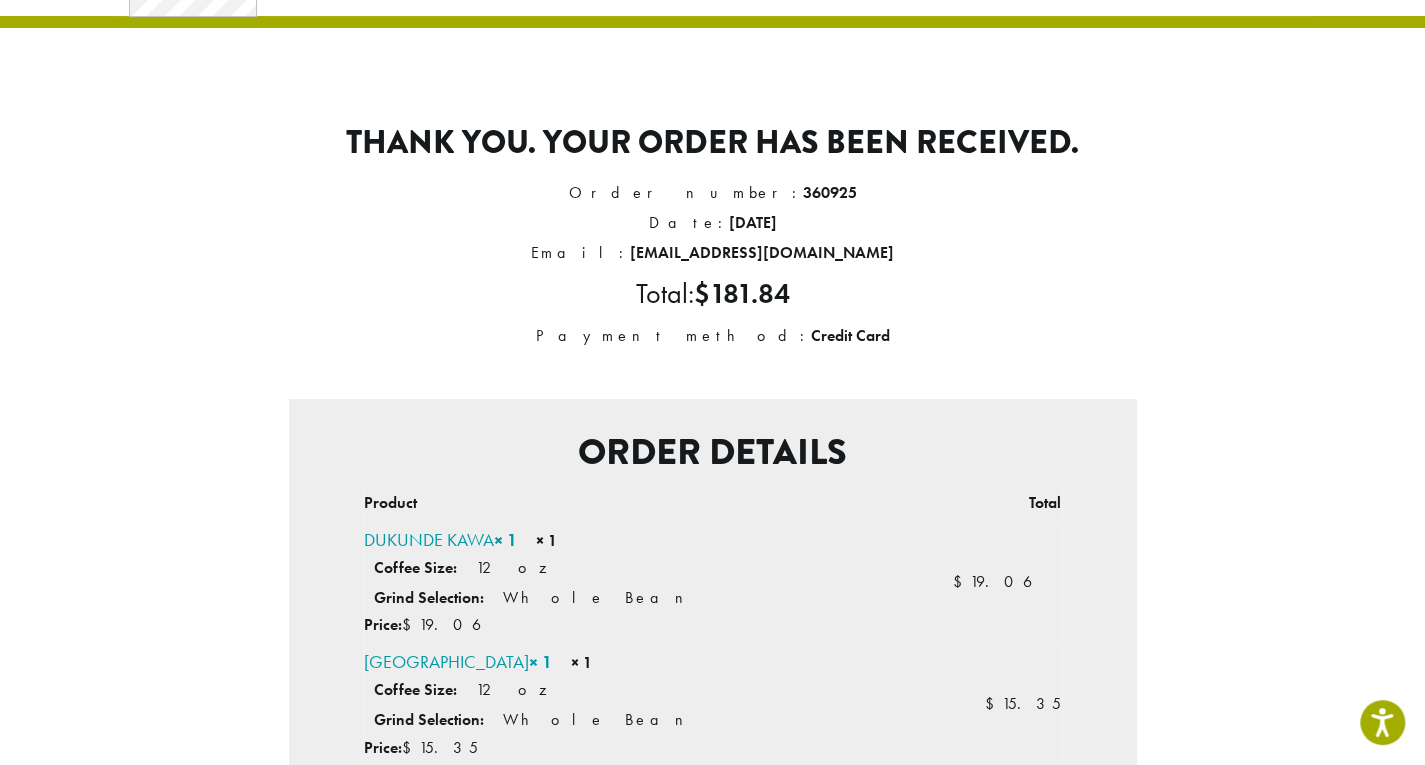 scroll, scrollTop: 0, scrollLeft: 0, axis: both 